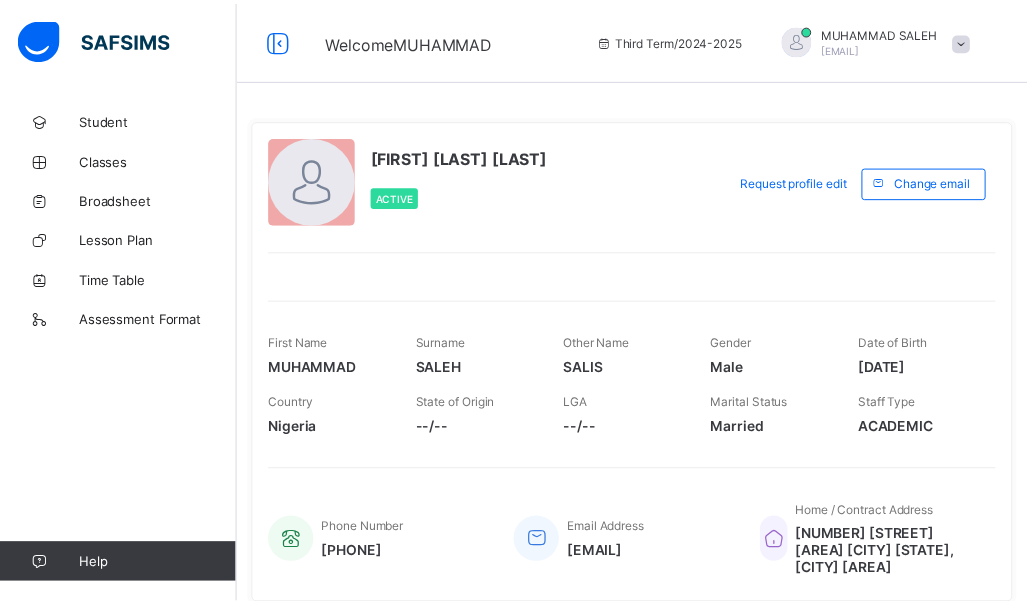 scroll, scrollTop: 0, scrollLeft: 0, axis: both 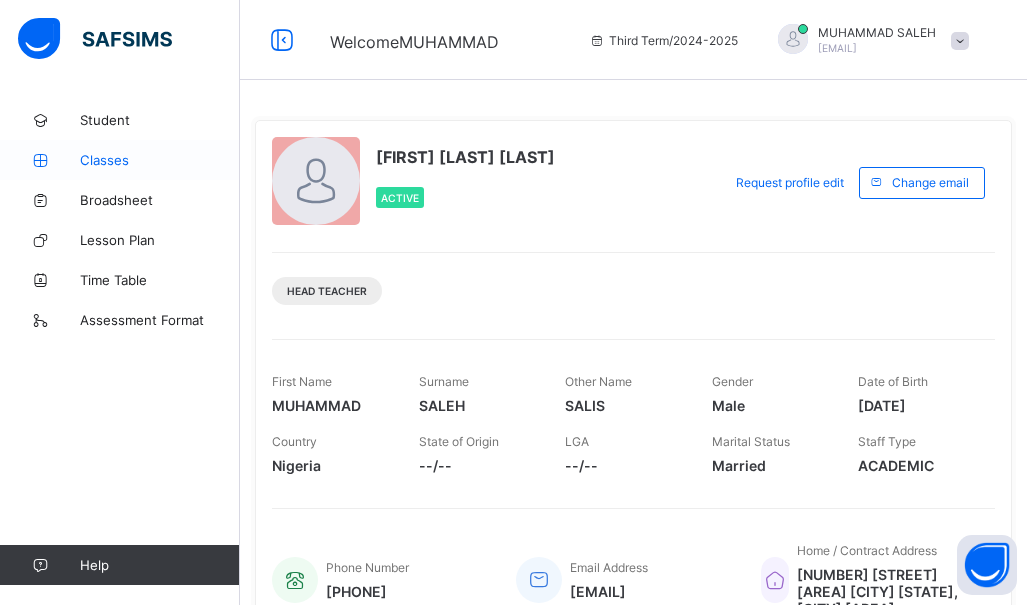 click on "Classes" at bounding box center (160, 160) 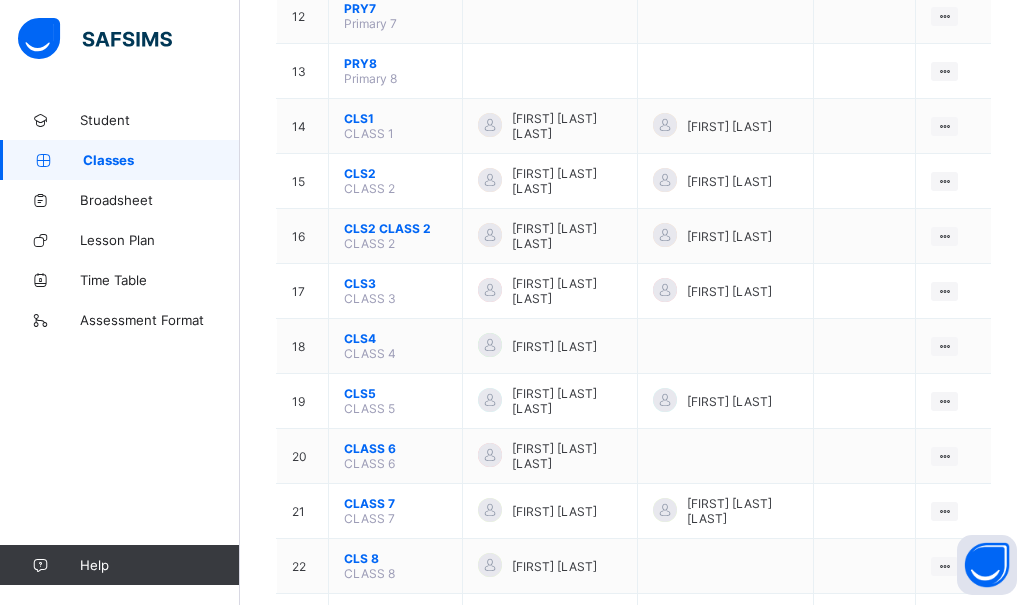 scroll, scrollTop: 878, scrollLeft: 0, axis: vertical 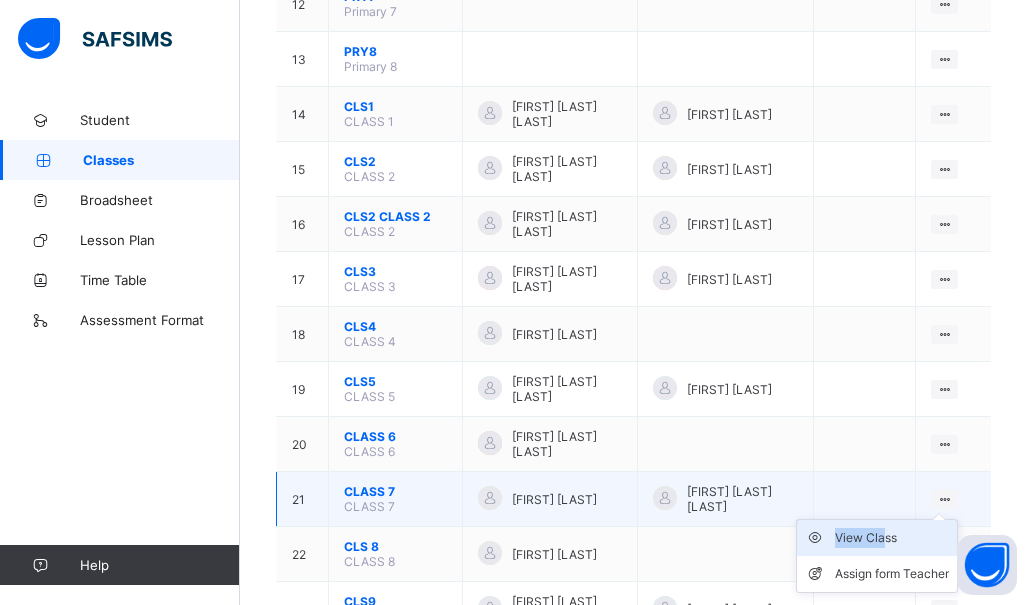 drag, startPoint x: 960, startPoint y: 497, endPoint x: 898, endPoint y: 542, distance: 76.6094 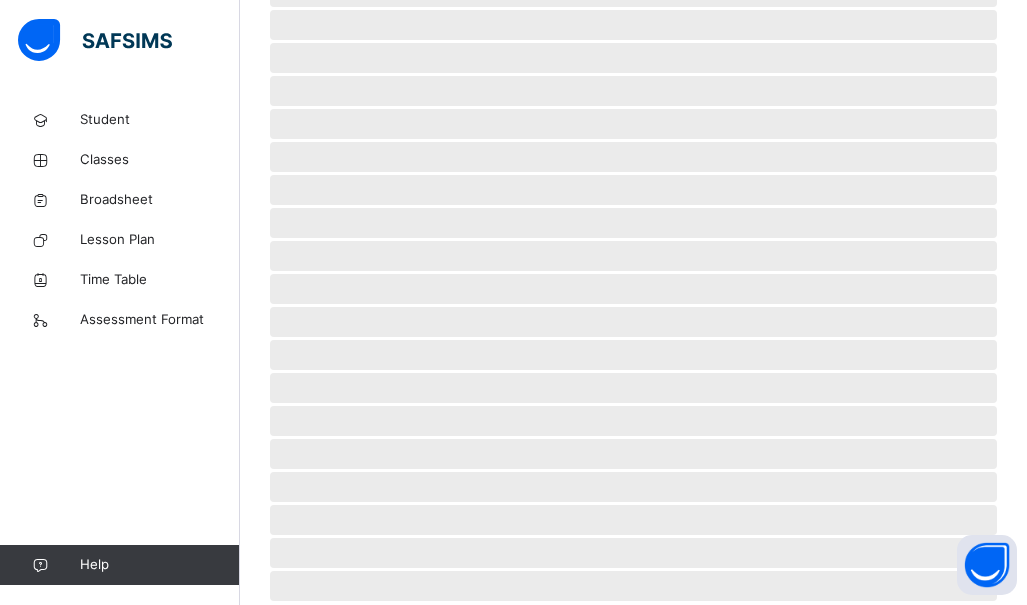 scroll, scrollTop: 513, scrollLeft: 0, axis: vertical 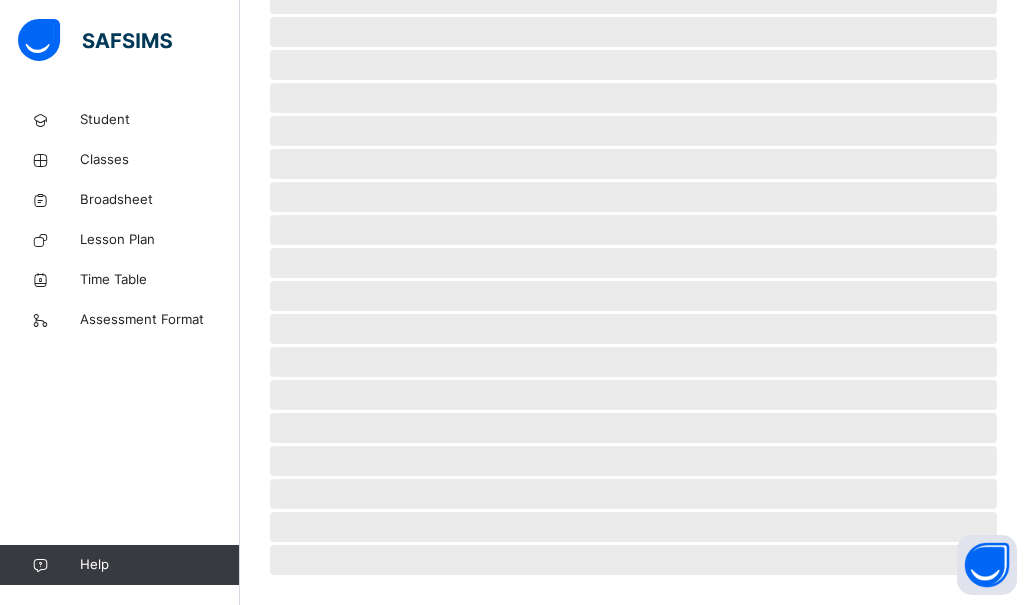 click on "‌ ‌ ‌ ‌ ‌ ‌ ‌ ‌ ‌ ‌ ‌ ‌ ‌ ‌ ‌ ‌ ‌ ‌ ‌ ‌ ‌ ‌ ‌ ‌ ‌ ‌ ‌ ‌ ‌" at bounding box center (633, 96) 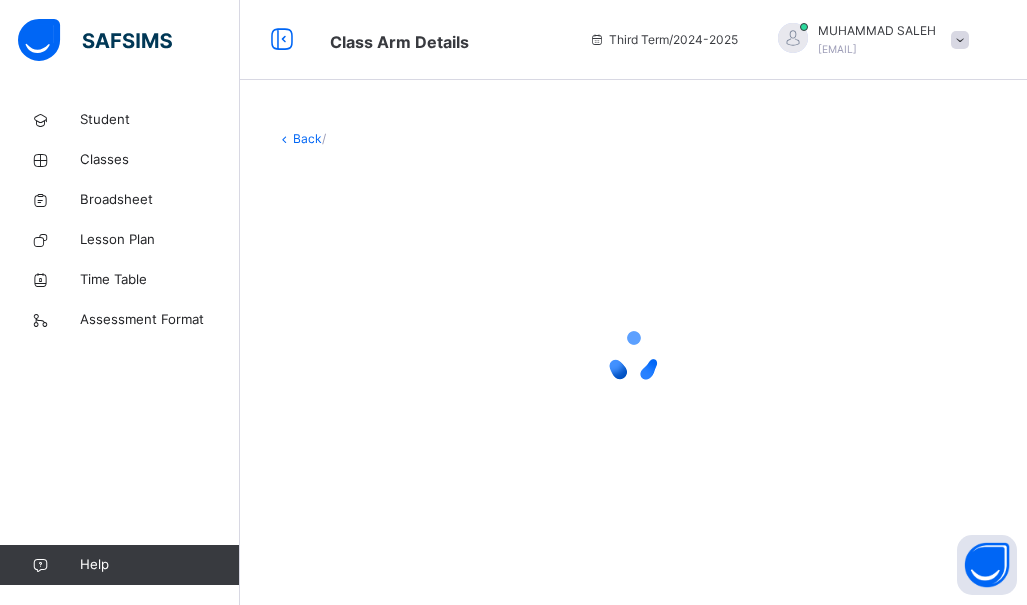 scroll, scrollTop: 0, scrollLeft: 0, axis: both 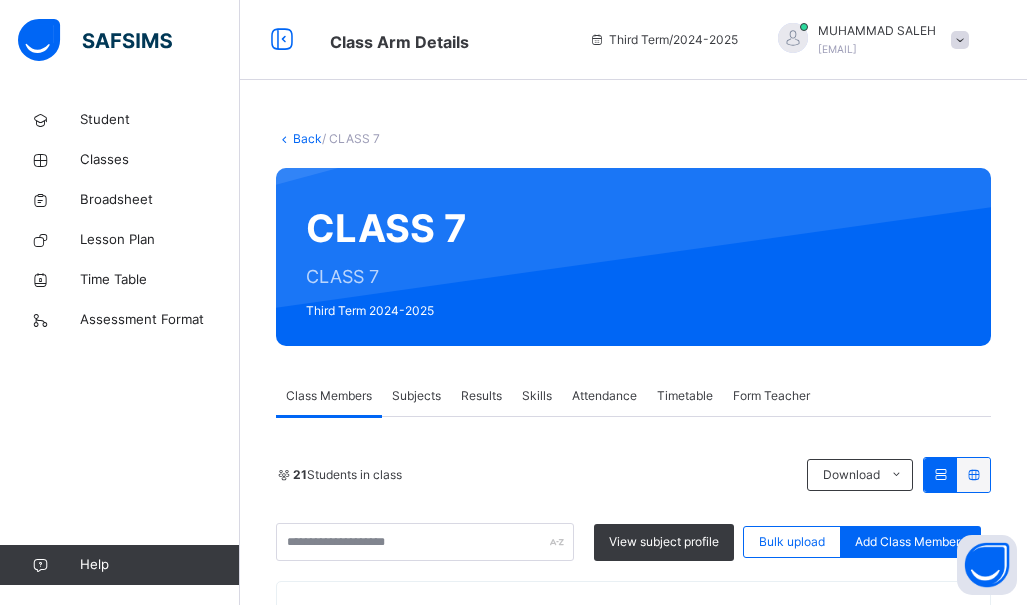 click on "Results" at bounding box center [481, 396] 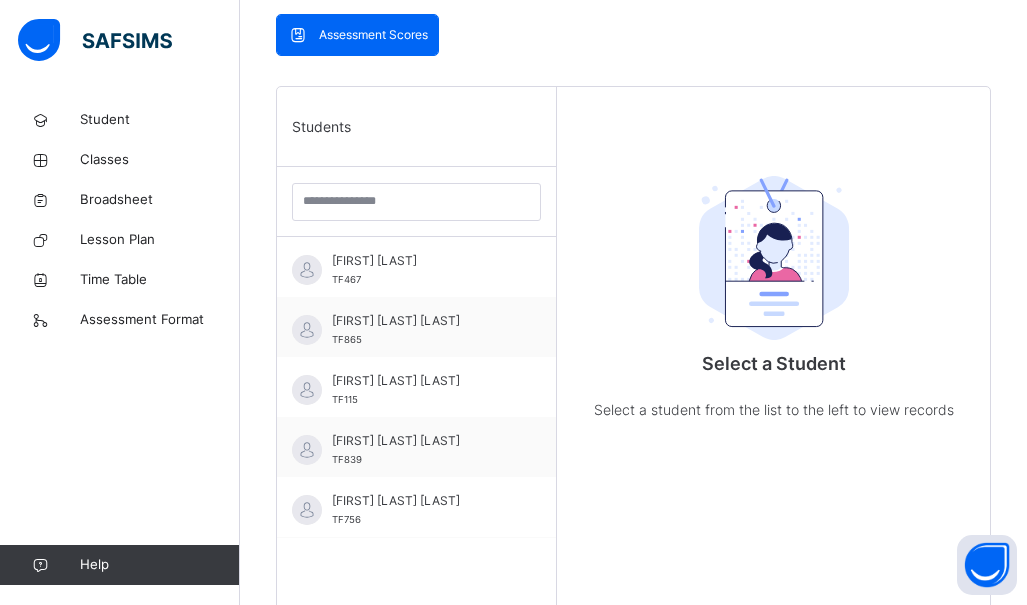 scroll, scrollTop: 439, scrollLeft: 0, axis: vertical 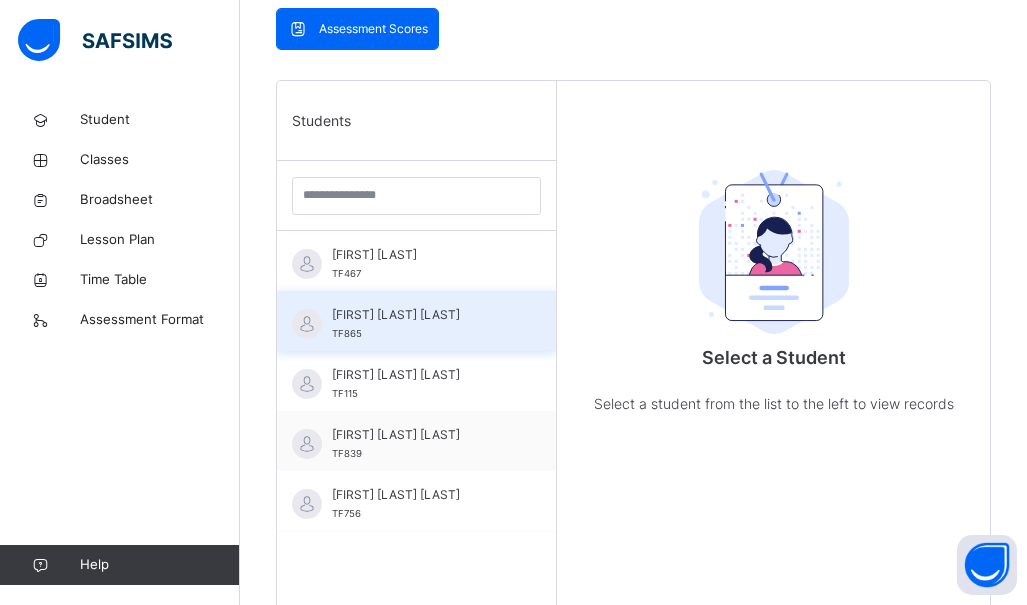 click on "[FIRST] [LAST] [LAST]" at bounding box center (421, 315) 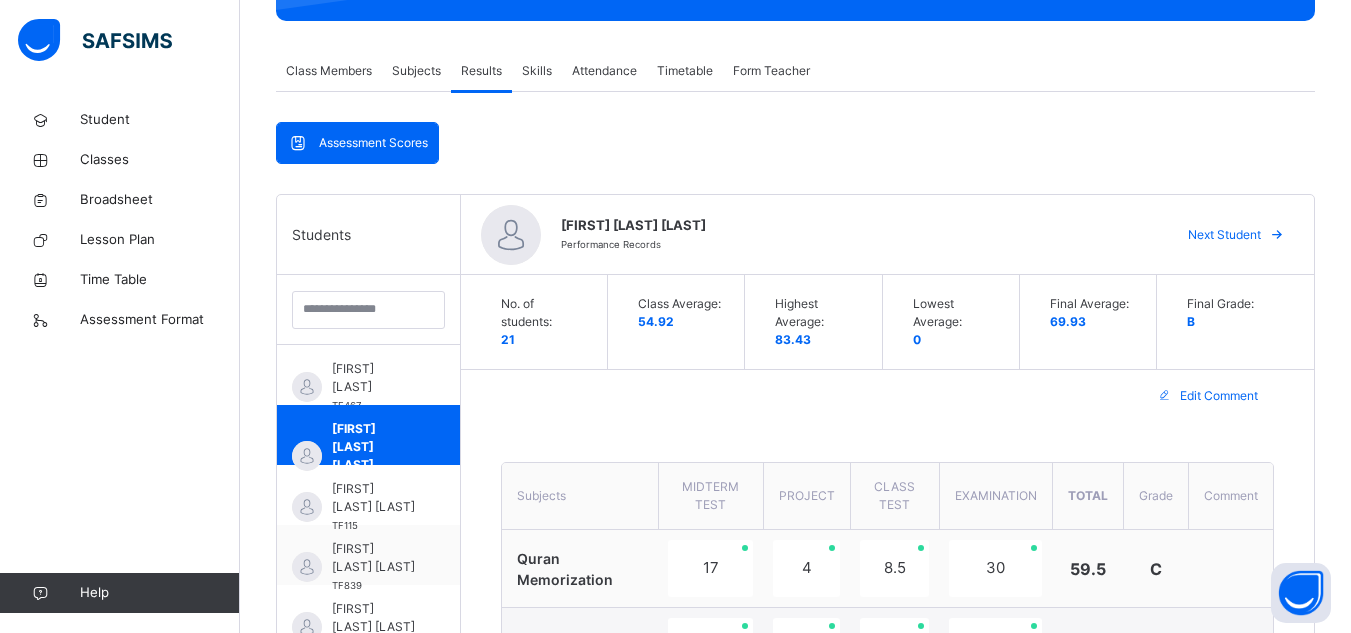 scroll, scrollTop: 321, scrollLeft: 0, axis: vertical 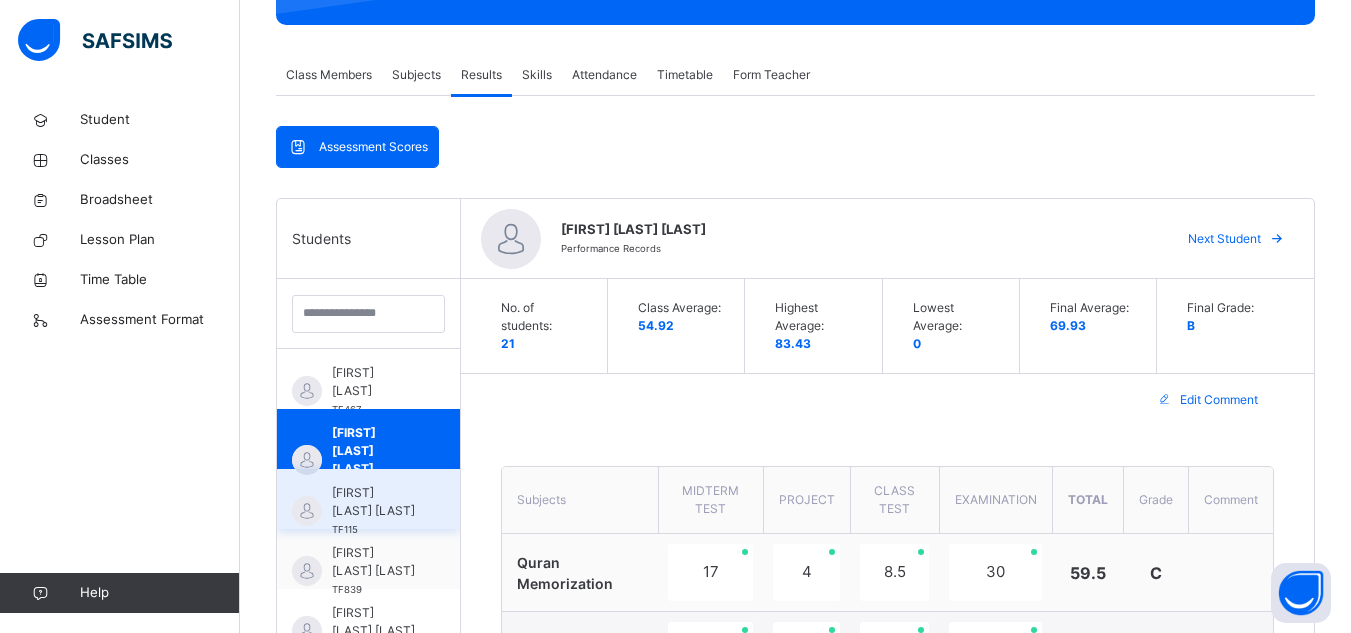 click on "[FIRST] [LAST] [LAST]" at bounding box center [373, 502] 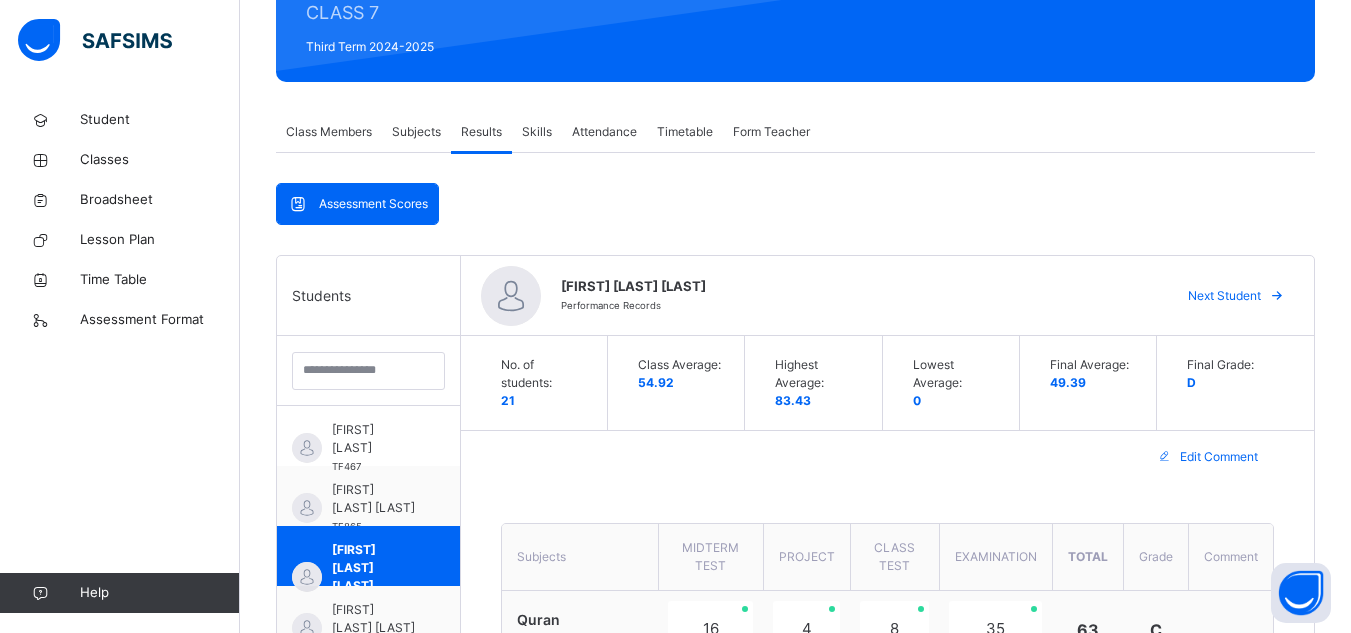 scroll, scrollTop: 270, scrollLeft: 0, axis: vertical 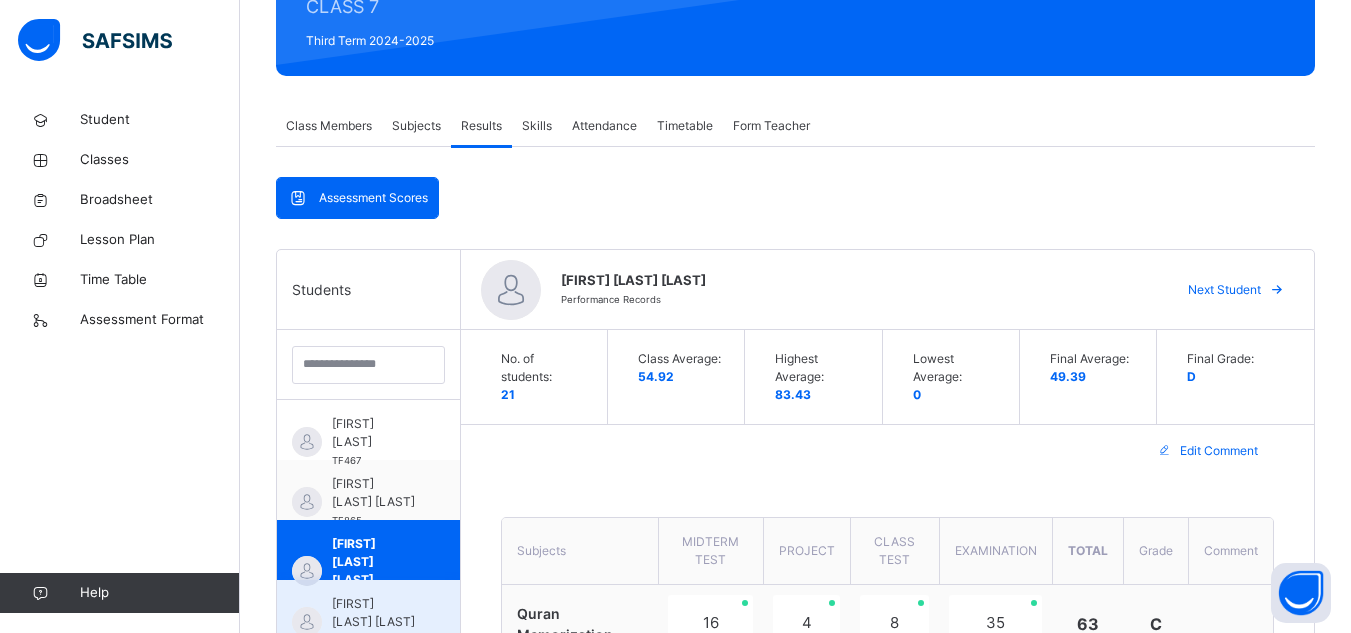click on "[FIRST] [LAST] [LAST]" at bounding box center [373, 613] 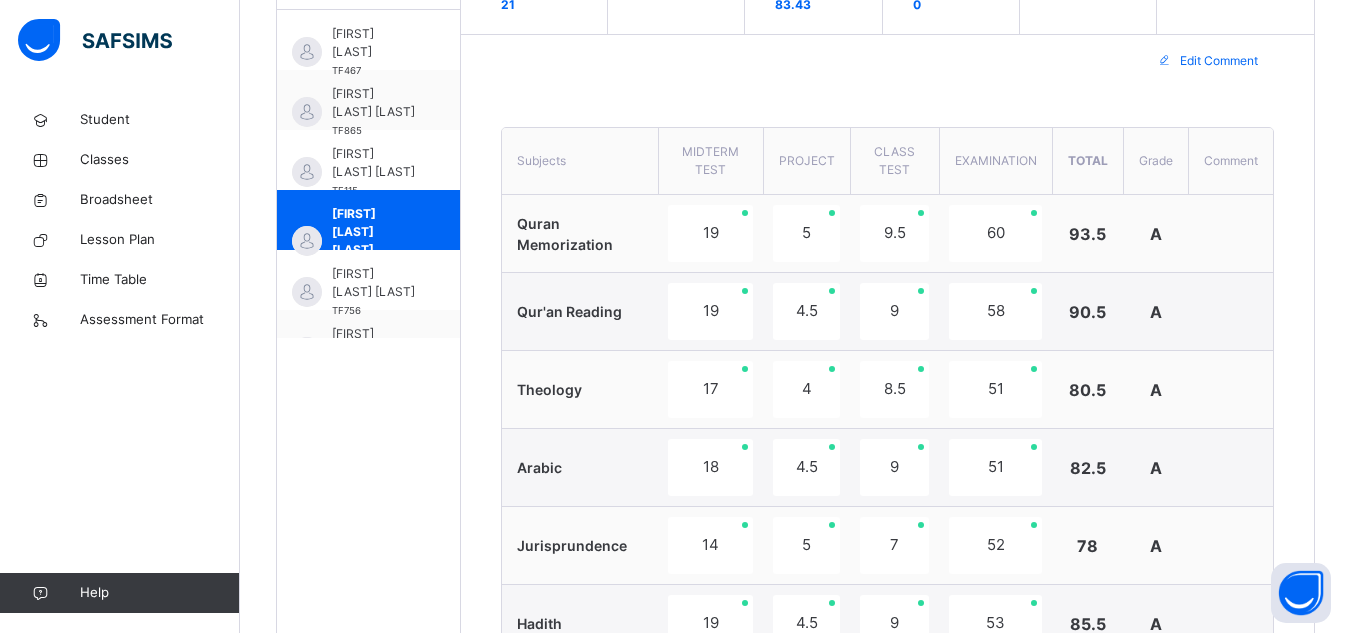scroll, scrollTop: 657, scrollLeft: 0, axis: vertical 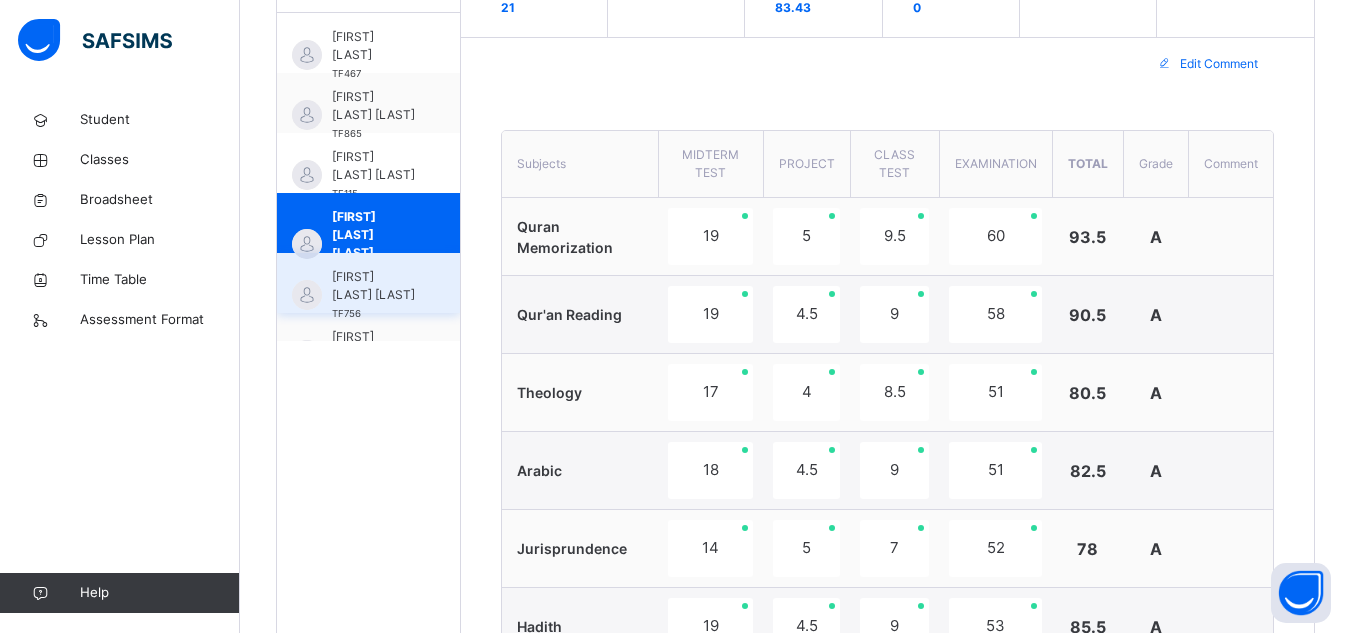 click on "[FIRST] [LAST] [LAST]" at bounding box center (373, 286) 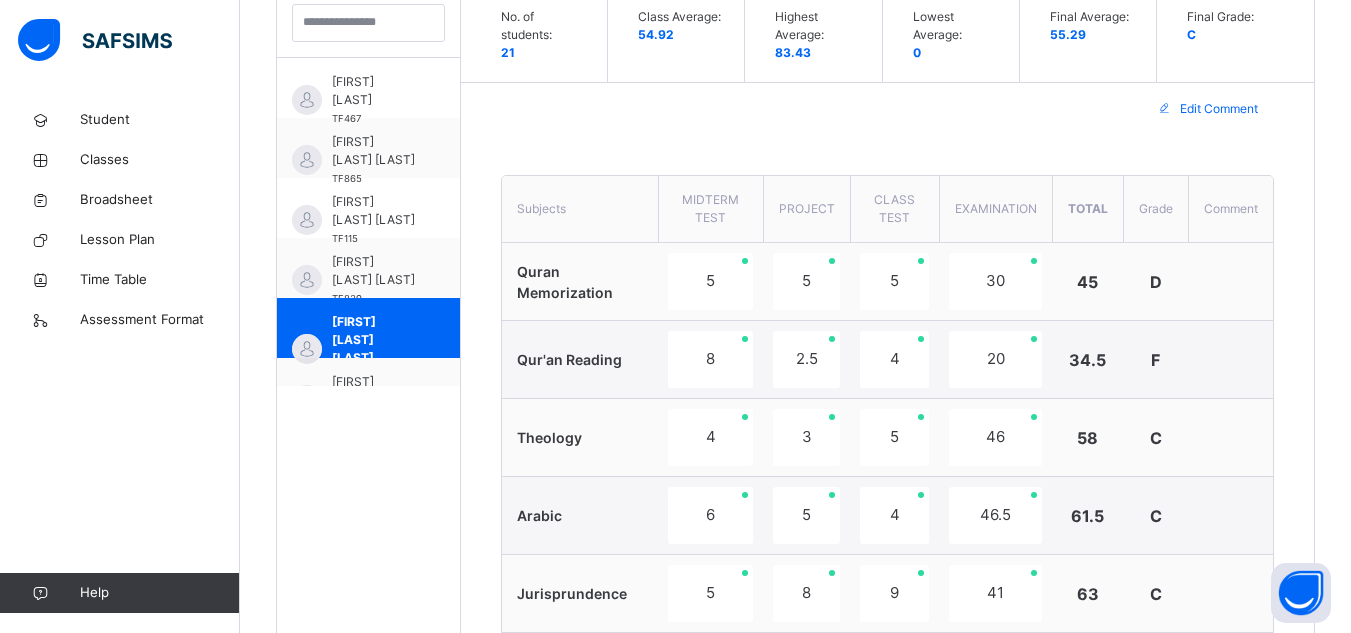 scroll, scrollTop: 628, scrollLeft: 0, axis: vertical 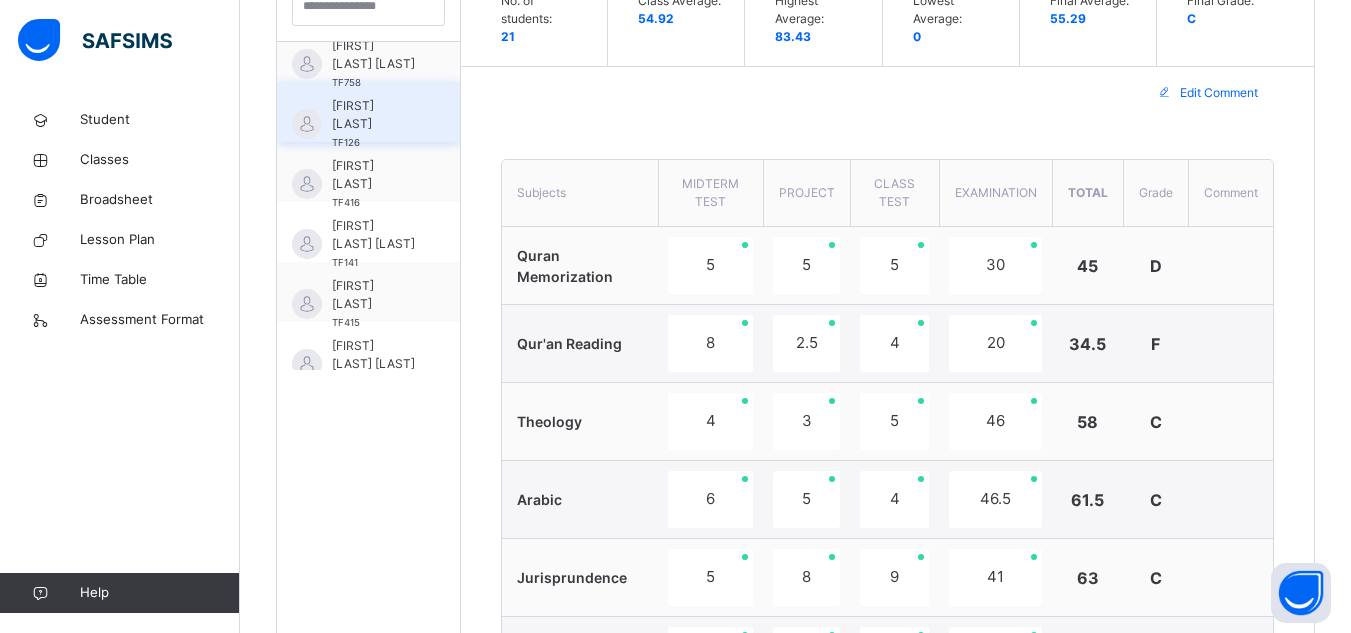 click on "[FIRST] [LAST]" at bounding box center [373, 115] 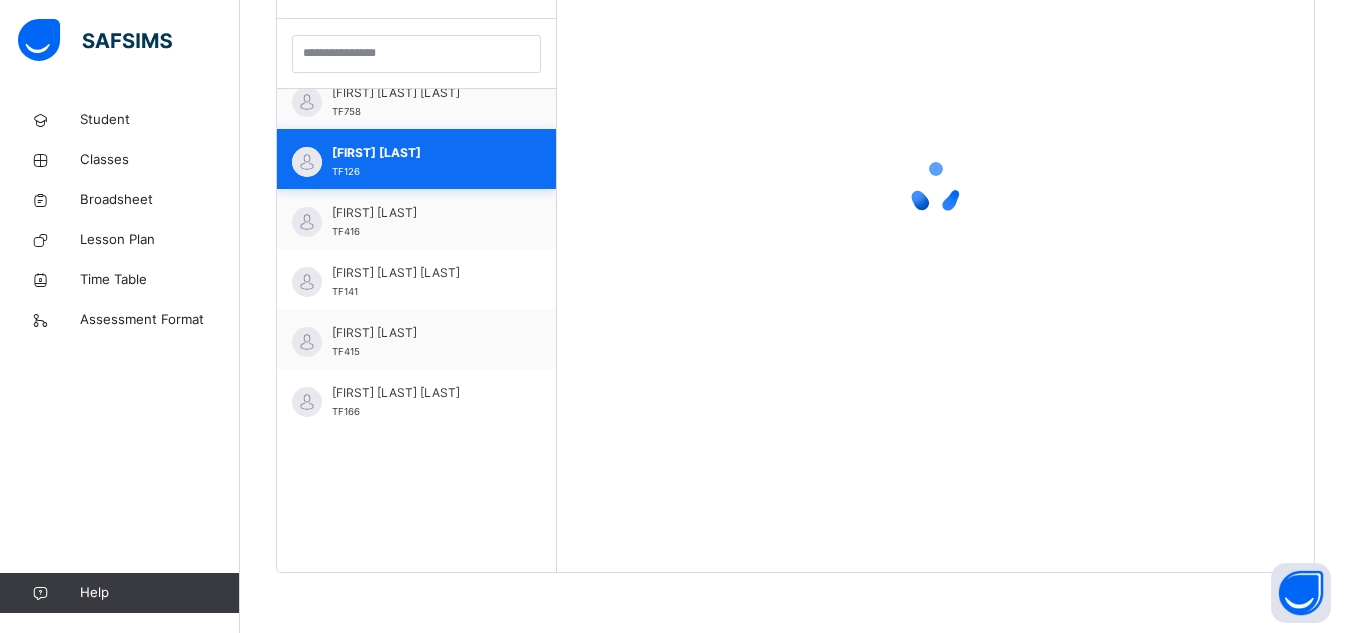scroll, scrollTop: 581, scrollLeft: 0, axis: vertical 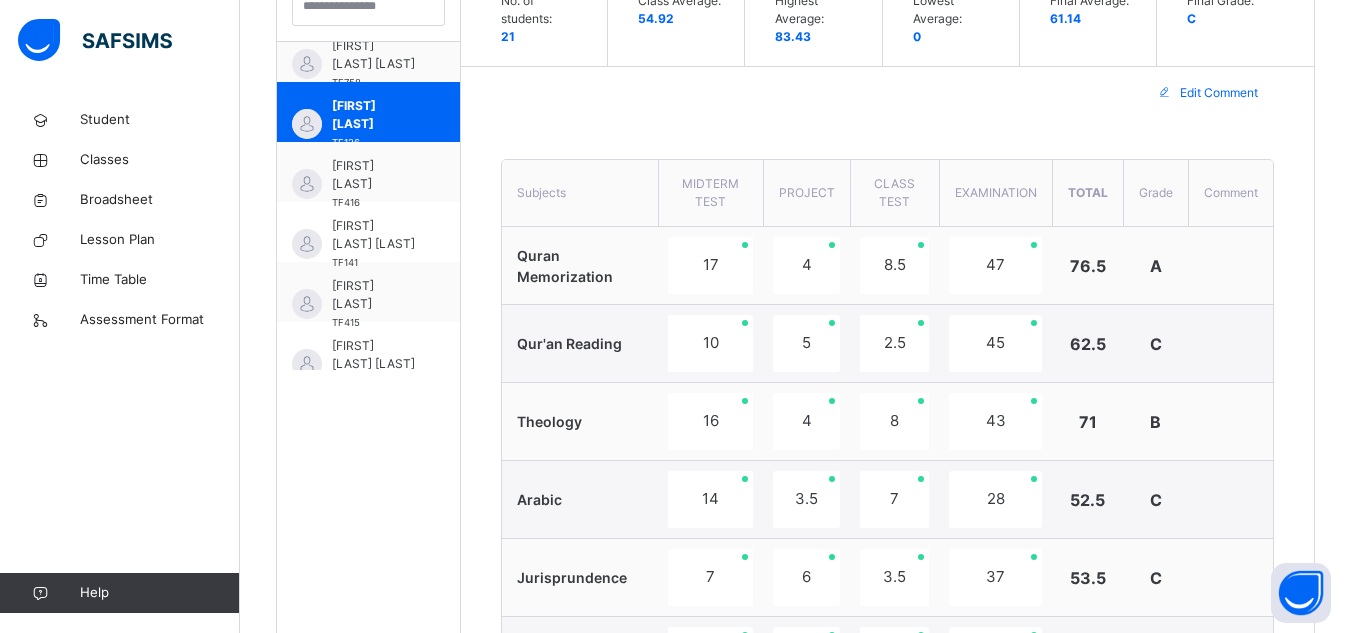 click on "Back / CLASS 7 CLASS 7 CLASS 7 Third Term 2024-2025 Class Members Subjects Results Skills Attendance Timetable Form Teacher Results More Options 21 Students in class DownloadPdf Report Excel Report View subject profile Bulk upload Add Class Members ALHAMIDEEN ACADEMY Date: [DATE], [TIME] Class Members Class: CLASS 7 Total no. of Students: 21 Term: Third Term Session: 2024-2025 S/NO Admission No. Last Name First Name Other Name 1 TF467 [LAST] [LAST] 2 TF865 [LAST] [FIRST] [LAST] 3 TF115 [LAST] [FIRST] [LAST] 4 TF839 [LAST] [FIRST] [LAST] 5 TF756 [LAST] [FIRST] [LAST] 6 TF758 [LAST] [FIRST] [LAST] 7 TF126 [LAST] [FIRST] 8 TF416 [LAST] [FIRST] 9 TF141 [LAST] [FIRST] [LAST] 10 TF415 [LAST] [FIRST] 11 TF166 [LAST] [FIRST] [LAST] 12 TF755 [LAST] [FIRST] [LAST] 13 TF622 [LAST] [FIRST] [LAST] 14 TF310 [LAST] [FIRST] [LAST] 15 TF218 [LAST] [FIRST] [LAST] 16 TF889 [LAST] [FIRST] [LAST] 17 TF485 [LAST] [FIRST] [LAST] 18 TF364 [LAST] [FIRST] [LAST] 19 TF152 [LAST] [FIRST] 20 TF295 [LAST] 21" at bounding box center [795, 375] 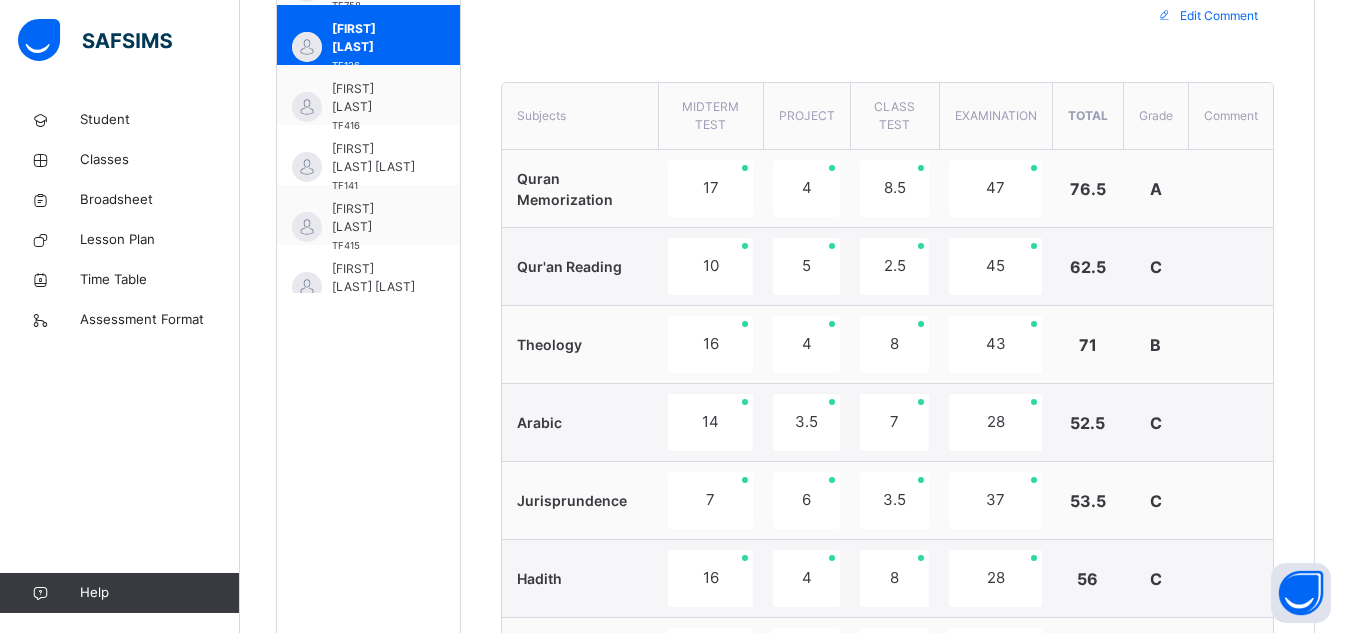scroll, scrollTop: 701, scrollLeft: 0, axis: vertical 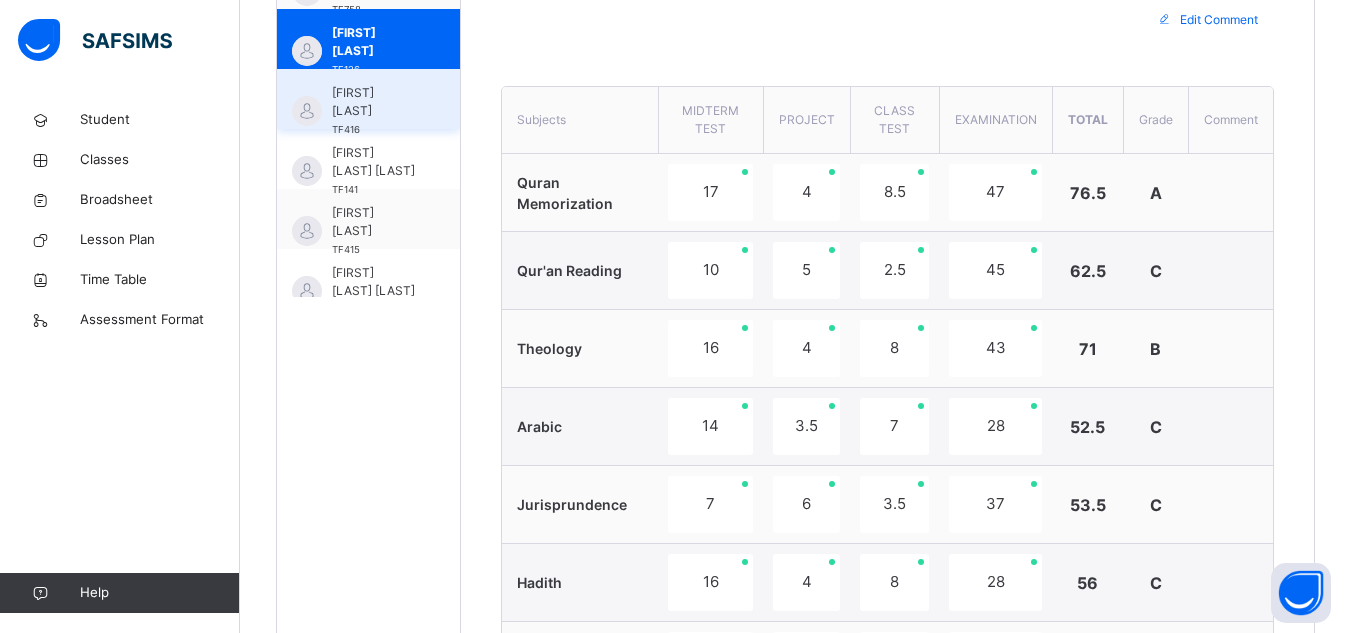 click on "[FIRST]  [LAST]" at bounding box center [373, 102] 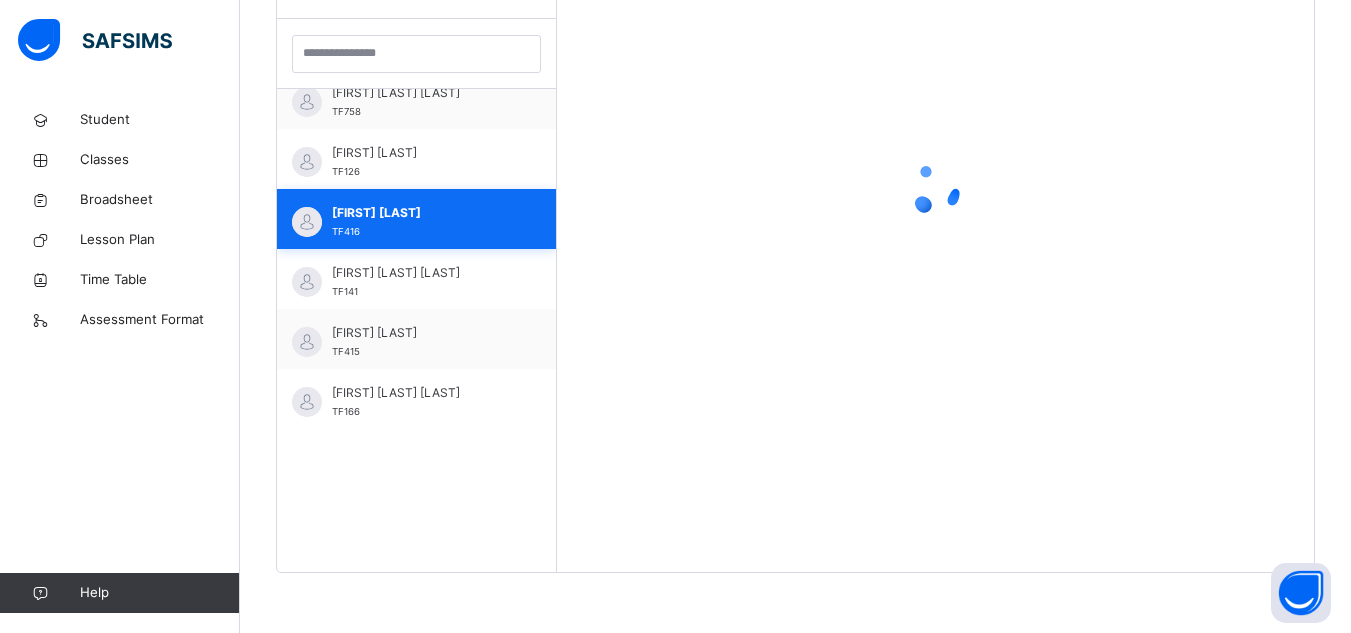 scroll, scrollTop: 581, scrollLeft: 0, axis: vertical 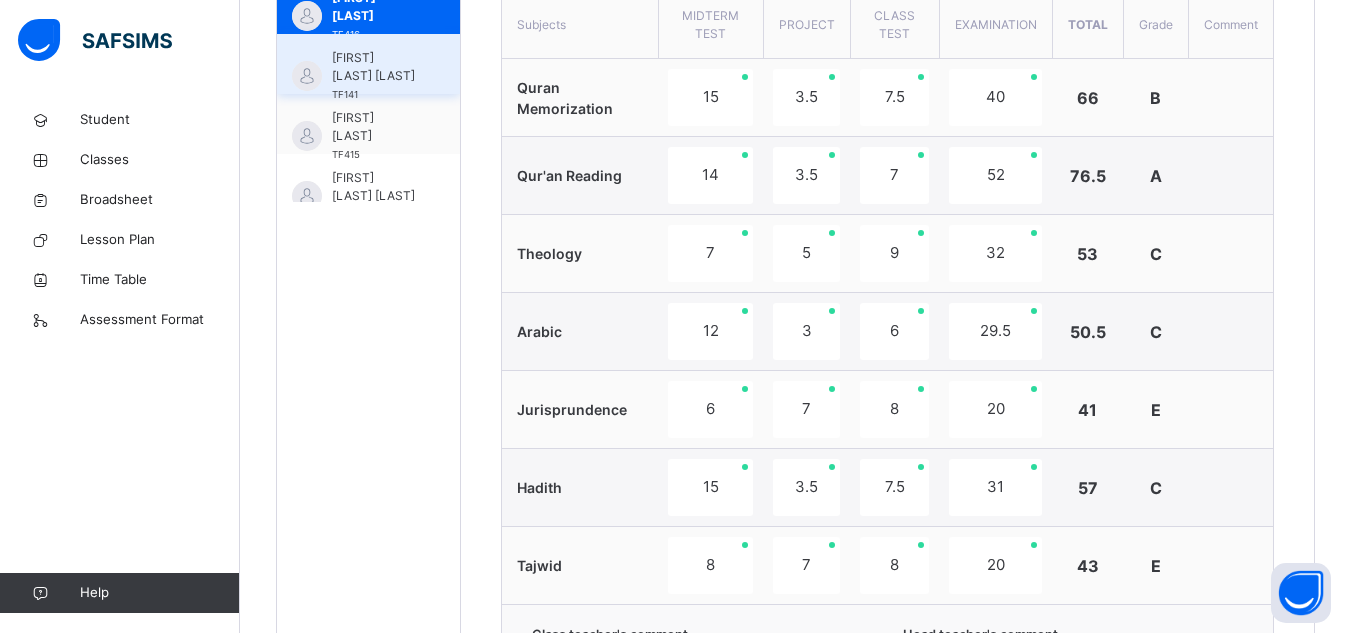 click on "[FIRST] [LAST] [LAST]" at bounding box center (373, 67) 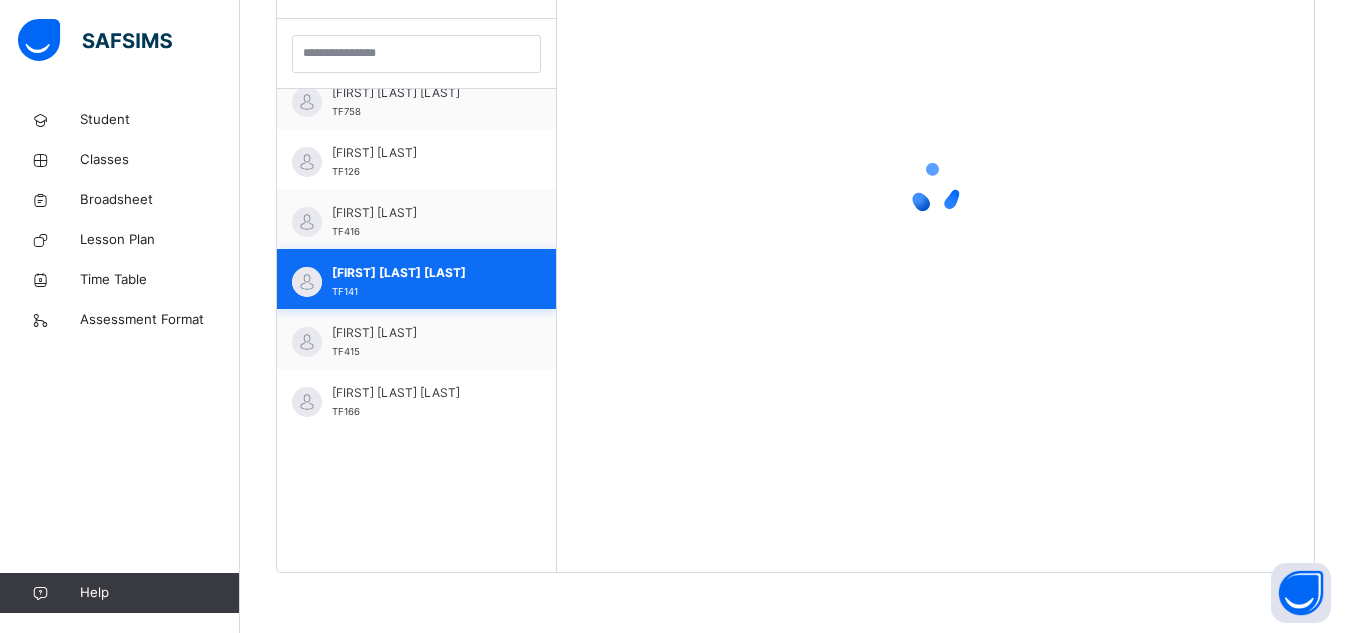 scroll, scrollTop: 581, scrollLeft: 0, axis: vertical 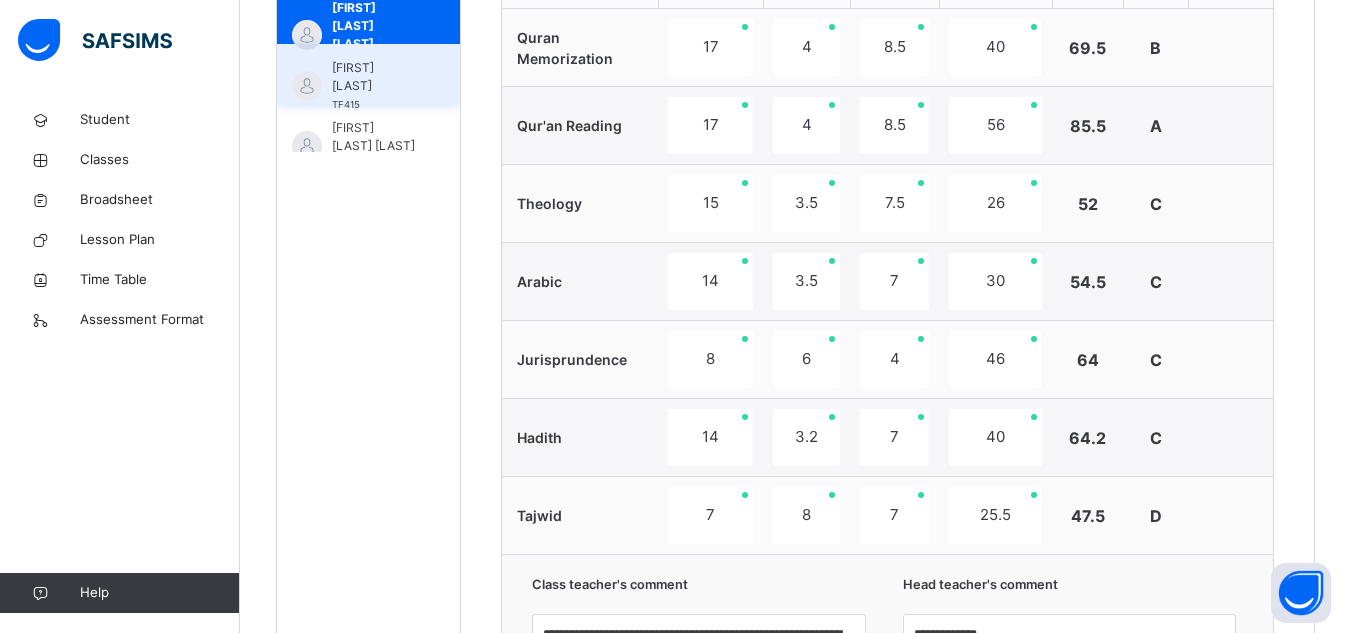 click on "[FIRST] [LAST] TF415" at bounding box center [368, 74] 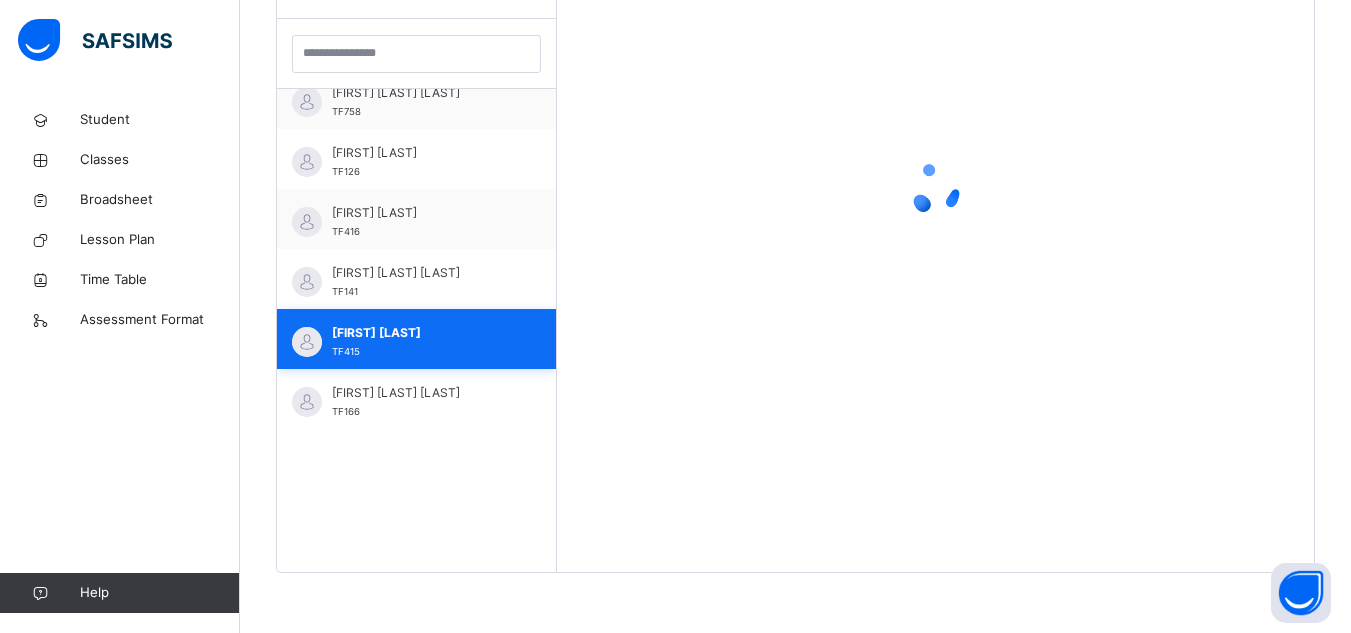 scroll, scrollTop: 581, scrollLeft: 0, axis: vertical 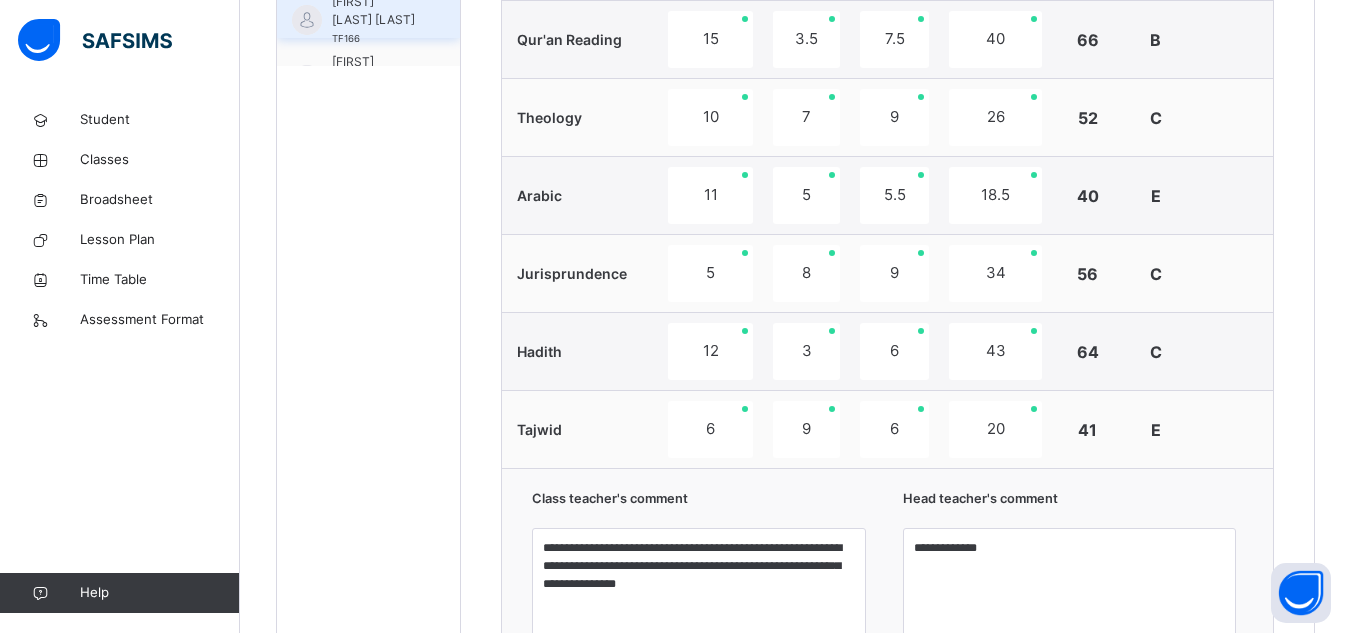 click on "[FIRST] [LAST] [LAST] TF166" at bounding box center (368, 8) 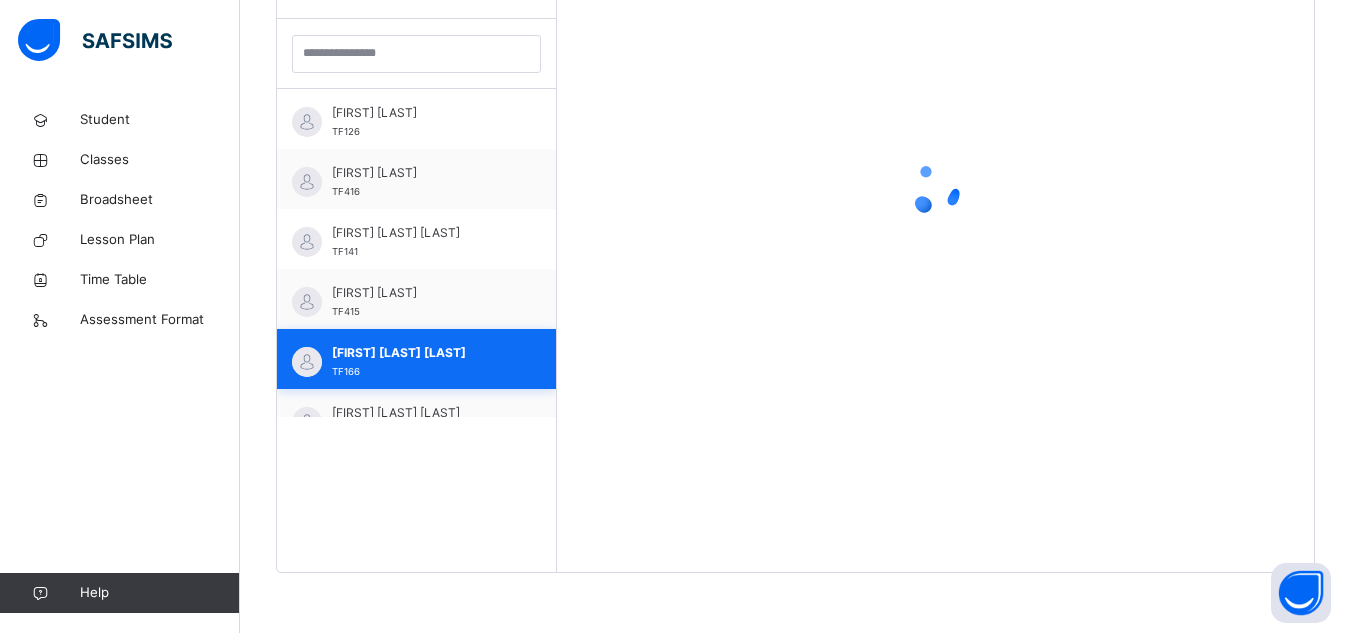 scroll, scrollTop: 581, scrollLeft: 0, axis: vertical 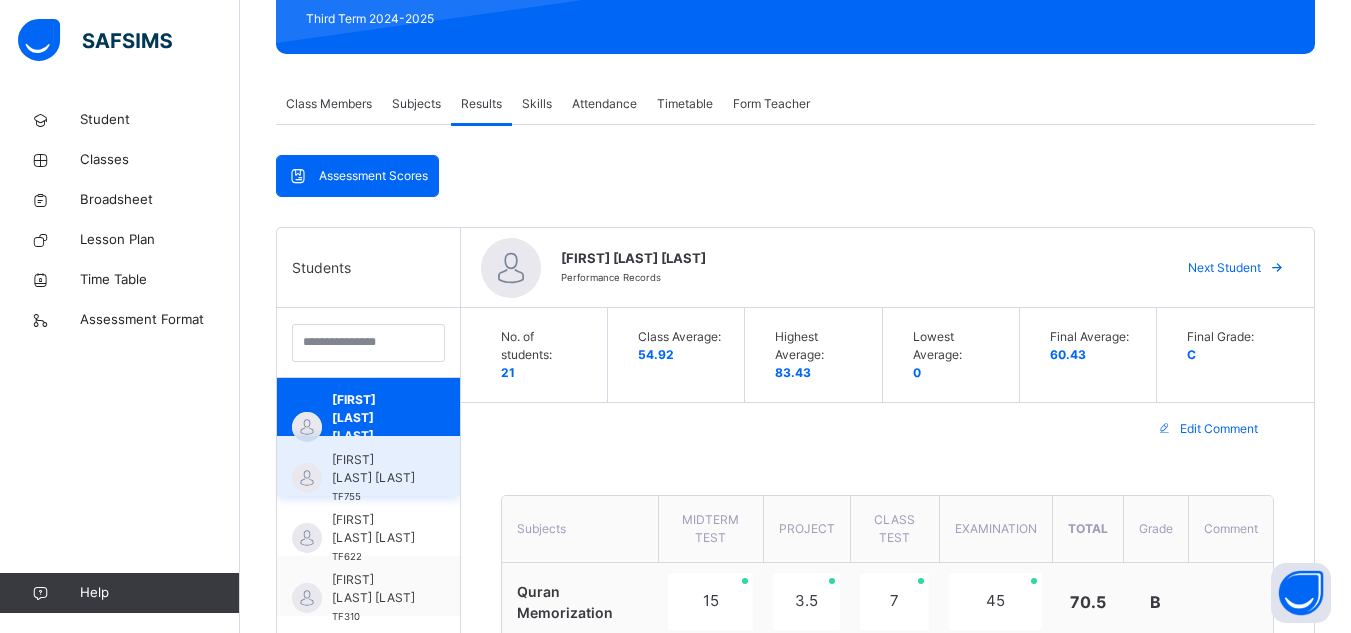 click on "[FIRST] [LAST] [LAST]" at bounding box center [373, 469] 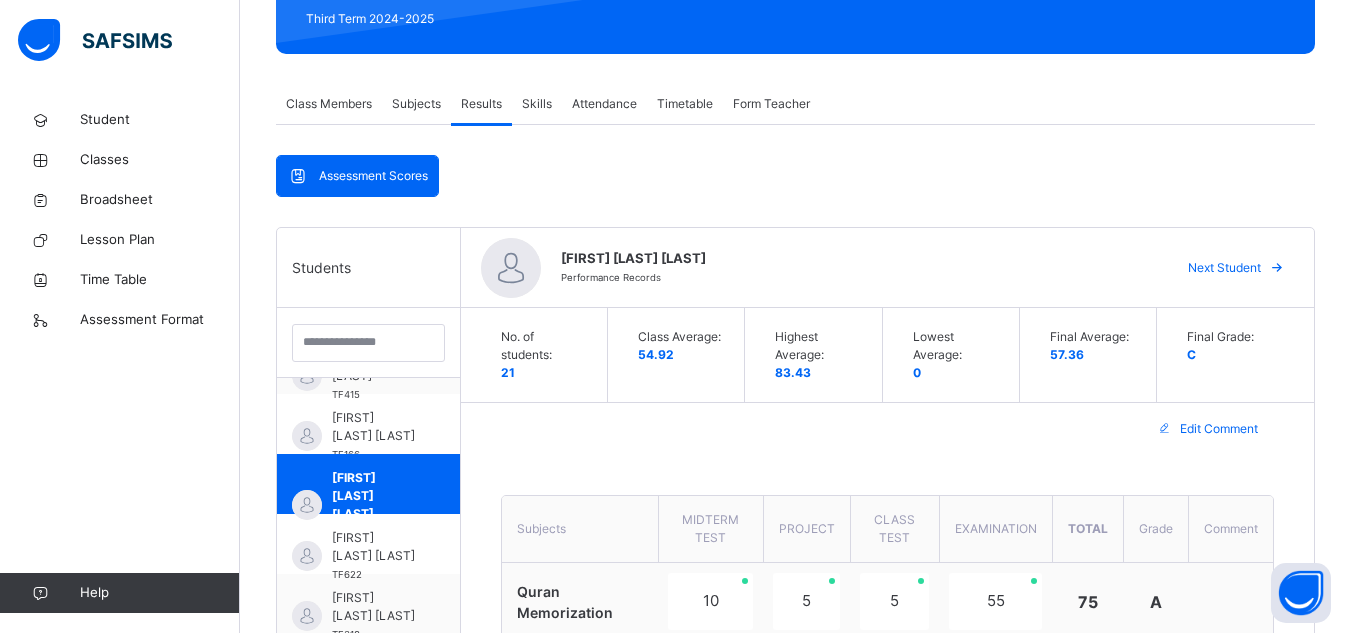 scroll, scrollTop: 602, scrollLeft: 0, axis: vertical 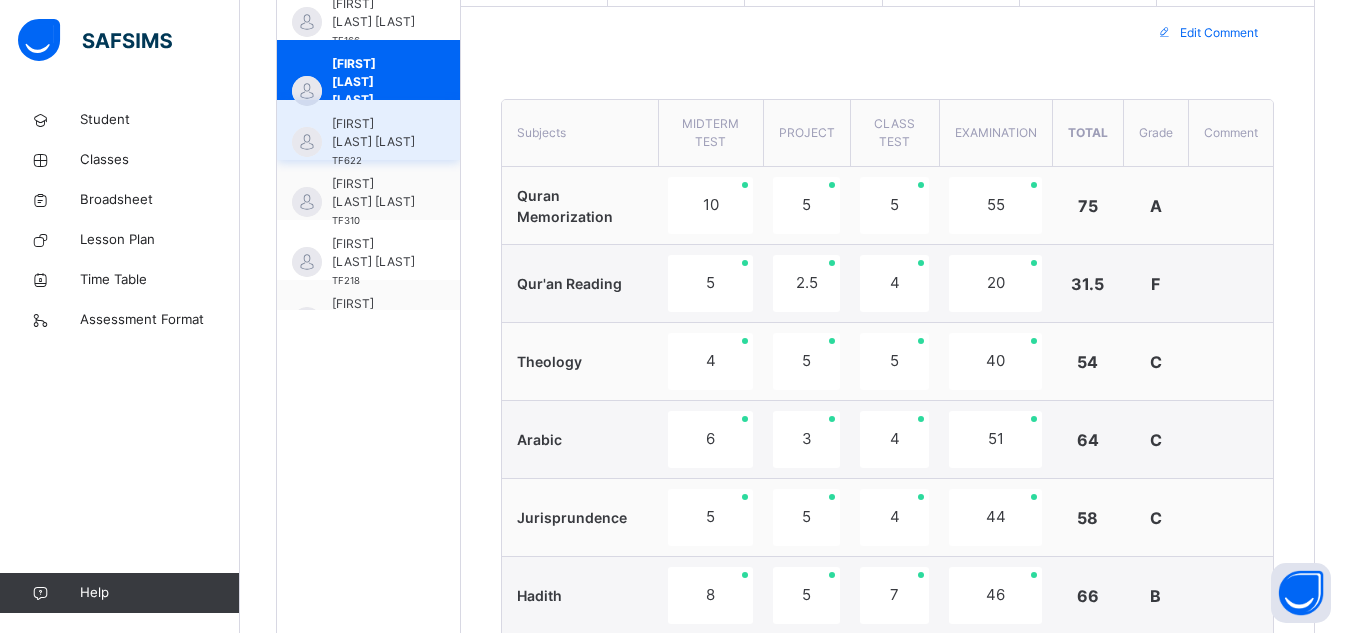 click on "[FIRST] [LAST] [LAST]" at bounding box center [373, 133] 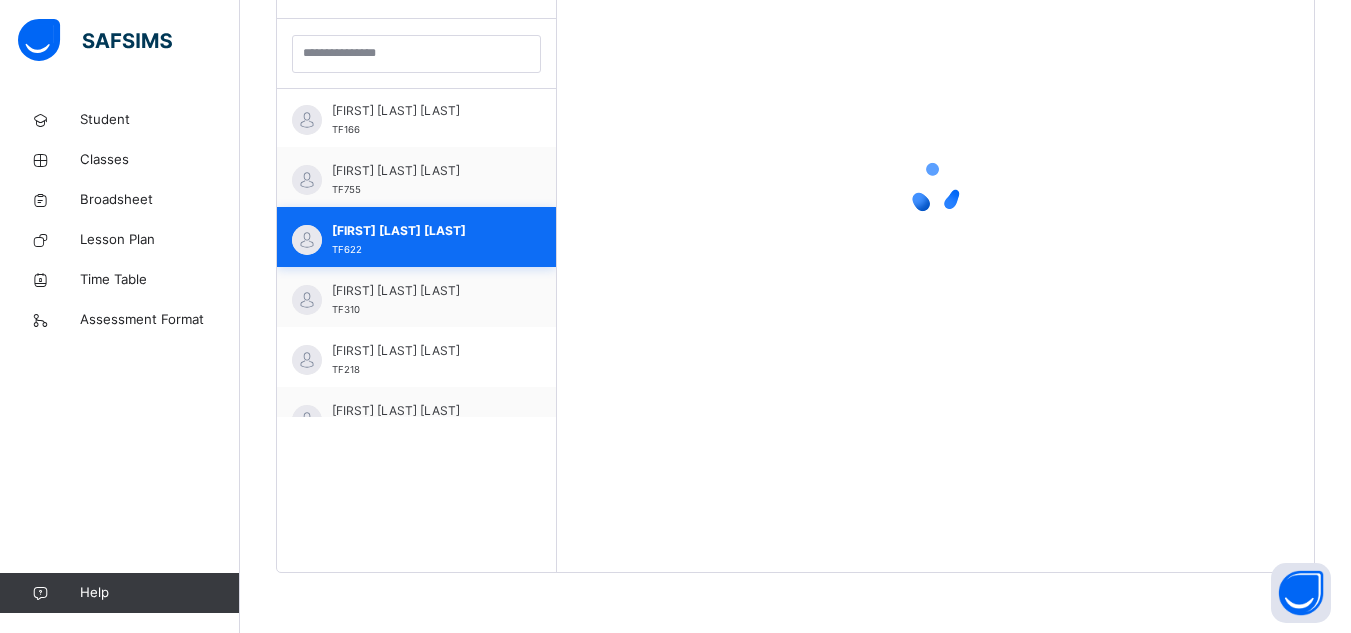 scroll, scrollTop: 581, scrollLeft: 0, axis: vertical 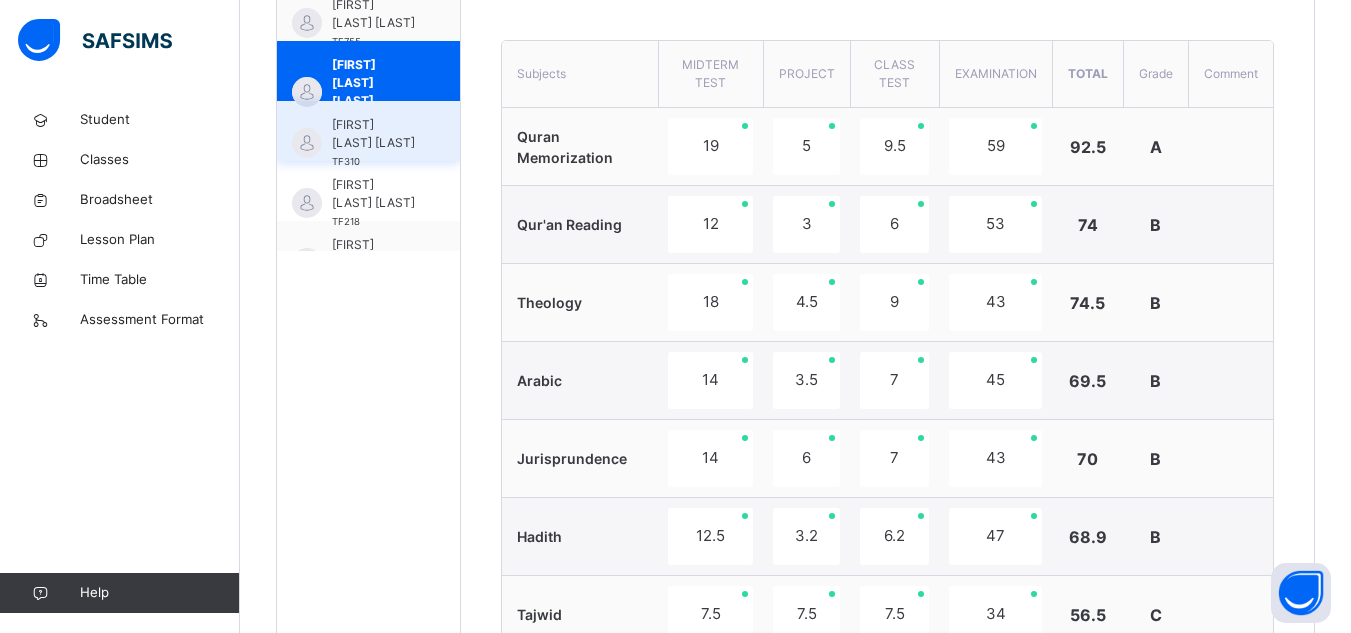 click on "[FIRST] [LAST] [LAST]" at bounding box center [373, 134] 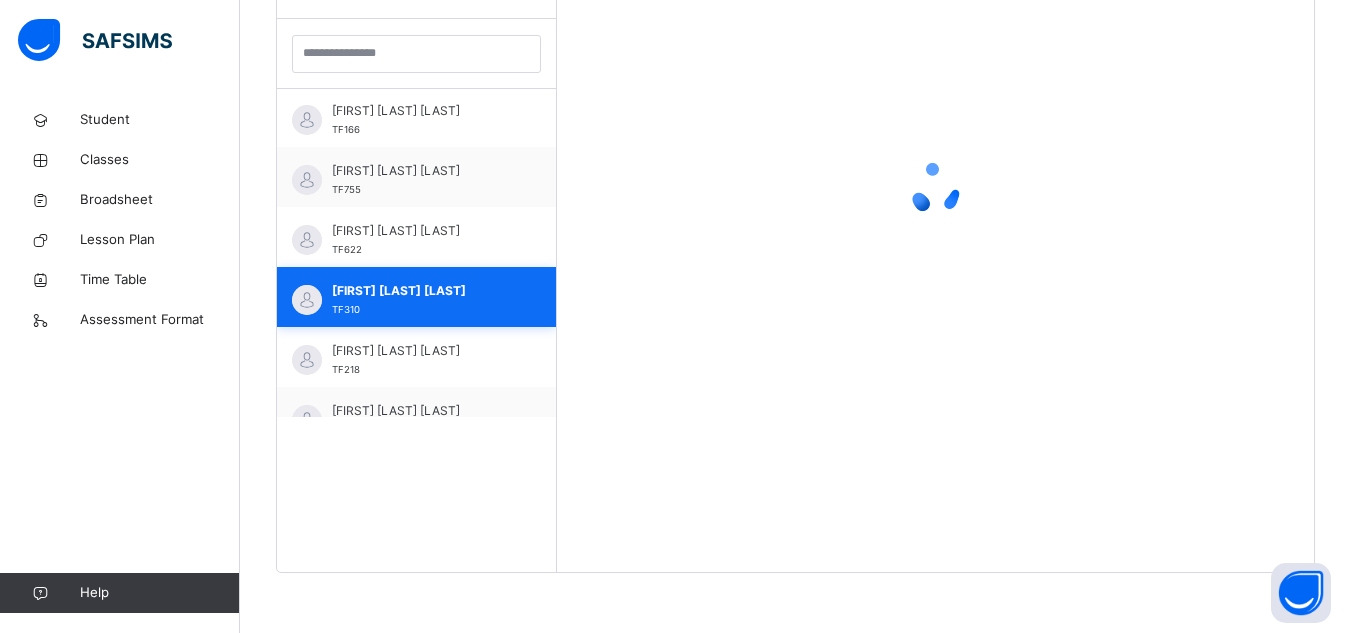 scroll, scrollTop: 581, scrollLeft: 0, axis: vertical 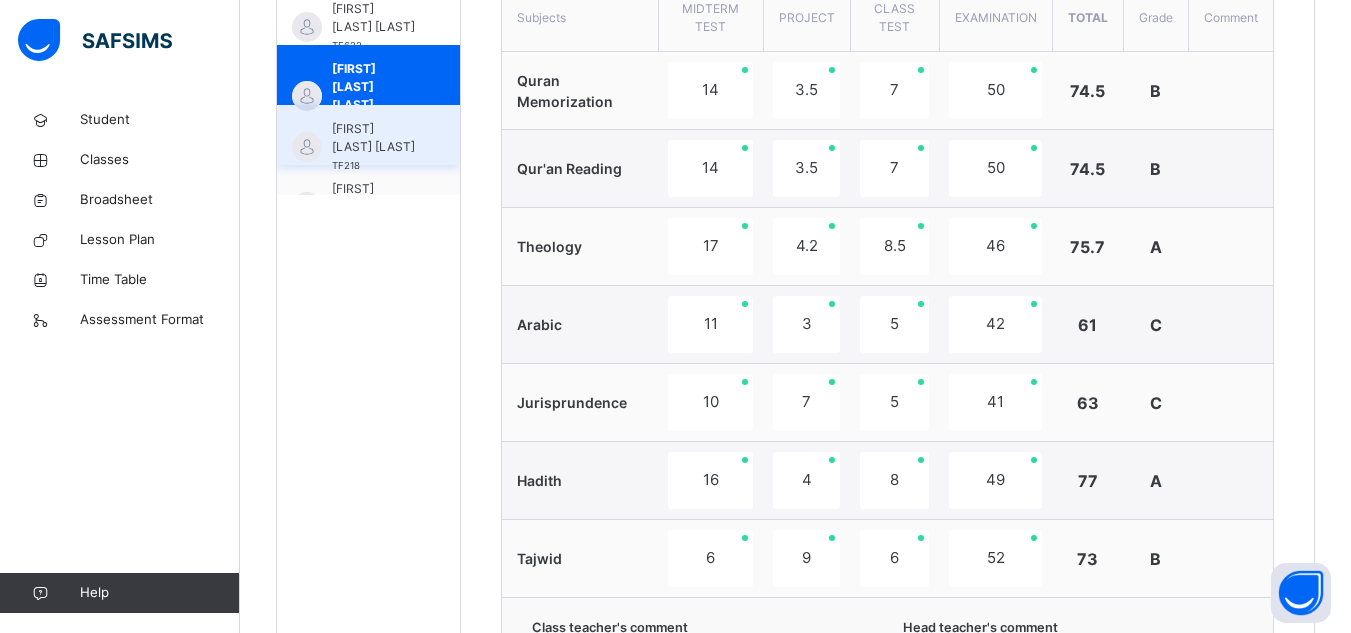 click on "[FIRST] [LAST] [LAST] TF218" at bounding box center [368, 135] 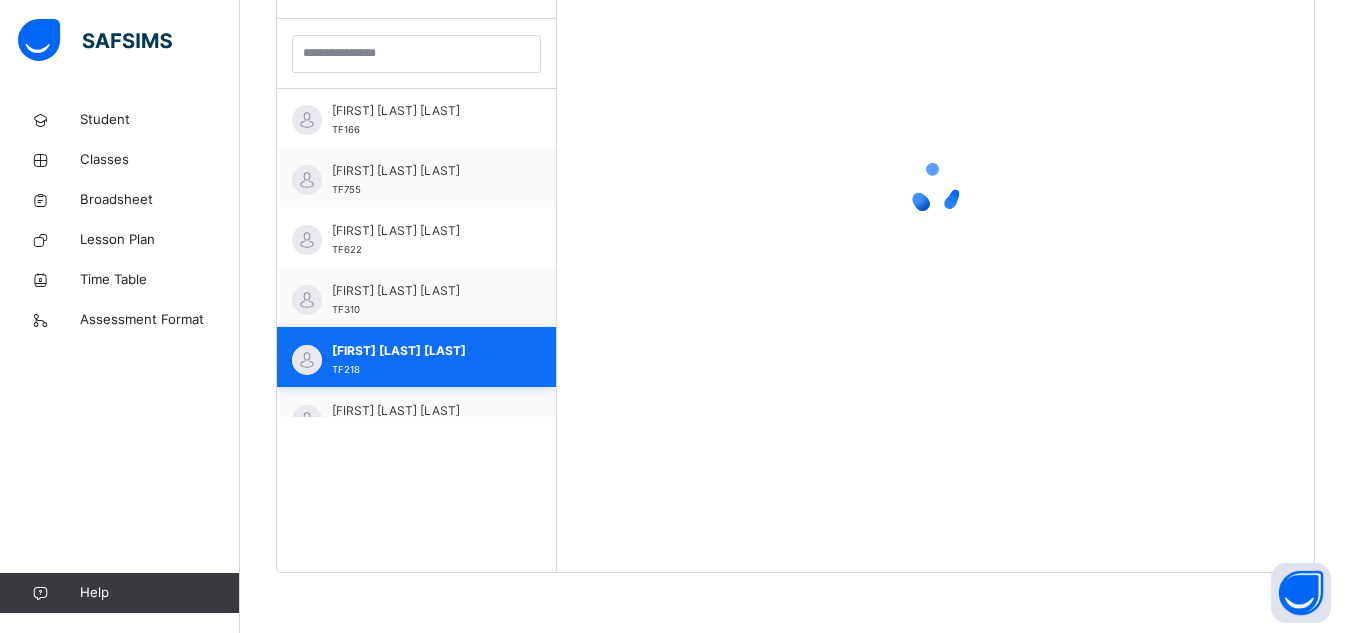 scroll, scrollTop: 581, scrollLeft: 0, axis: vertical 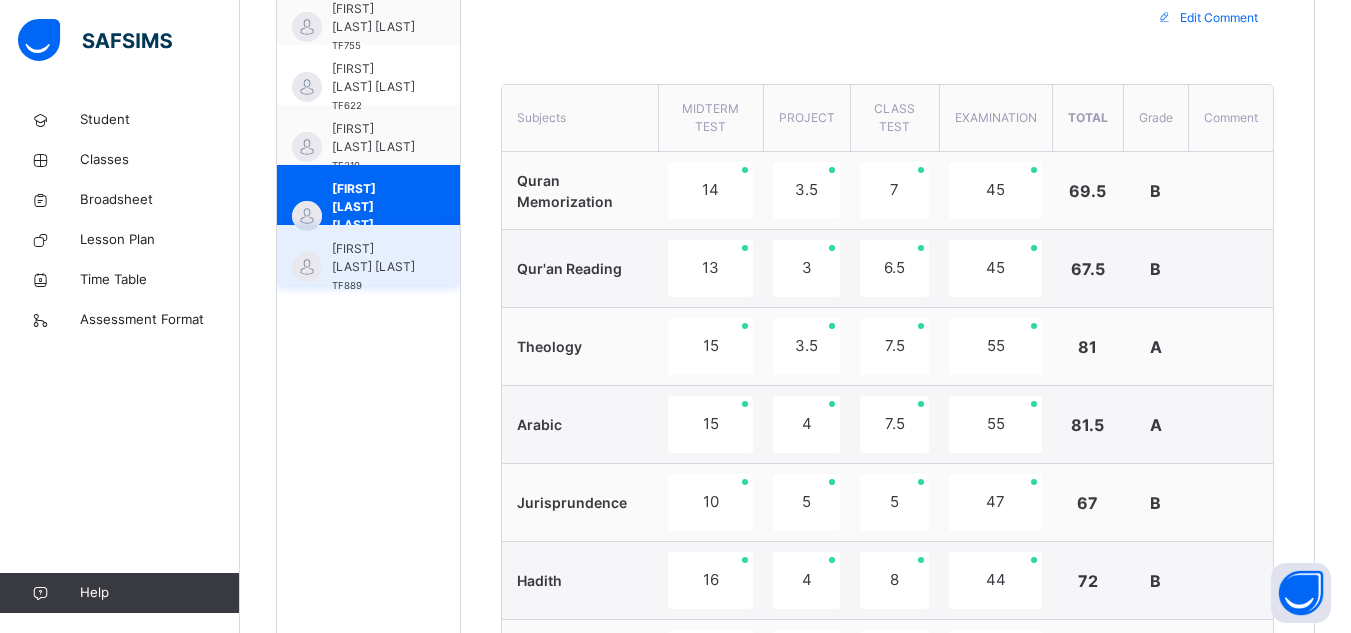 click on "[FIRST] [LAST] [LAST]" at bounding box center (373, 258) 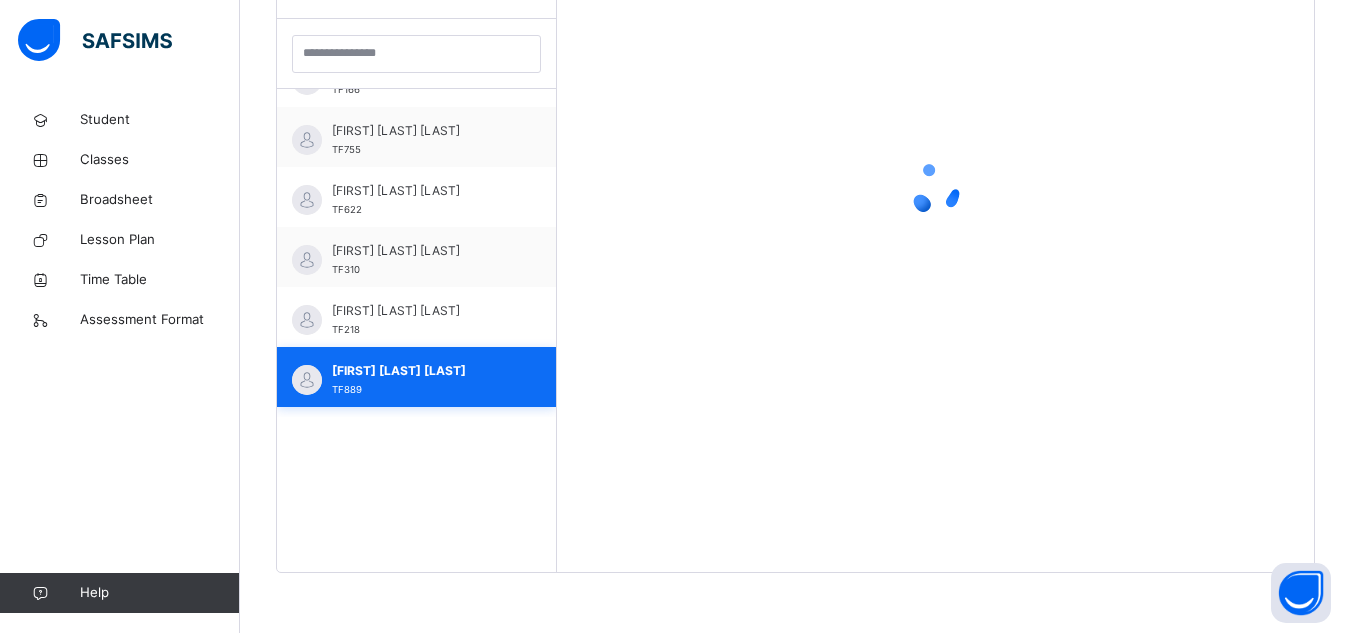 scroll, scrollTop: 581, scrollLeft: 0, axis: vertical 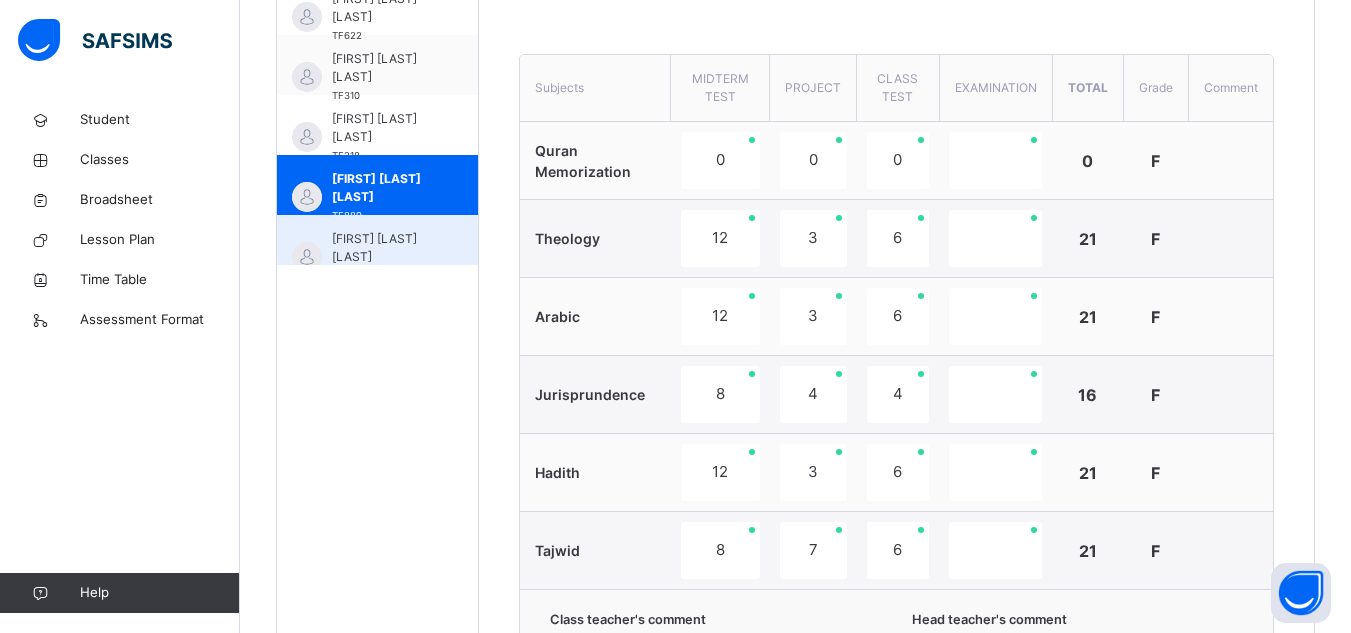 click on "[FIRST] [LAST] [LAST] TF485" at bounding box center [377, 245] 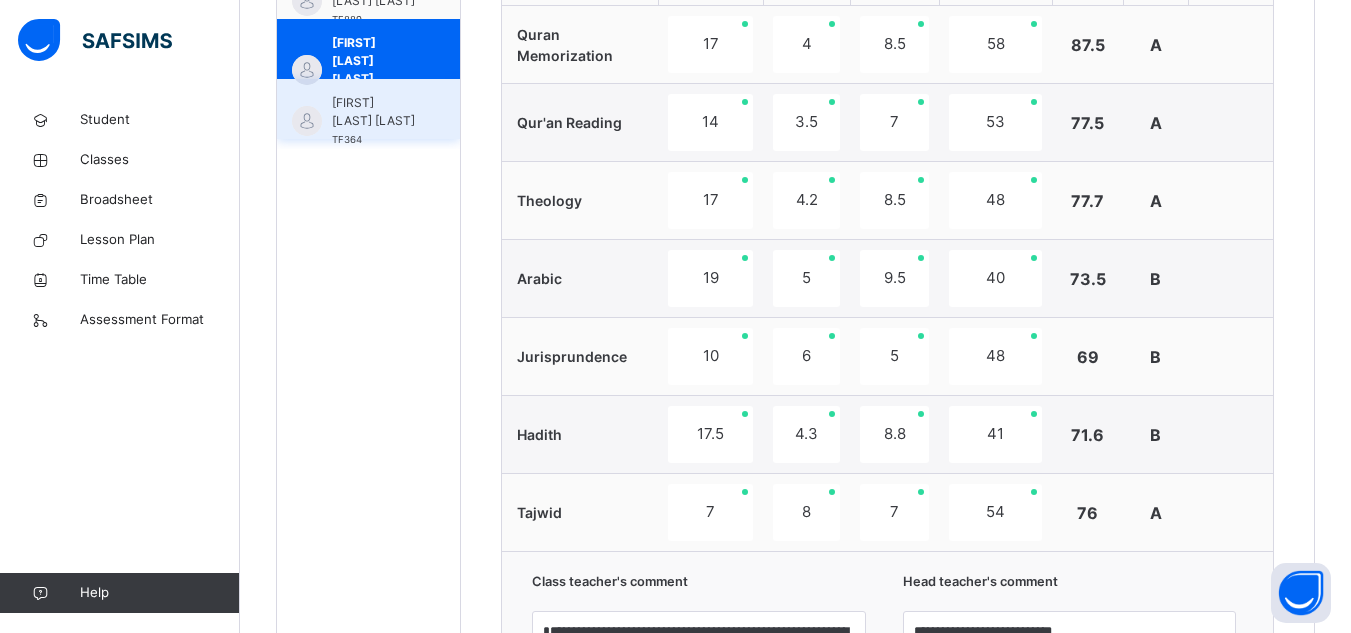 click on "[FIRST] [LAST] [LAST]" at bounding box center (373, 112) 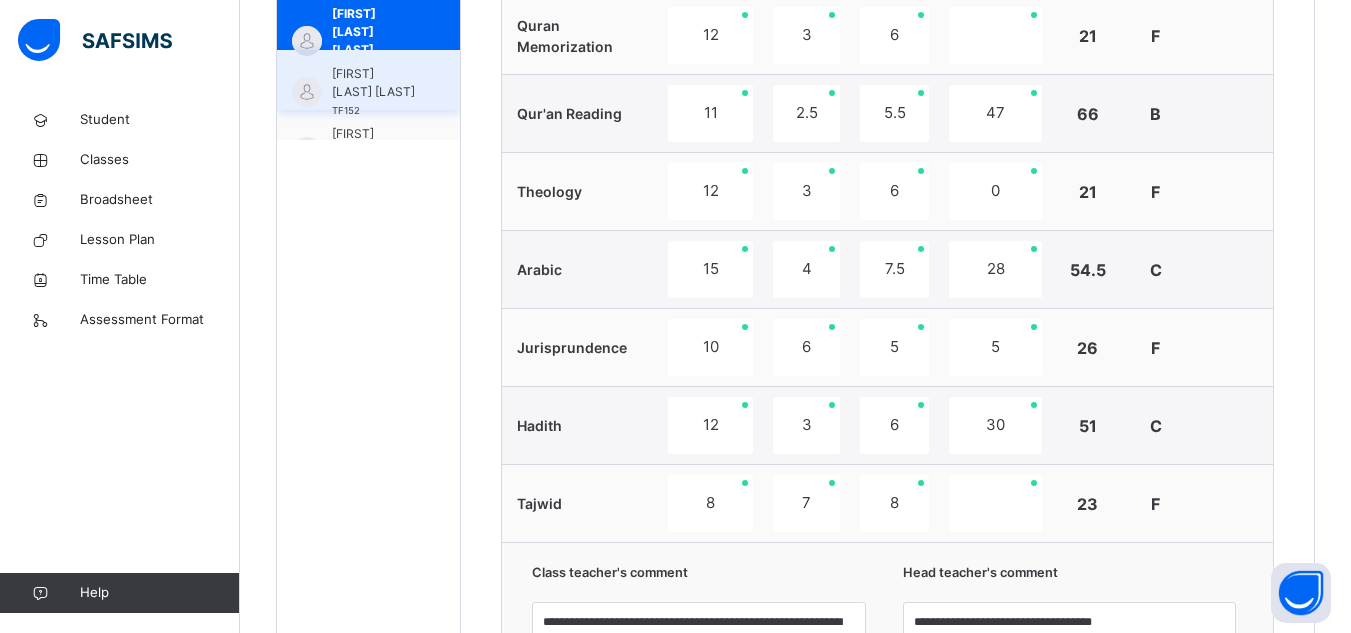 click on "[FIRST] [LAST] [LAST]" at bounding box center (373, 83) 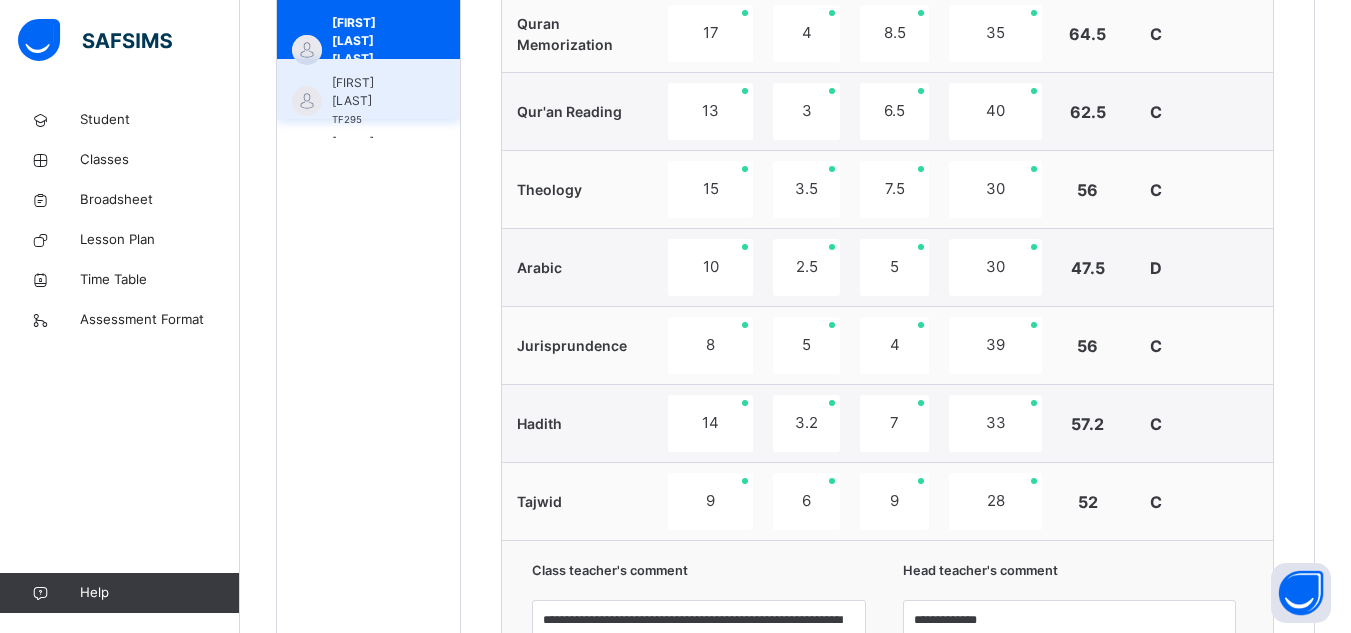 scroll, scrollTop: 892, scrollLeft: 0, axis: vertical 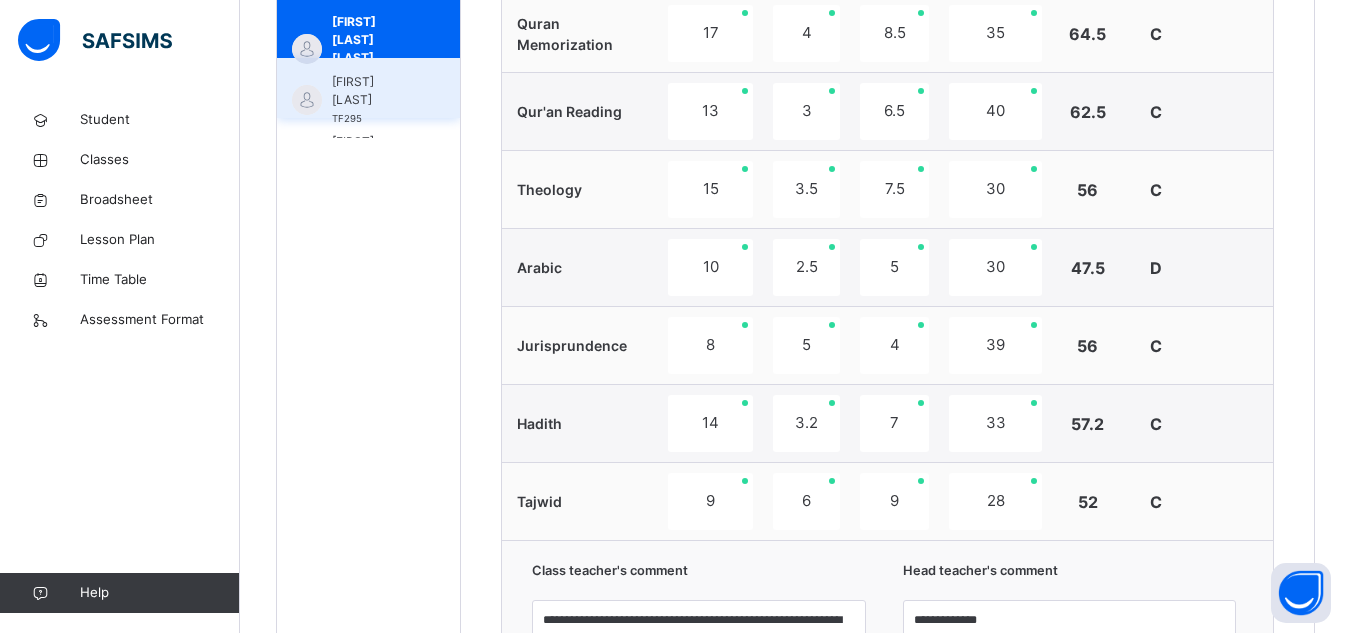 click on "[FIRST]  [LAST] TF295" at bounding box center (368, 88) 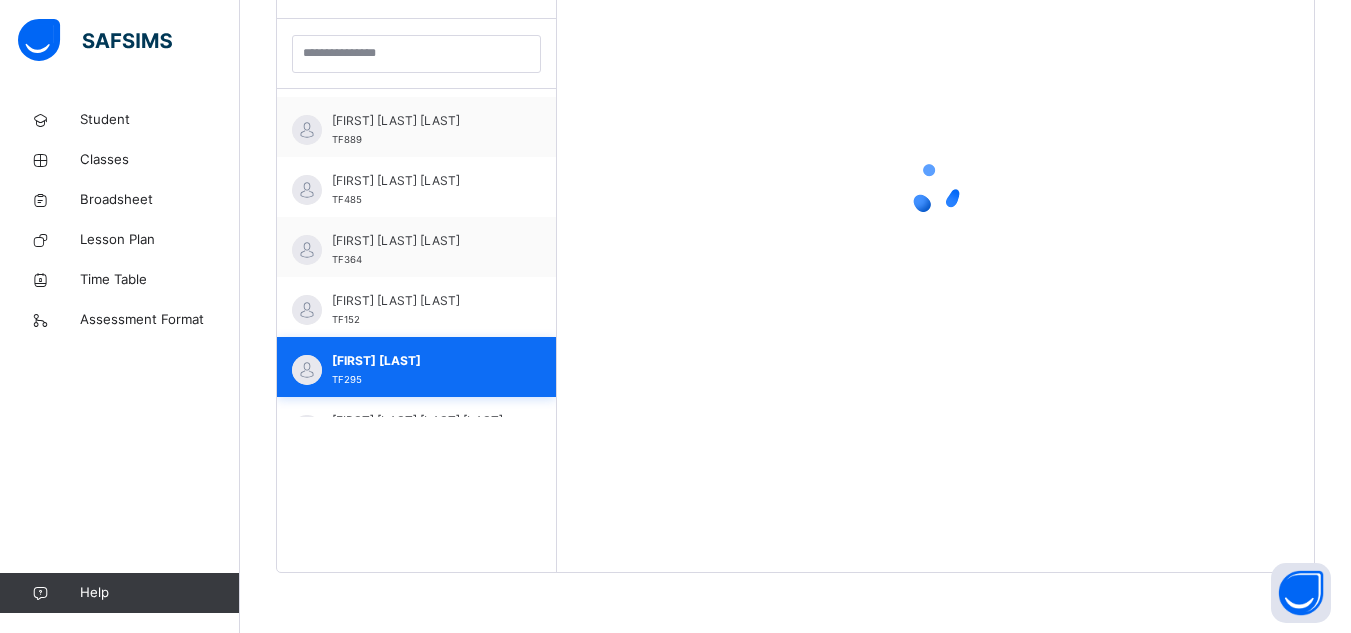 scroll, scrollTop: 581, scrollLeft: 0, axis: vertical 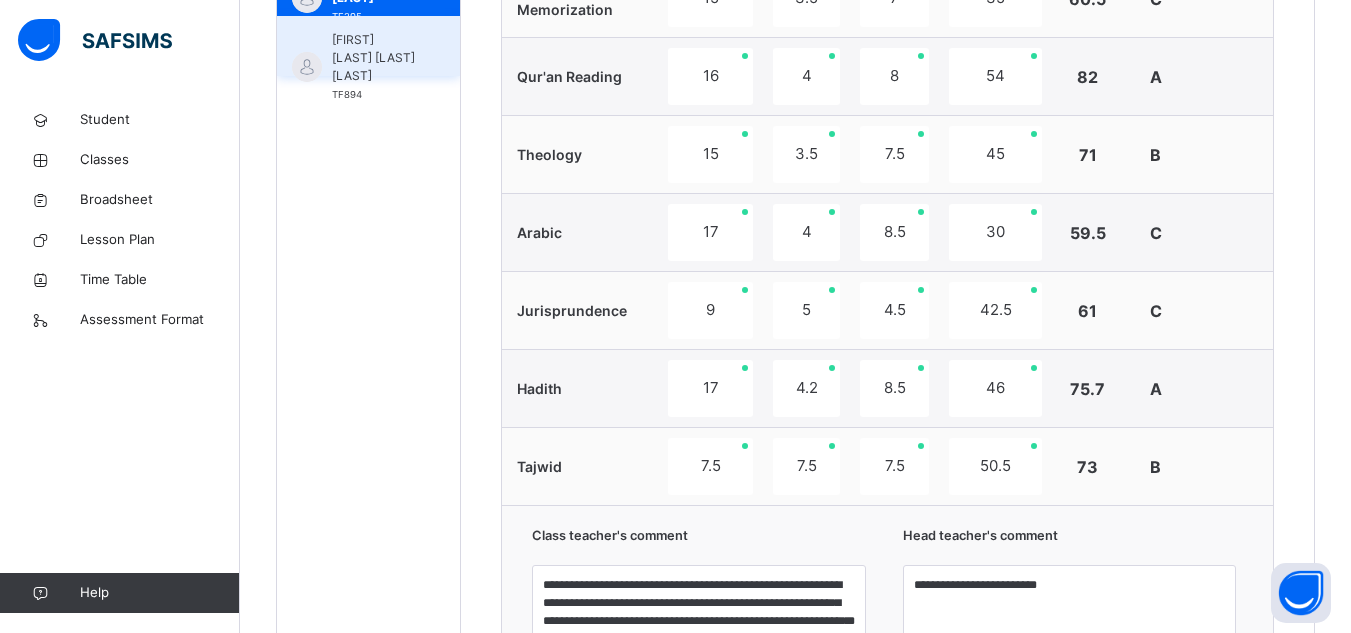 click on "[FIRST] [LAST] [LAST] [LAST]" at bounding box center (373, 58) 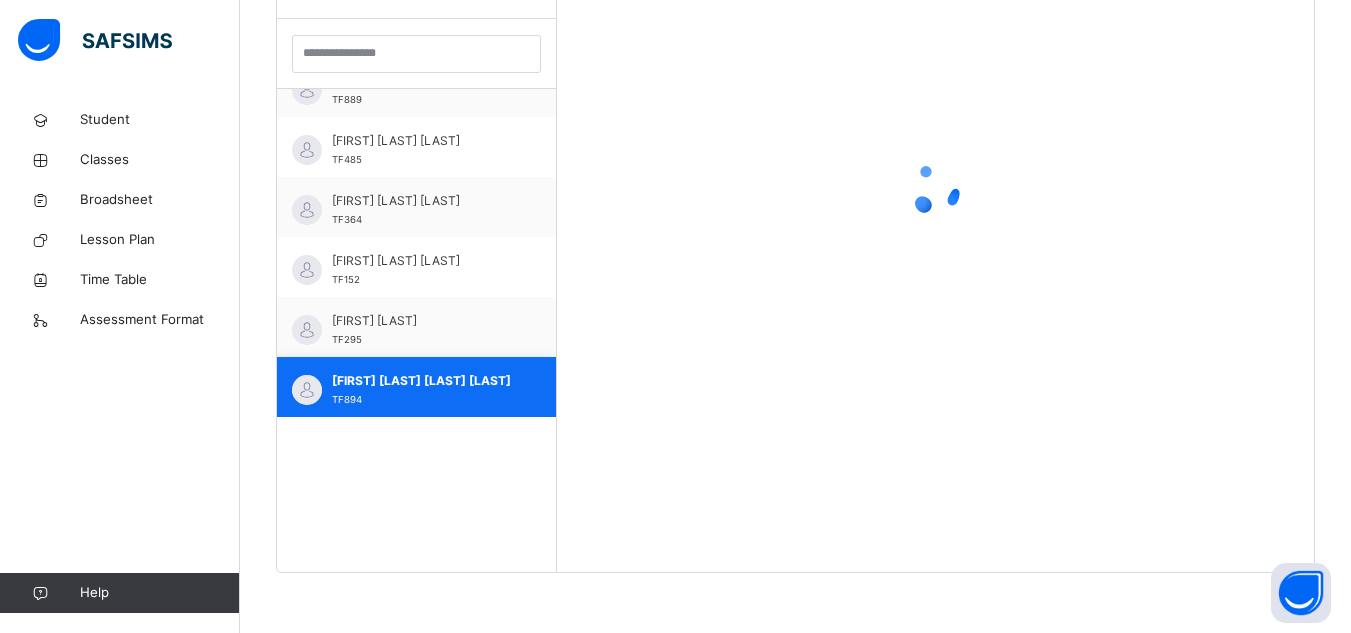 scroll, scrollTop: 581, scrollLeft: 0, axis: vertical 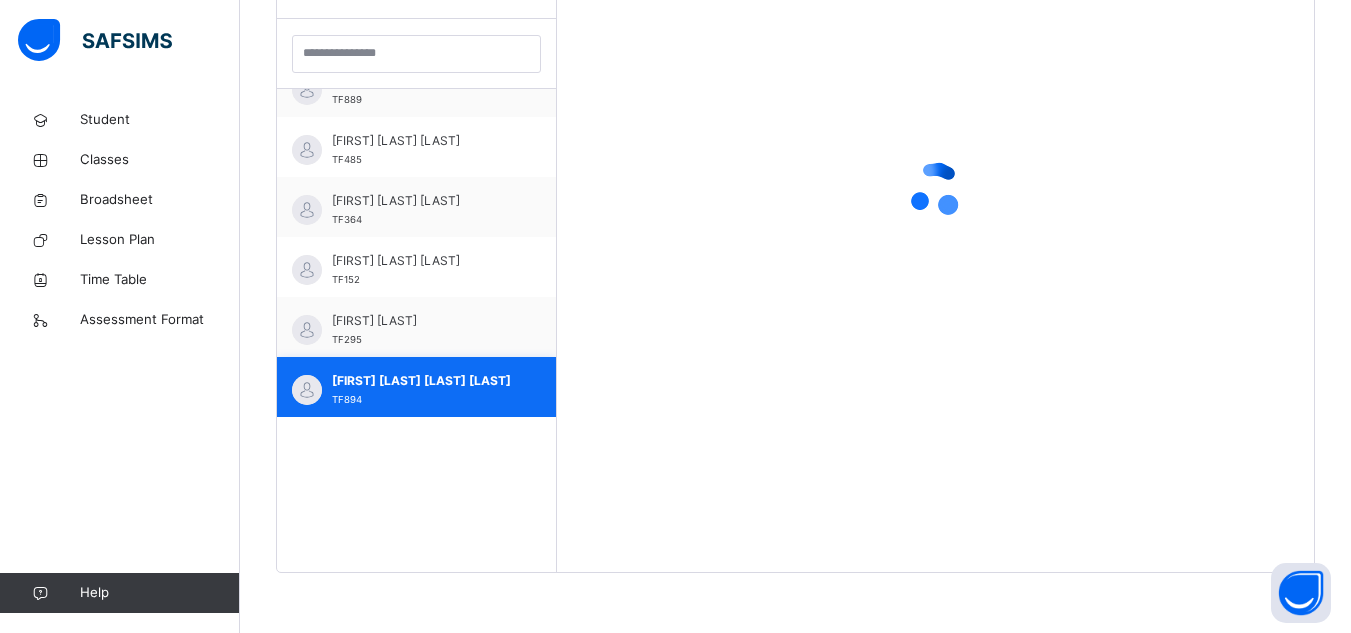 click on "Students" at bounding box center (416, -21) 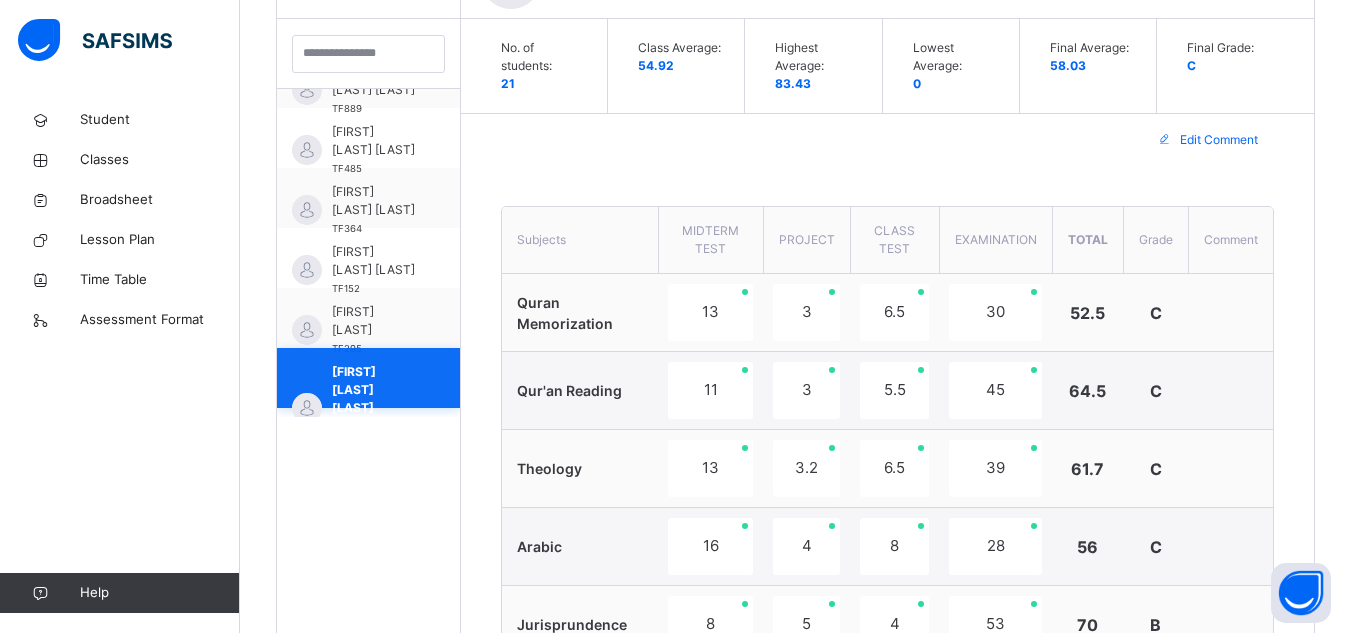 scroll, scrollTop: 931, scrollLeft: 0, axis: vertical 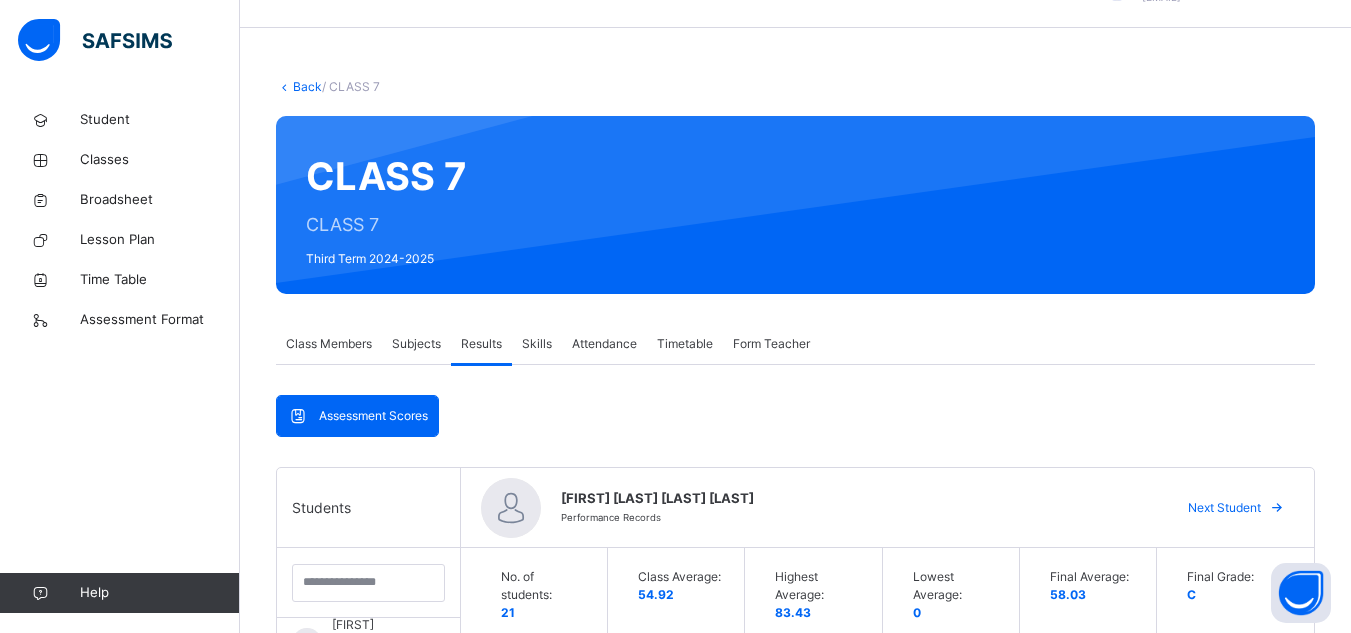click on "Skills" at bounding box center (537, 344) 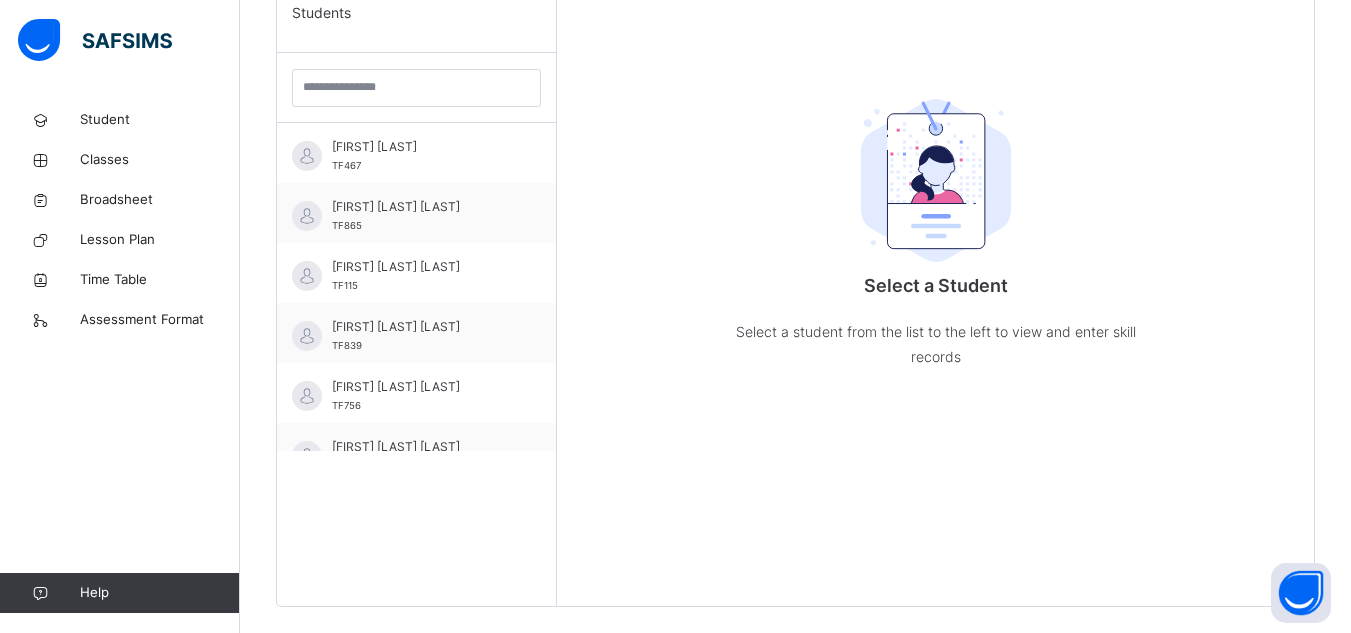 scroll, scrollTop: 557, scrollLeft: 0, axis: vertical 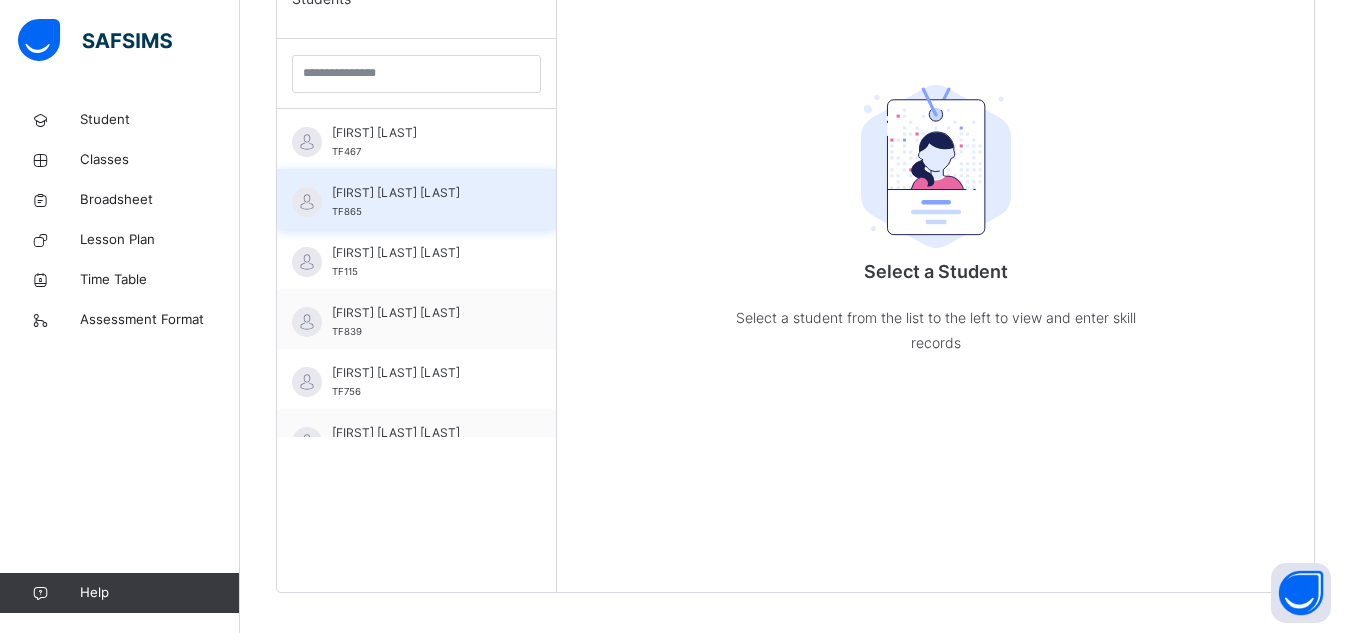 click on "[FIRST] [LAST] [LAST]" at bounding box center [421, 193] 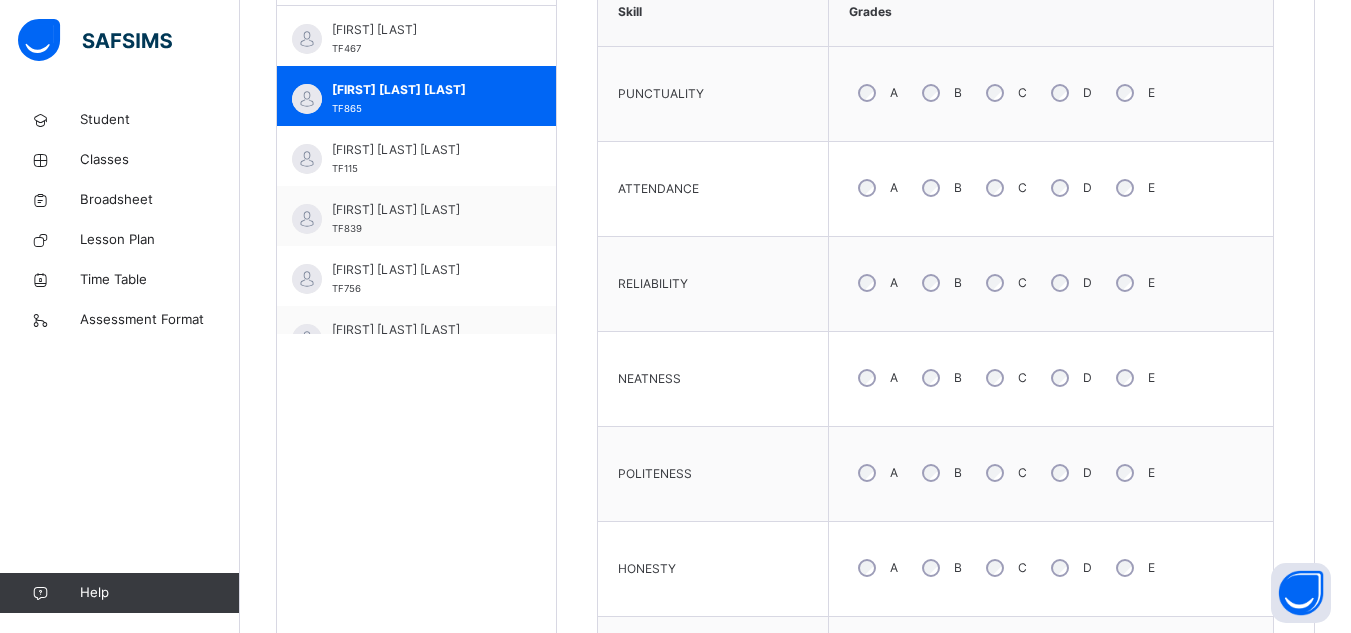 scroll, scrollTop: 717, scrollLeft: 0, axis: vertical 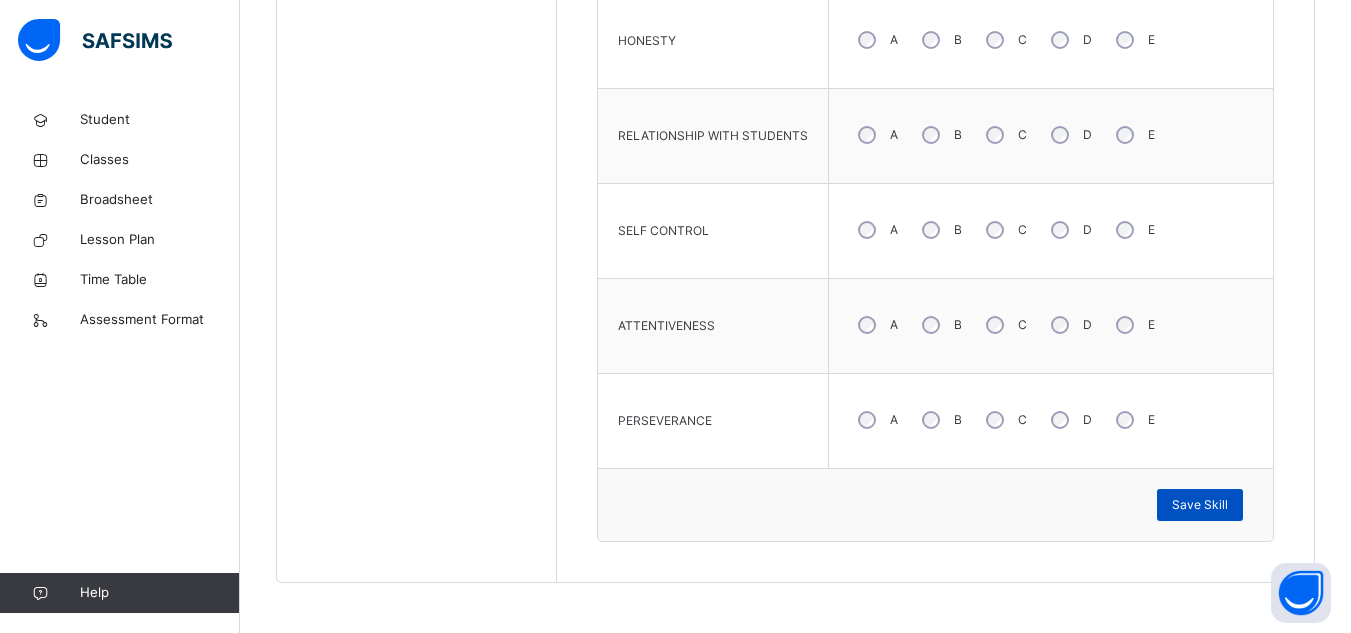 click on "Save Skill" at bounding box center [1200, 505] 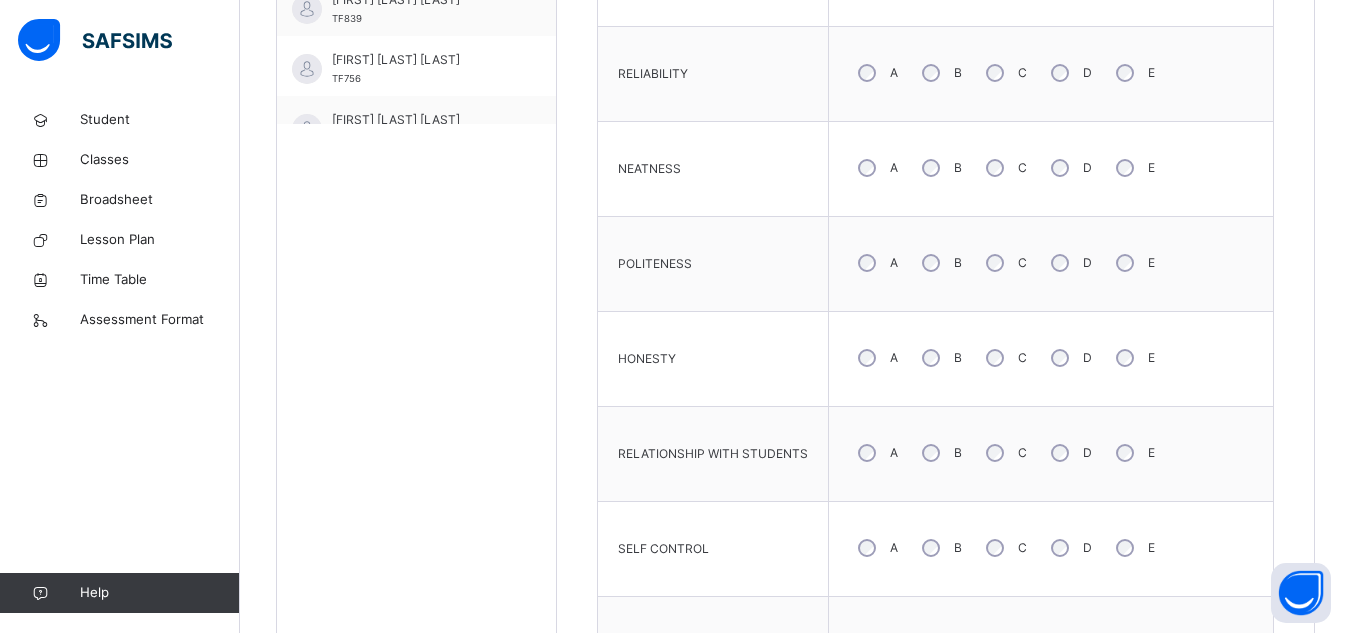 scroll, scrollTop: 779, scrollLeft: 0, axis: vertical 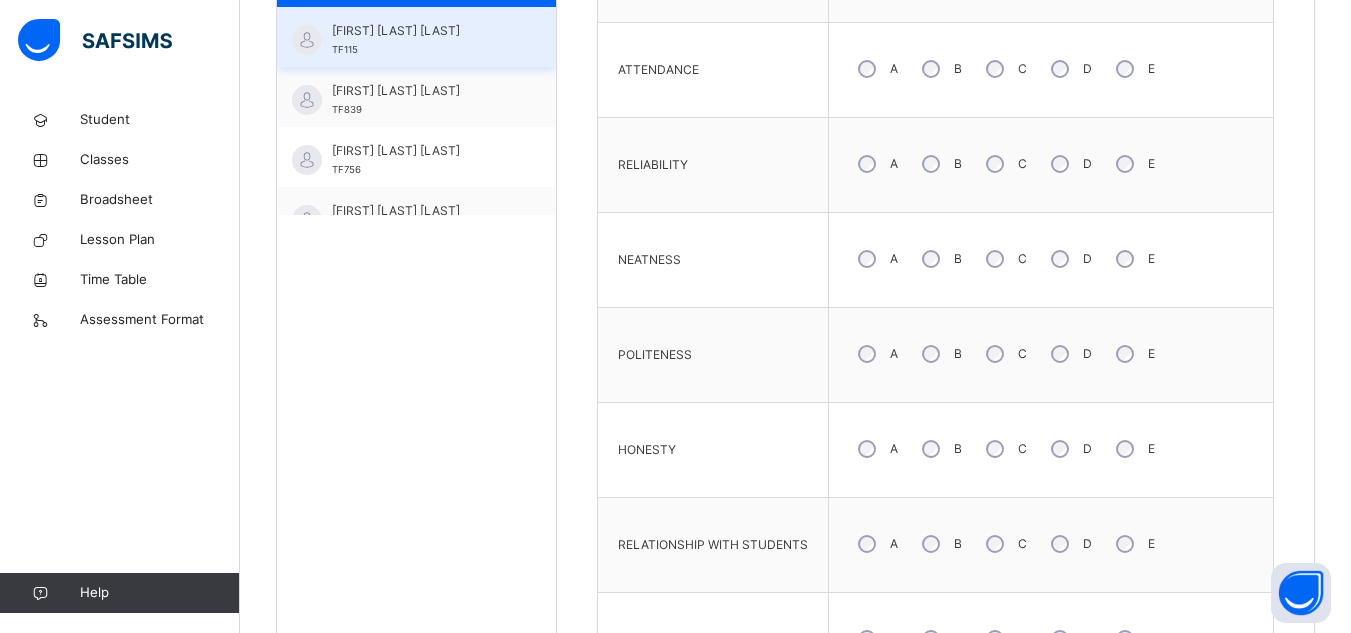 click on "[FIRST] [LAST] [LAST]" at bounding box center (421, 31) 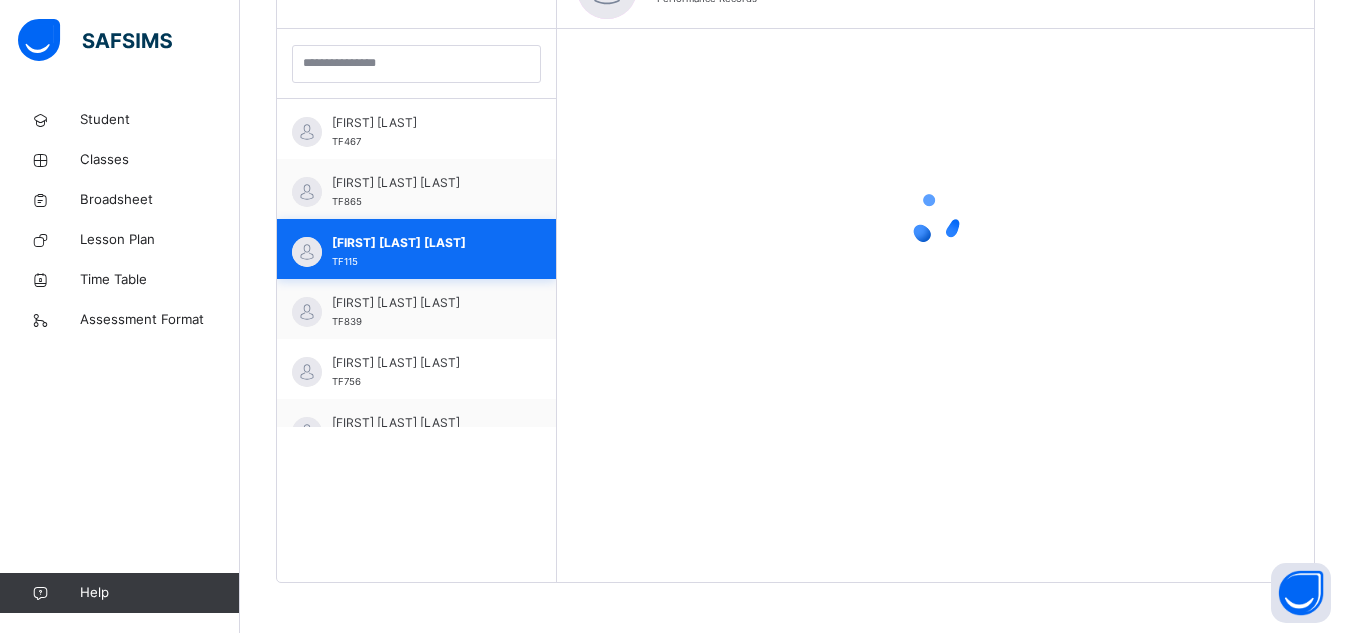 scroll, scrollTop: 779, scrollLeft: 0, axis: vertical 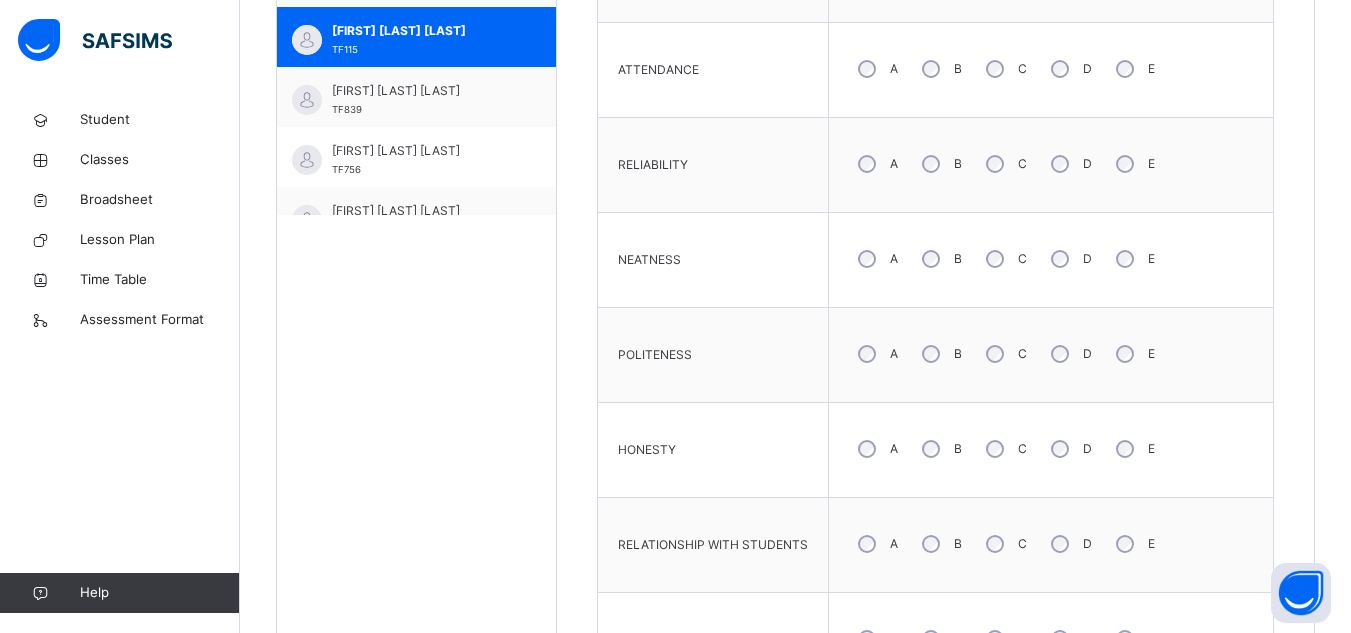 click on "B" at bounding box center [940, 354] 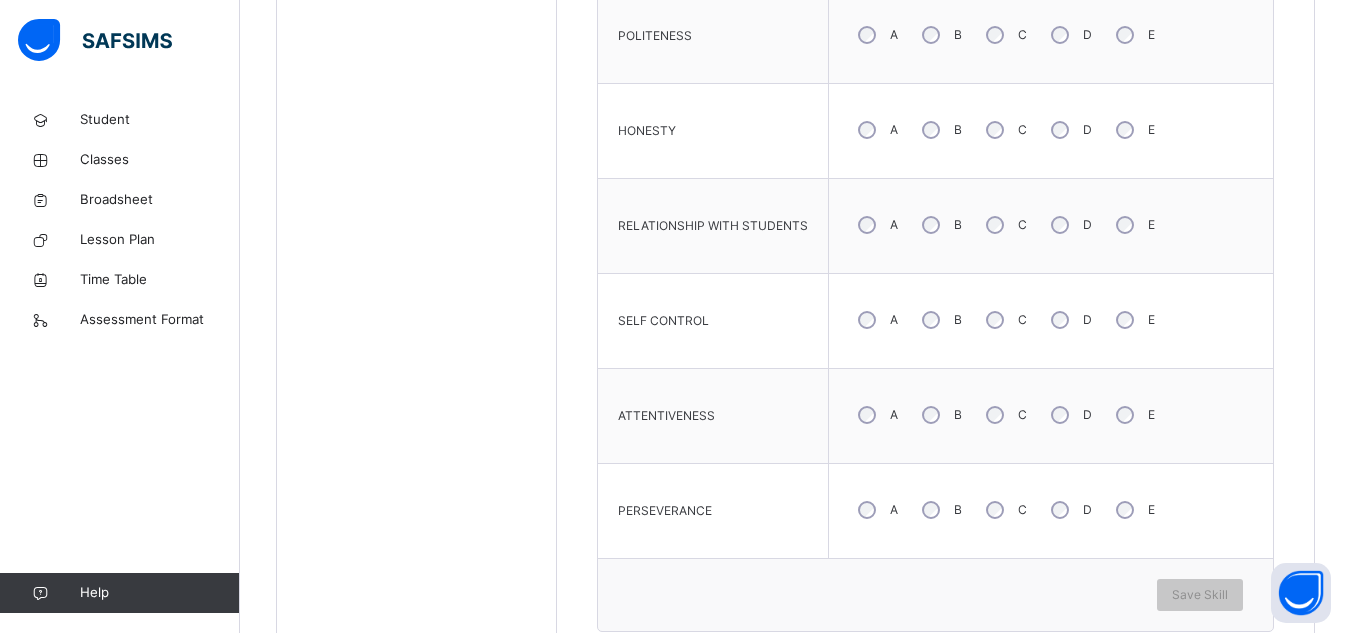 scroll, scrollTop: 1099, scrollLeft: 0, axis: vertical 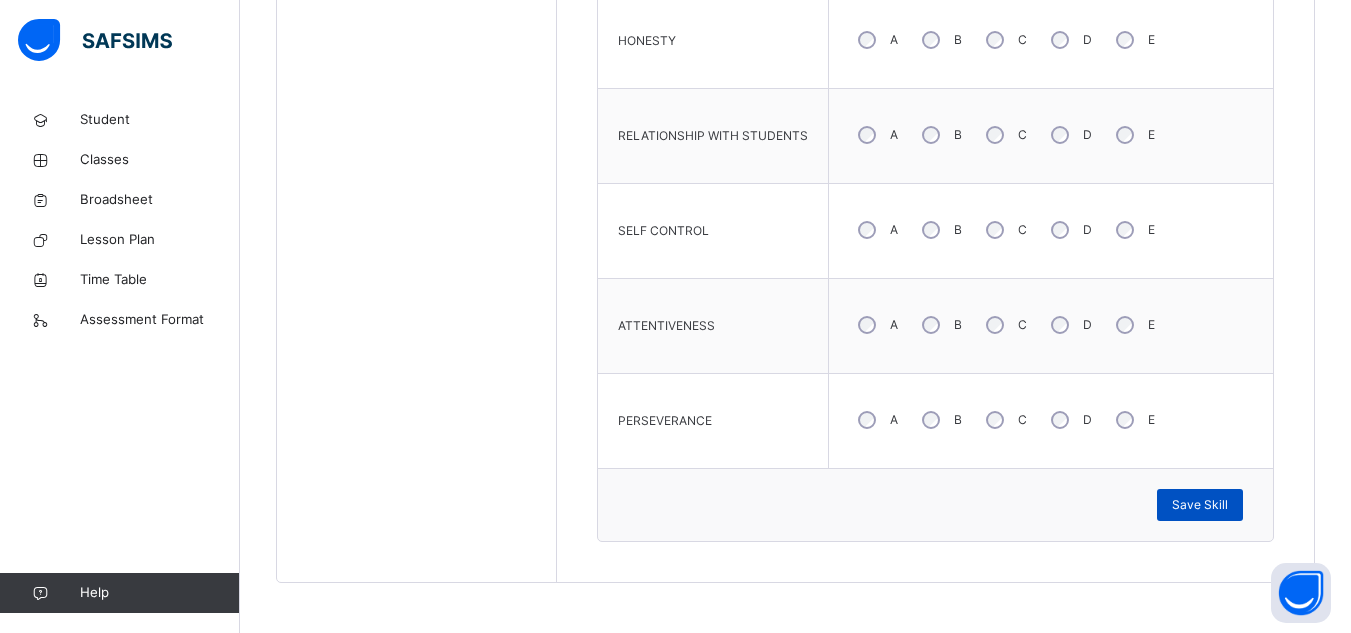 click on "Save Skill" at bounding box center (1200, 505) 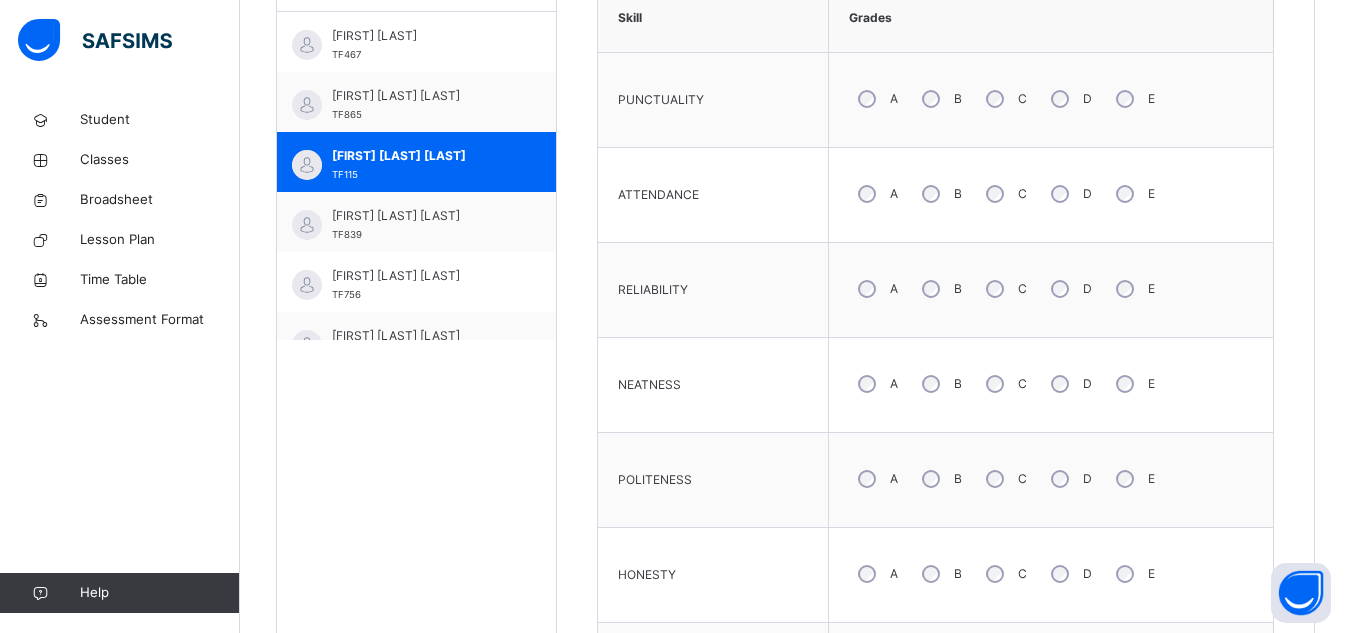 scroll, scrollTop: 647, scrollLeft: 0, axis: vertical 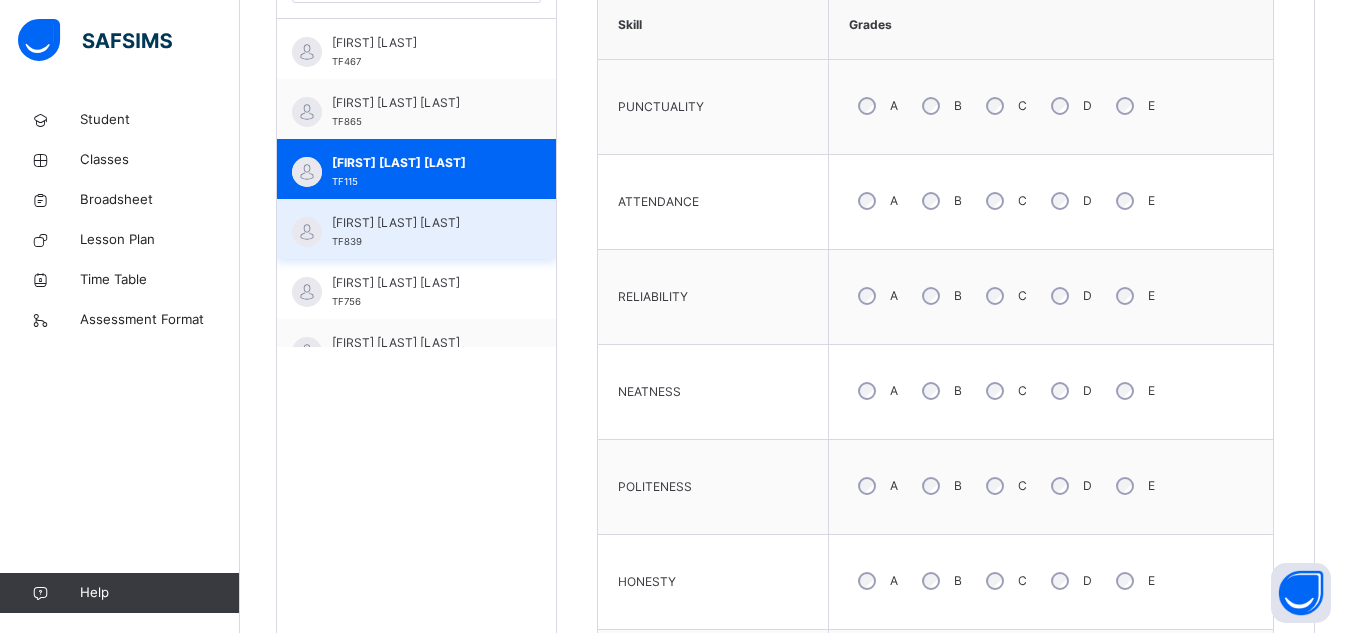 click on "[FIRST] [LAST] [LAST] TF839" at bounding box center (421, 232) 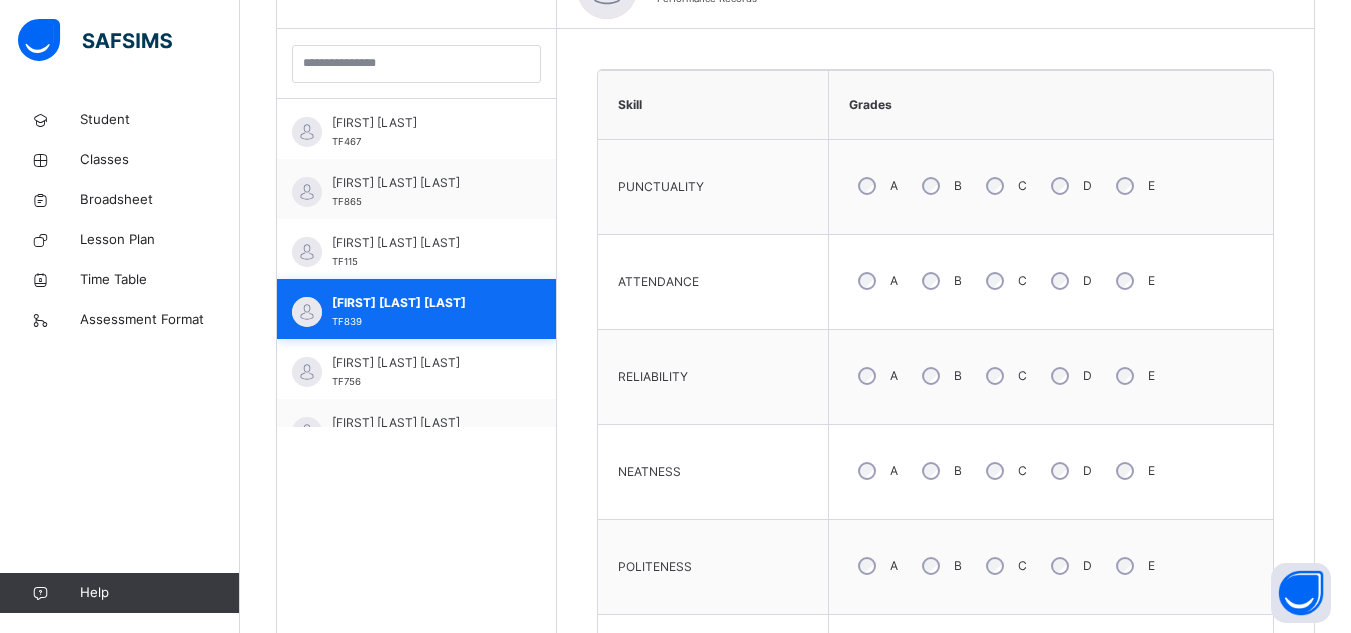 scroll, scrollTop: 647, scrollLeft: 0, axis: vertical 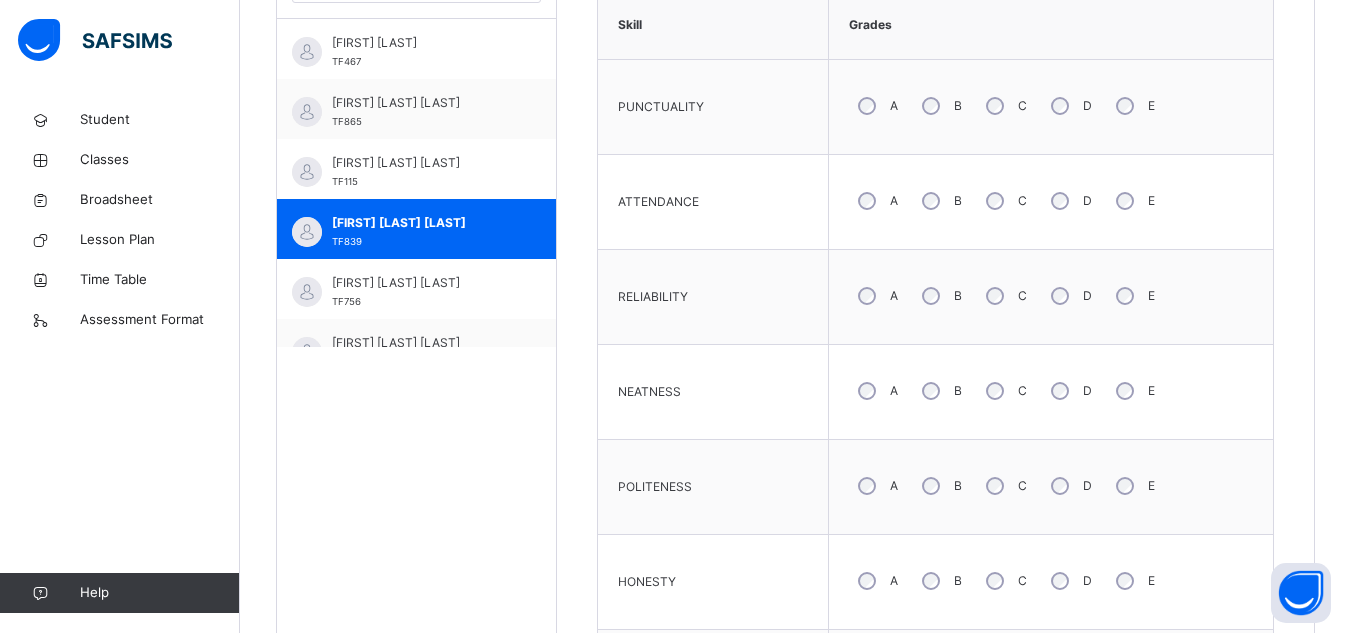 click on "B" at bounding box center (940, 201) 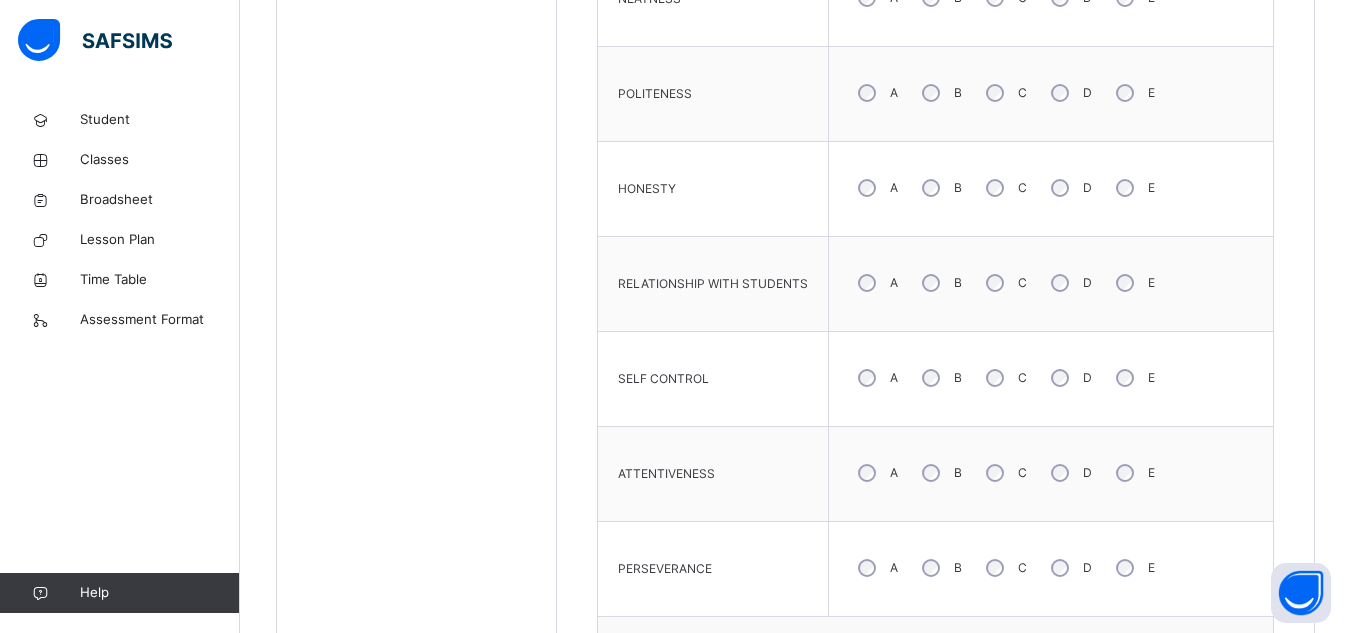 scroll, scrollTop: 1047, scrollLeft: 0, axis: vertical 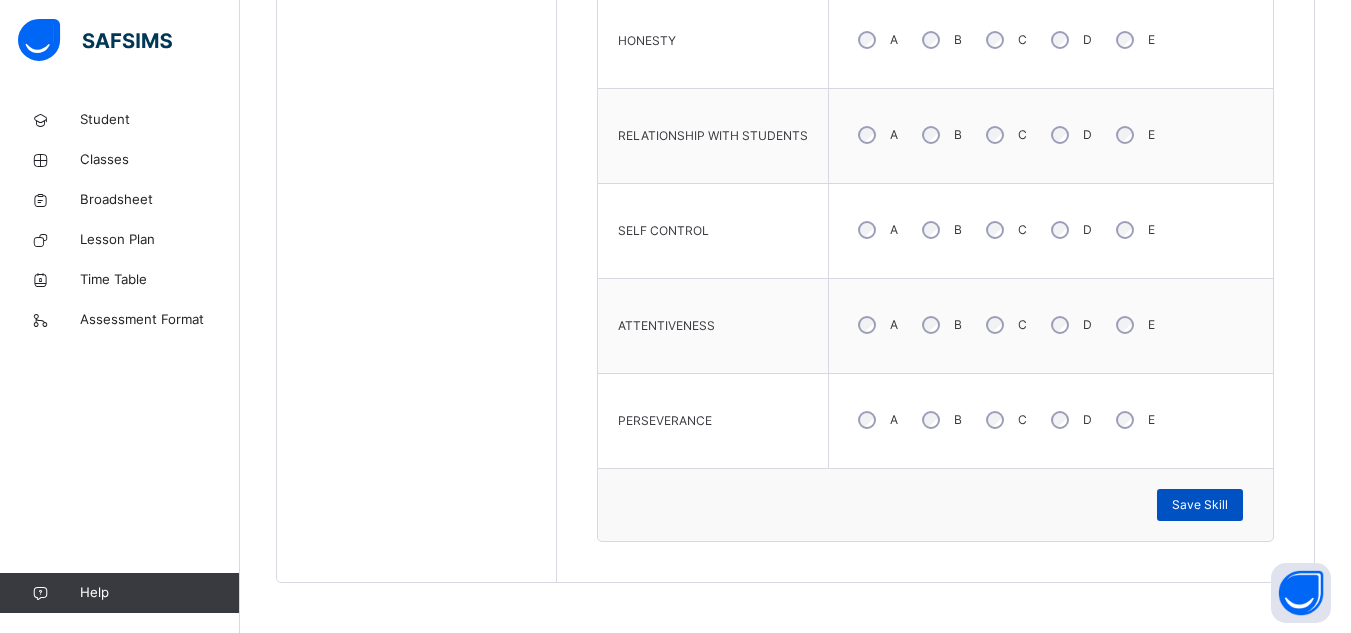click on "Save Skill" at bounding box center [1200, 505] 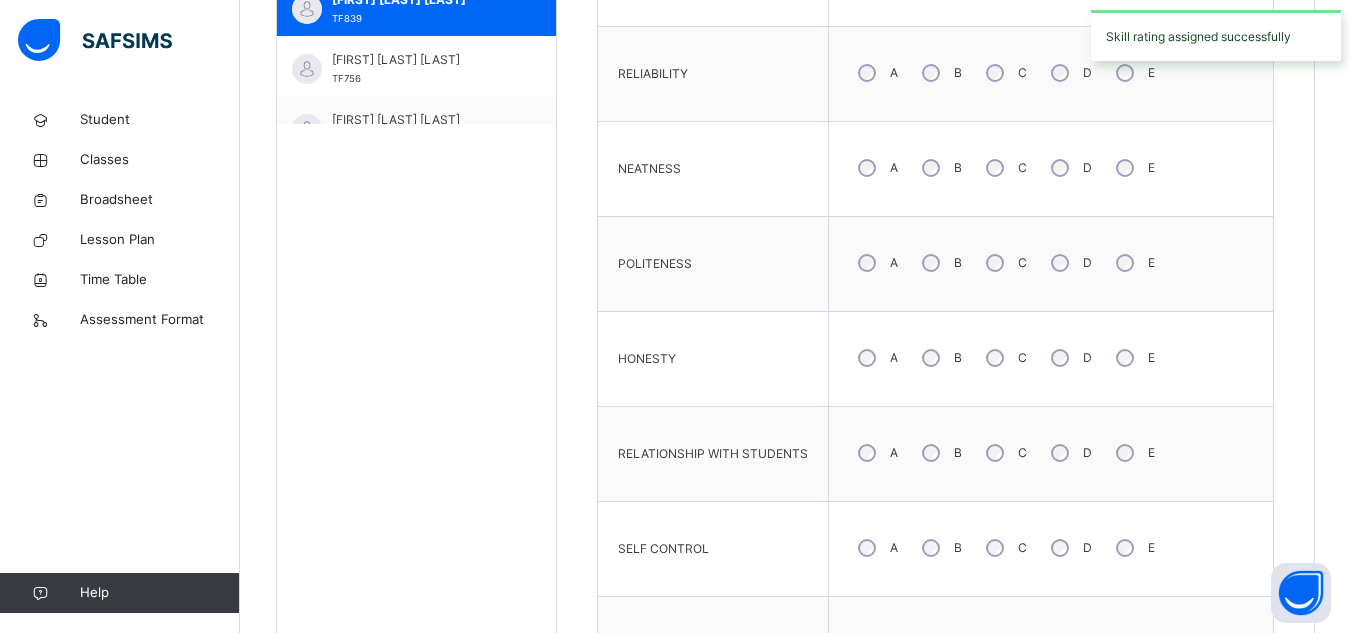 scroll, scrollTop: 852, scrollLeft: 0, axis: vertical 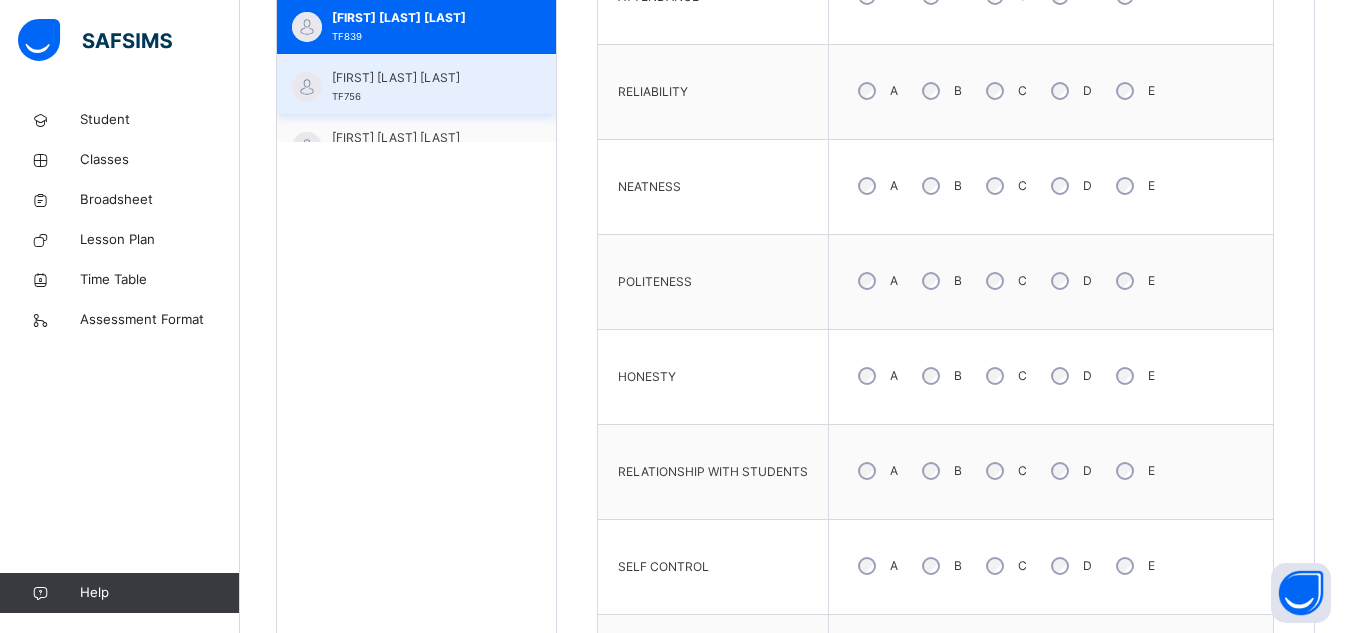 click on "[FIRST] [LAST] [LAST] TF756" at bounding box center (416, 84) 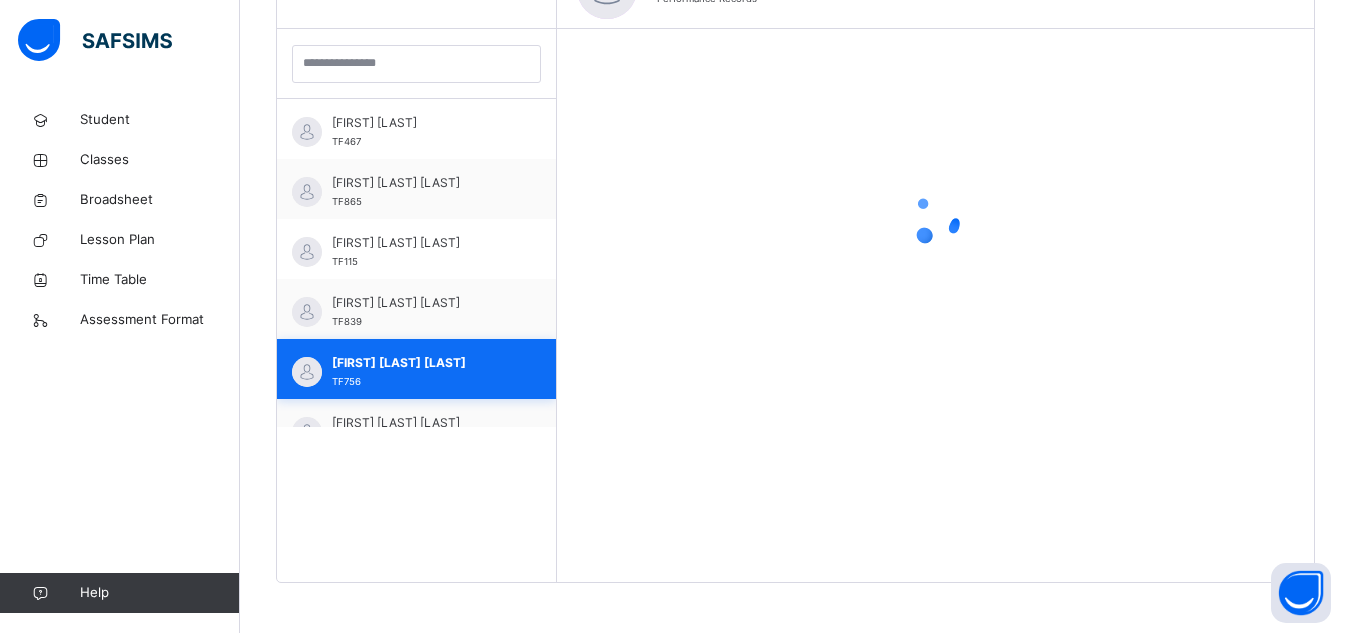 scroll, scrollTop: 852, scrollLeft: 0, axis: vertical 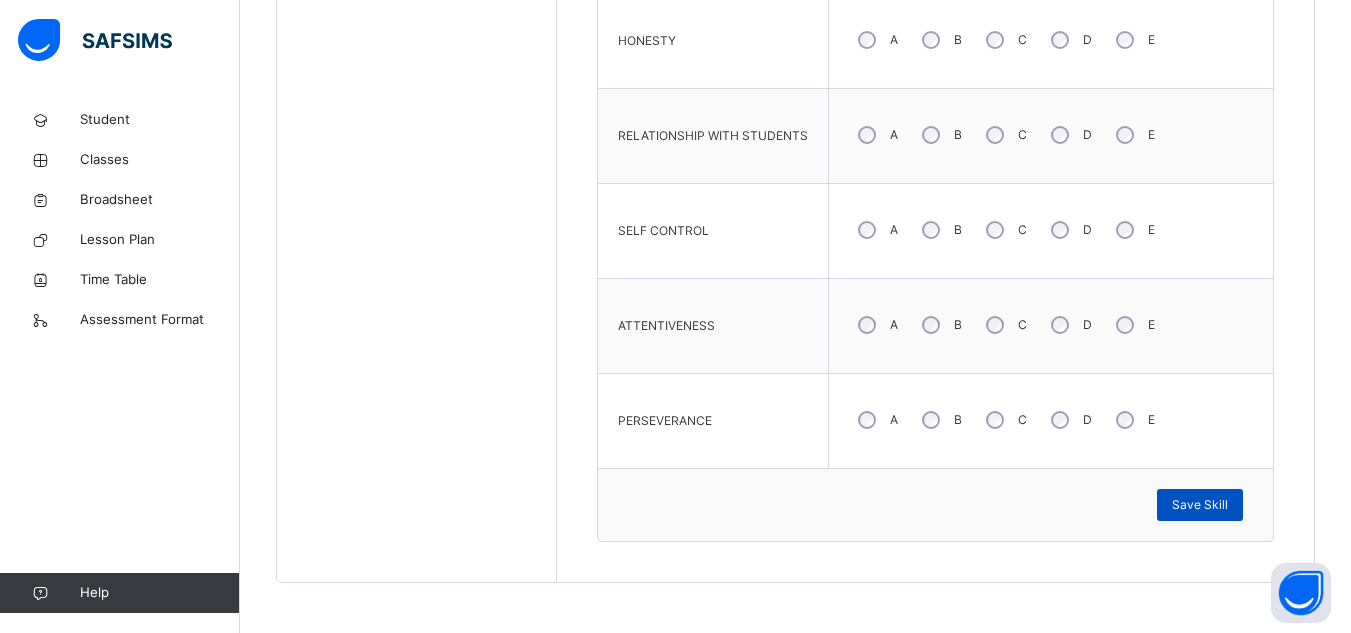 click on "Save Skill" at bounding box center (1200, 505) 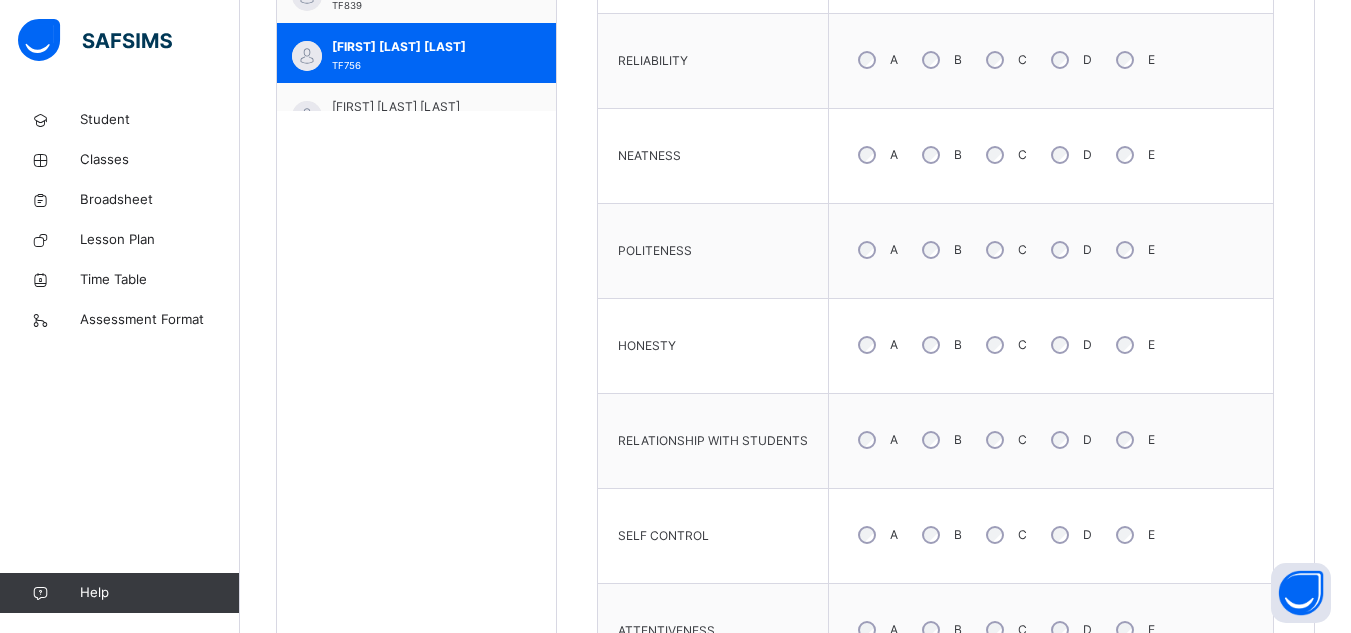 scroll, scrollTop: 870, scrollLeft: 0, axis: vertical 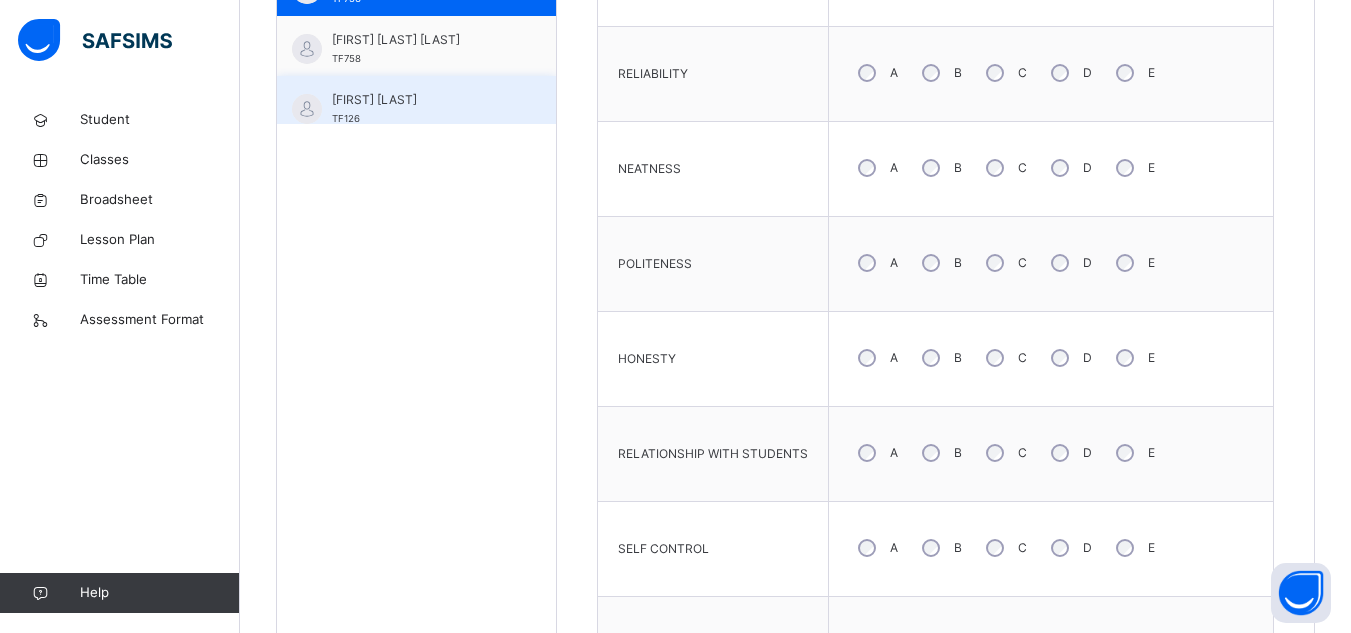 click on "[FIRST] [LAST]" at bounding box center (421, 100) 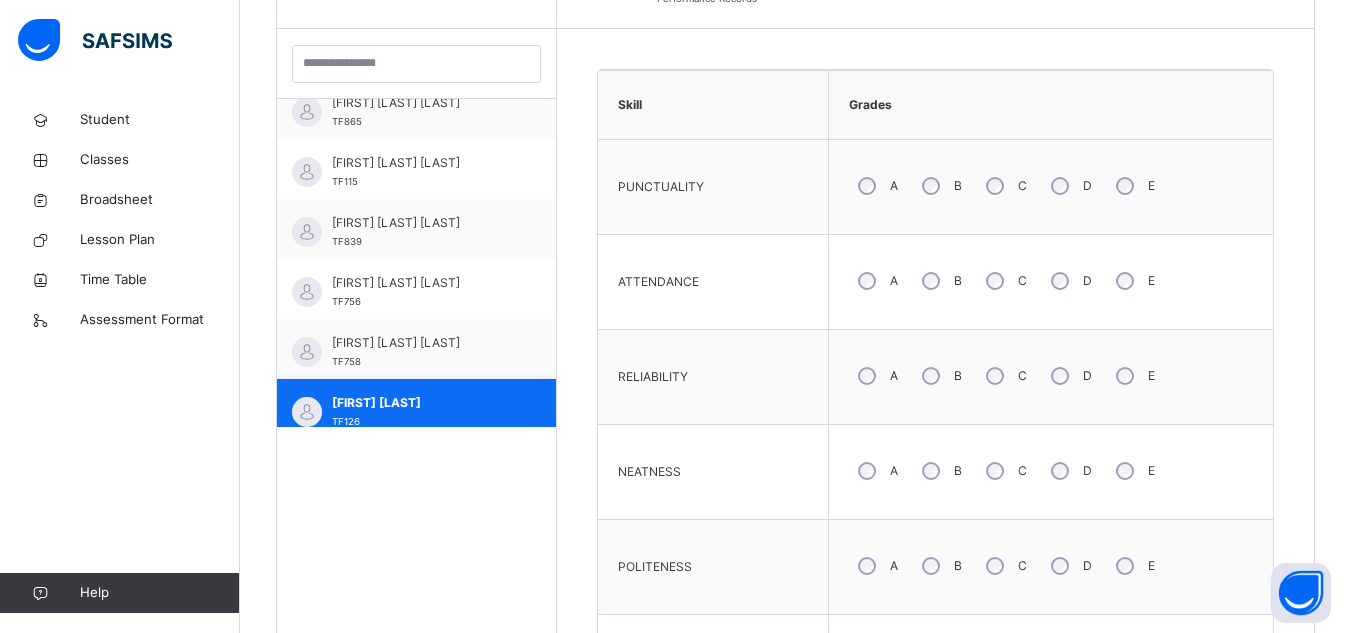 scroll, scrollTop: 870, scrollLeft: 0, axis: vertical 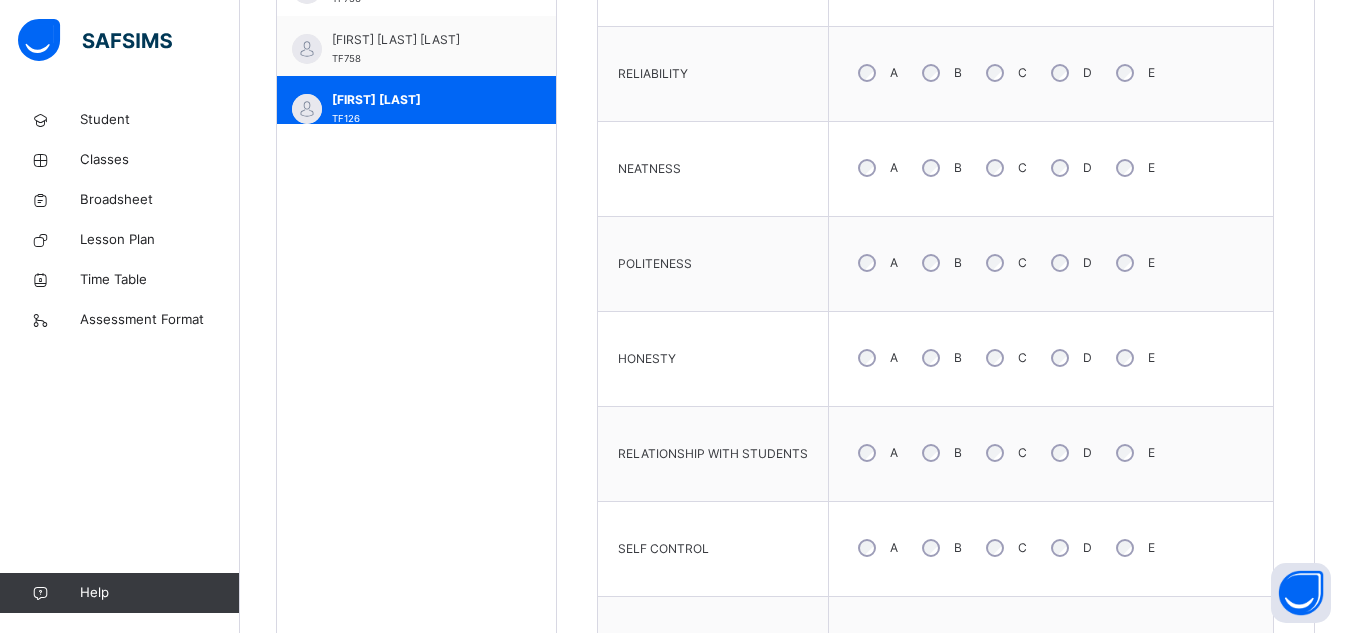 click on "B" at bounding box center (940, 168) 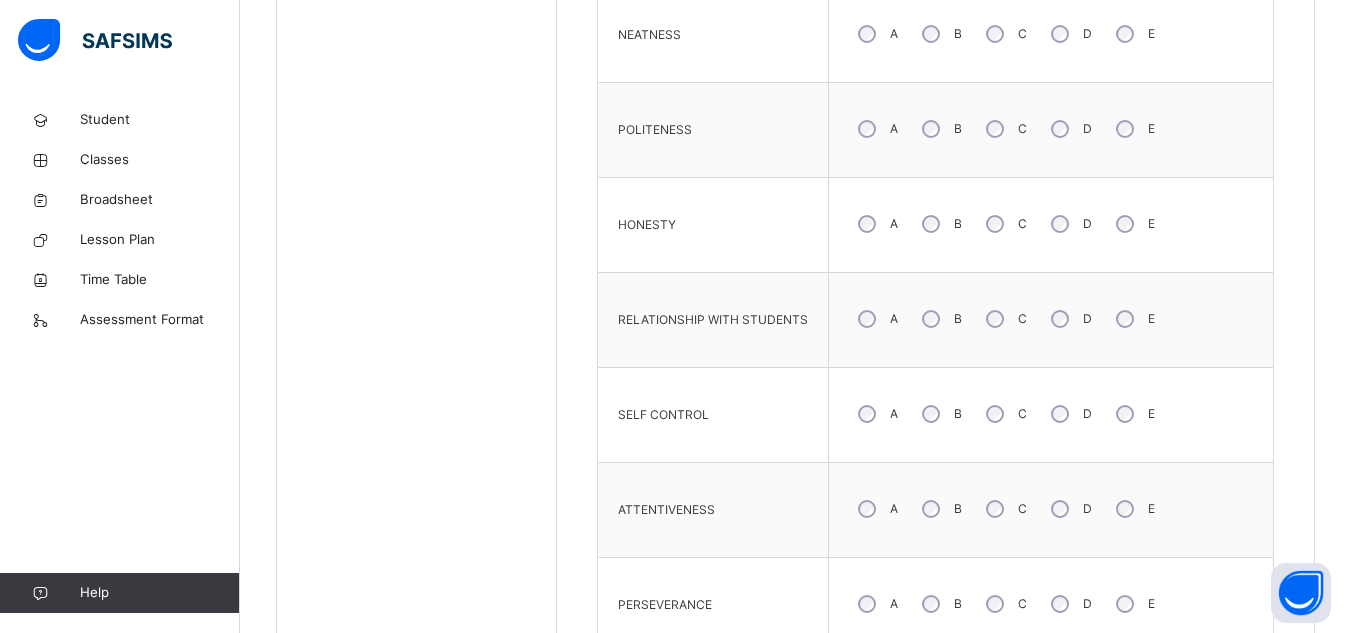 scroll, scrollTop: 1014, scrollLeft: 0, axis: vertical 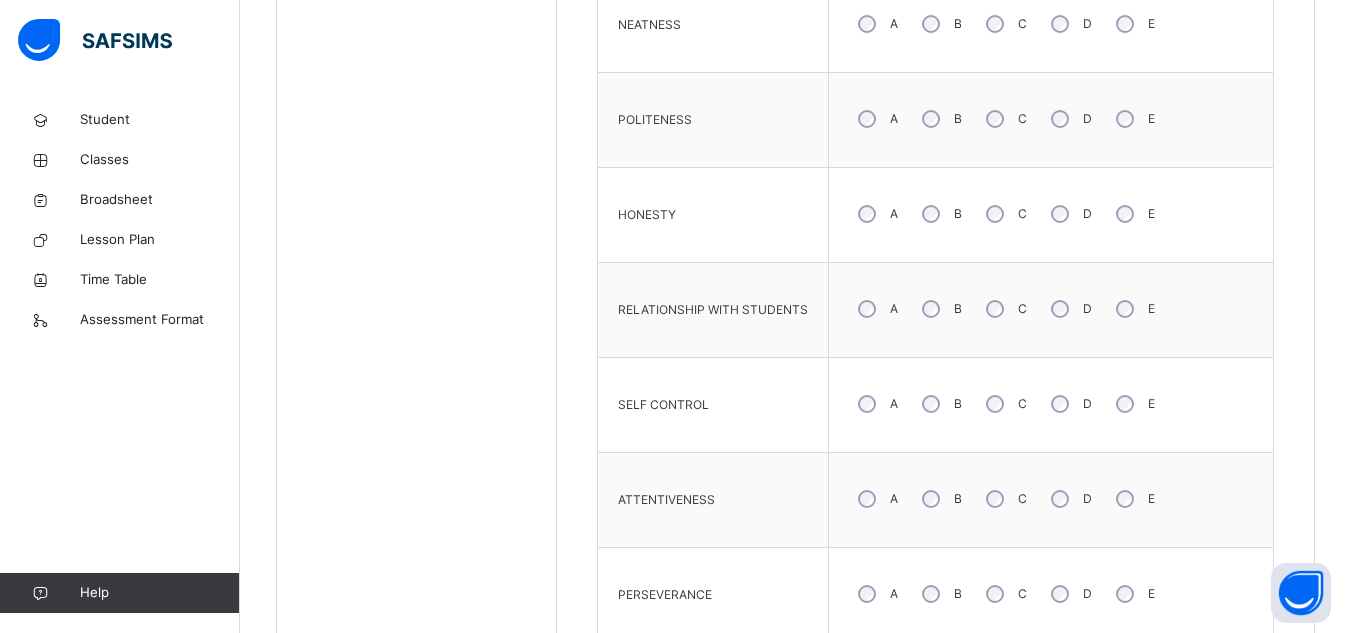 click on "B" at bounding box center [940, 404] 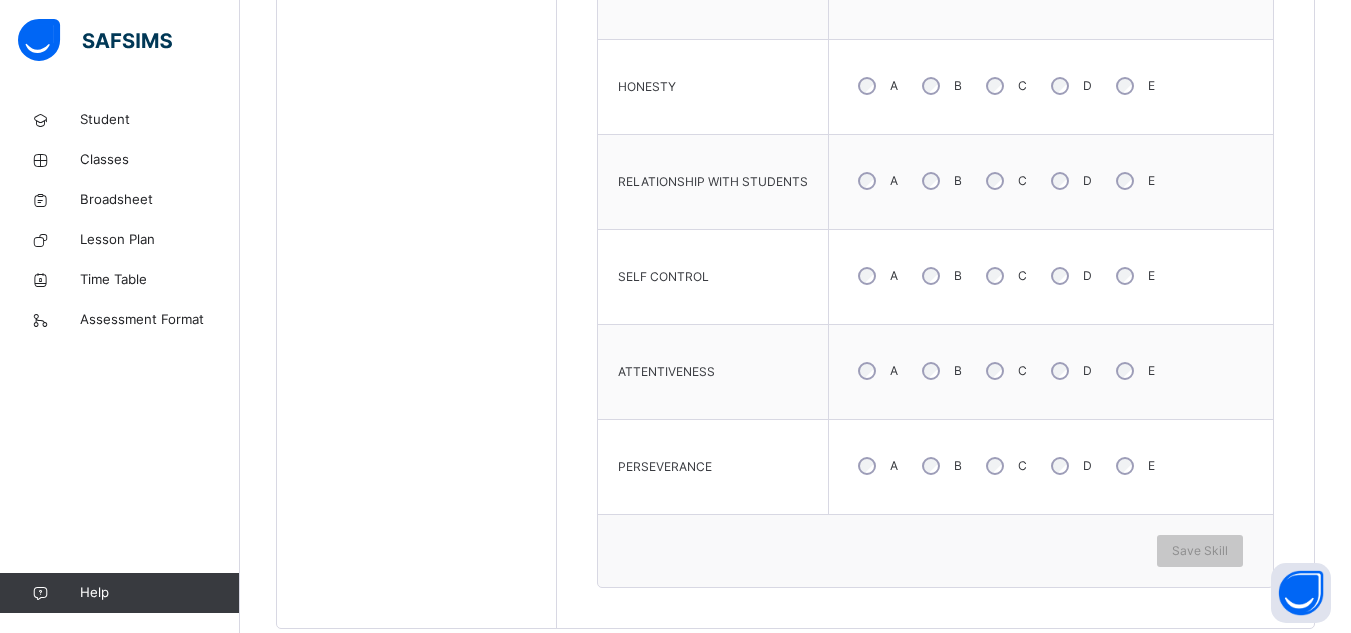 scroll, scrollTop: 1188, scrollLeft: 0, axis: vertical 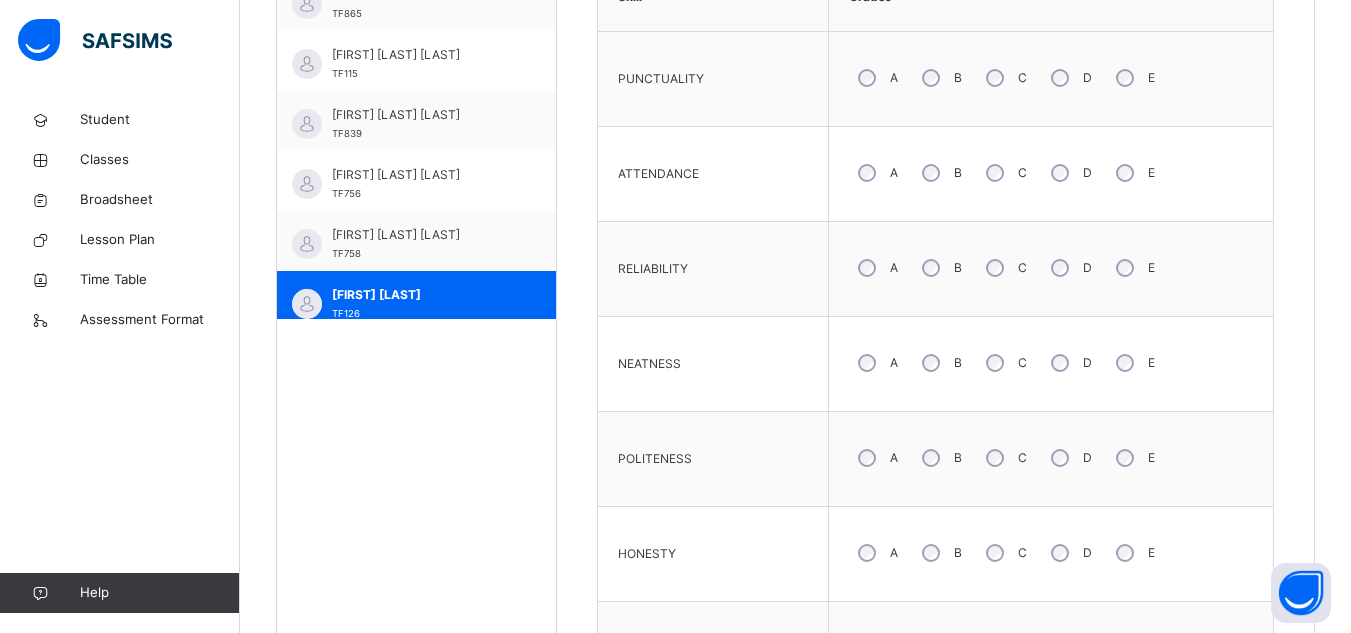 click on "A" at bounding box center (876, 78) 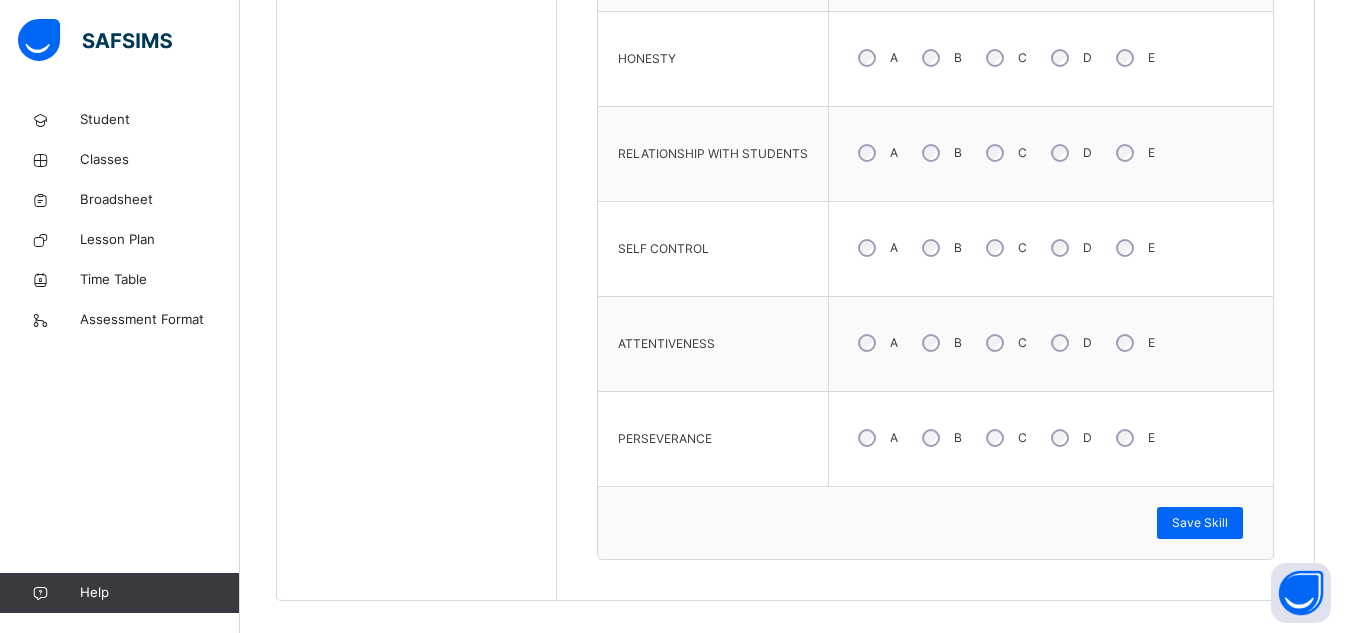 scroll, scrollTop: 1188, scrollLeft: 0, axis: vertical 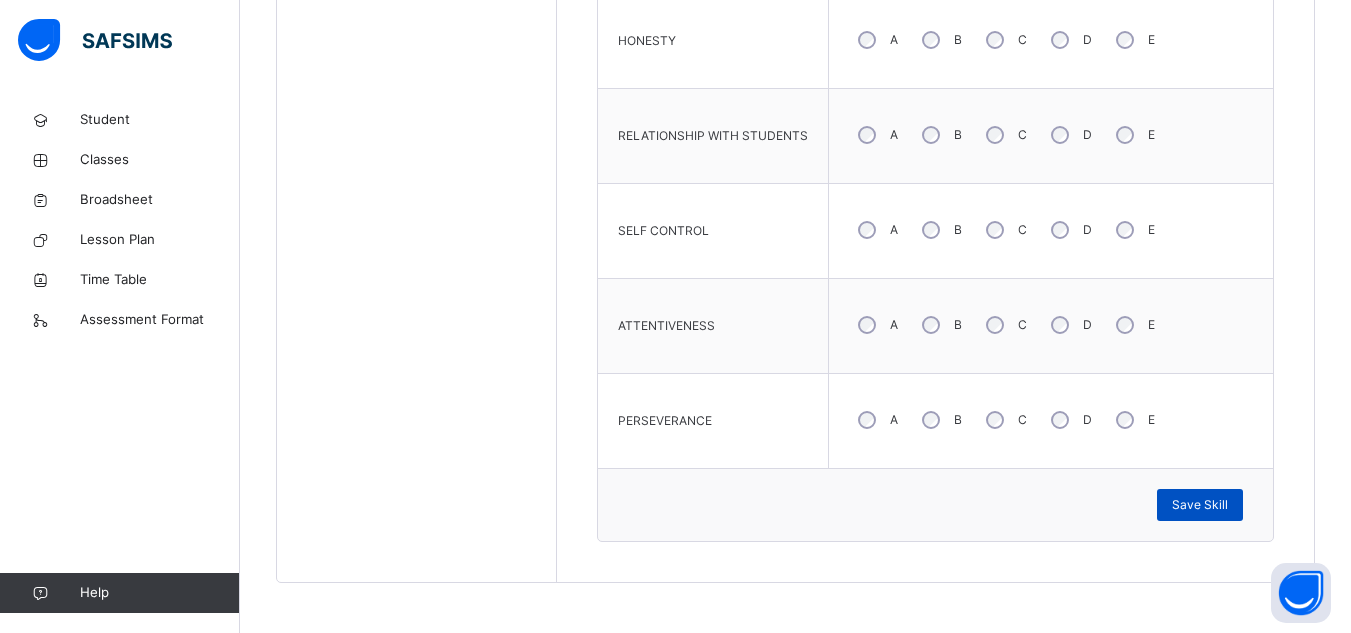 click on "Save Skill" at bounding box center [1200, 505] 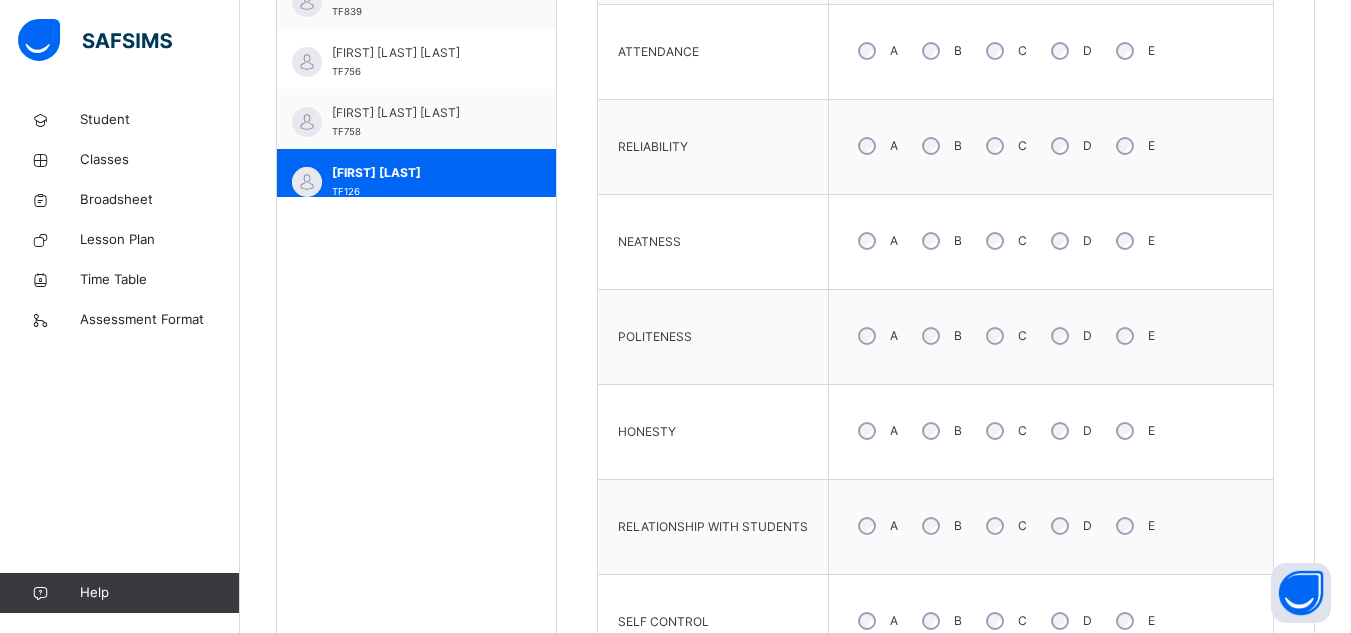 scroll, scrollTop: 788, scrollLeft: 0, axis: vertical 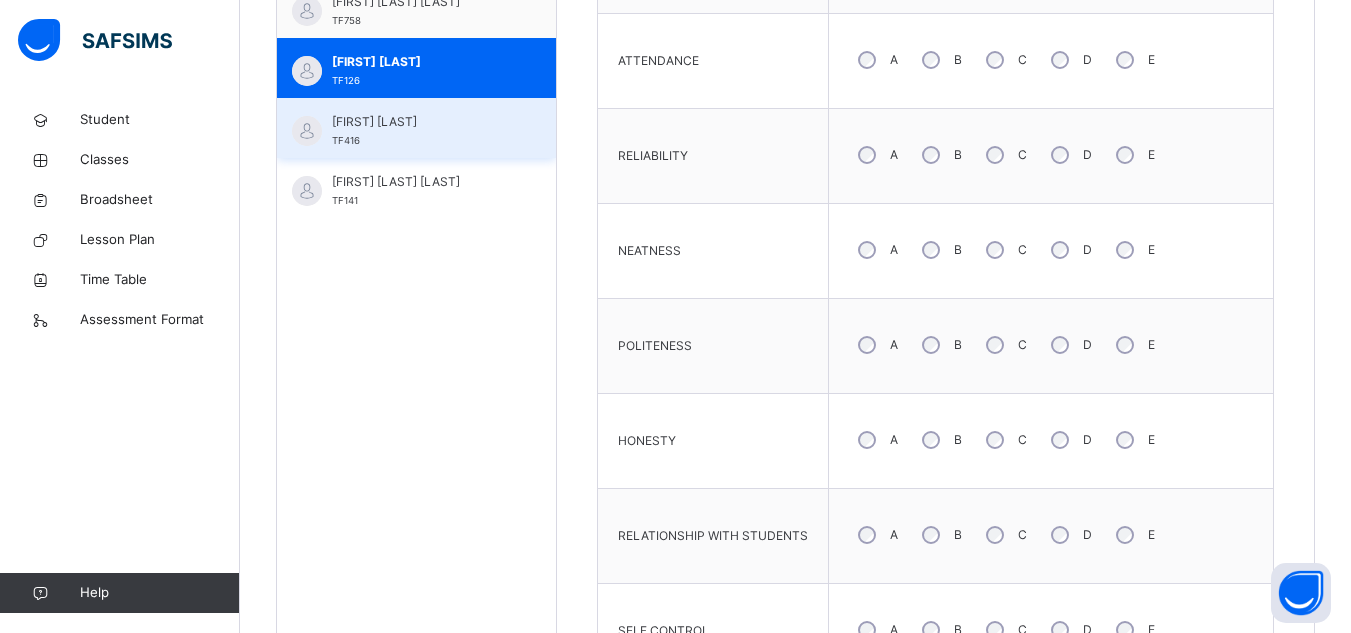 click on "[FIRST] [LAST] TF416" at bounding box center [421, 131] 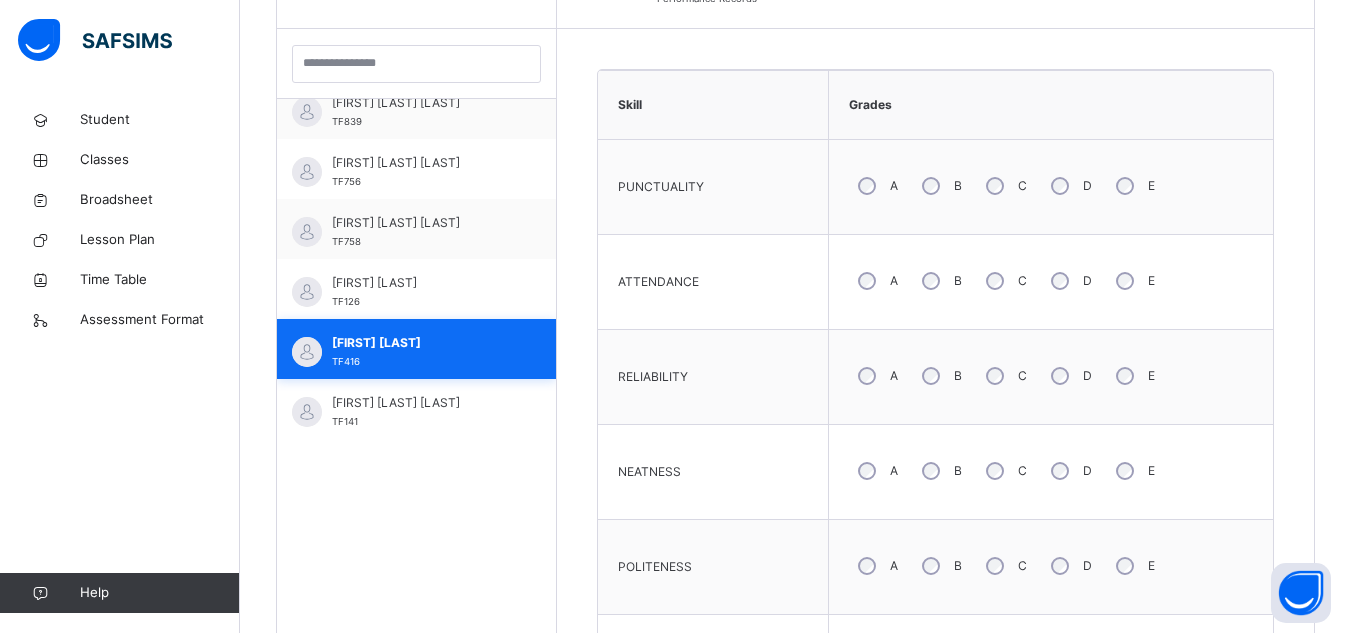 scroll, scrollTop: 788, scrollLeft: 0, axis: vertical 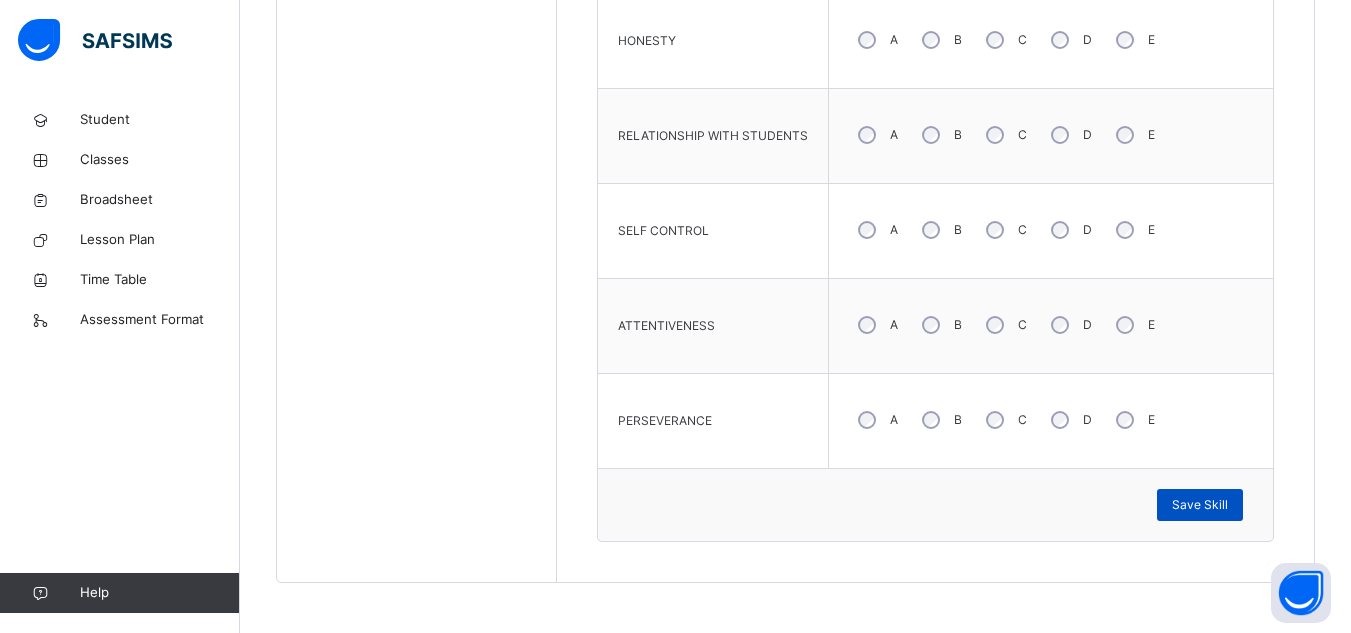 click on "Save Skill" at bounding box center (1200, 505) 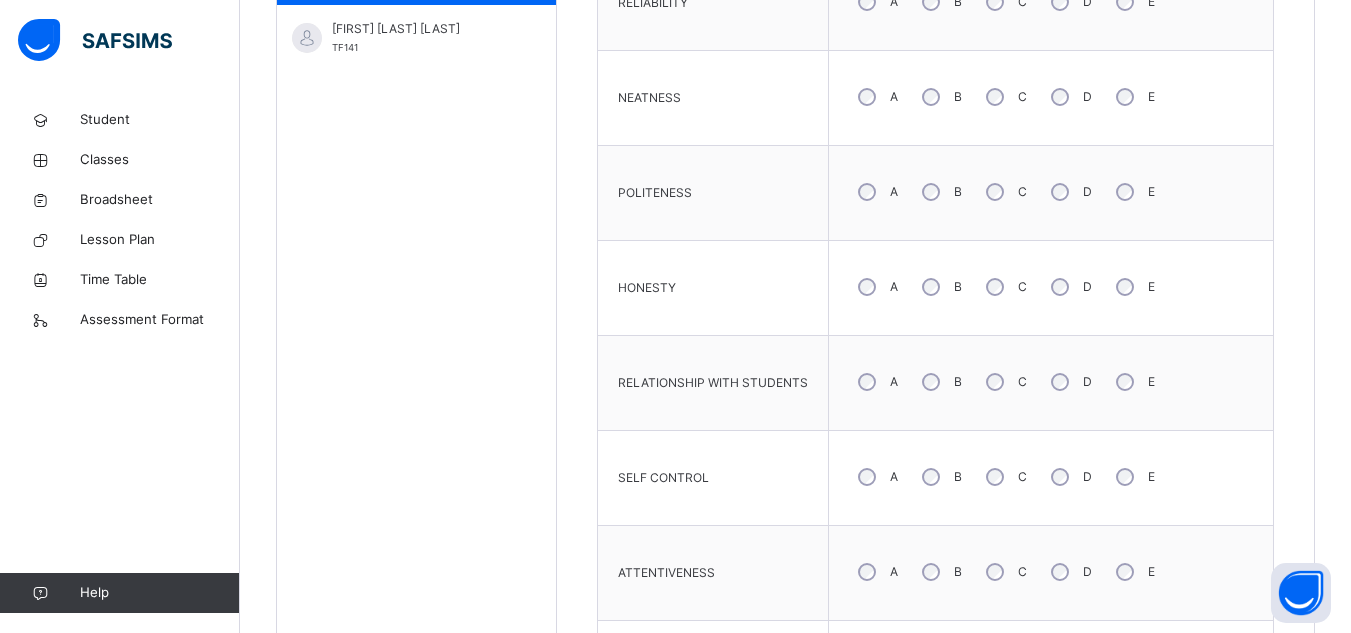 scroll, scrollTop: 938, scrollLeft: 0, axis: vertical 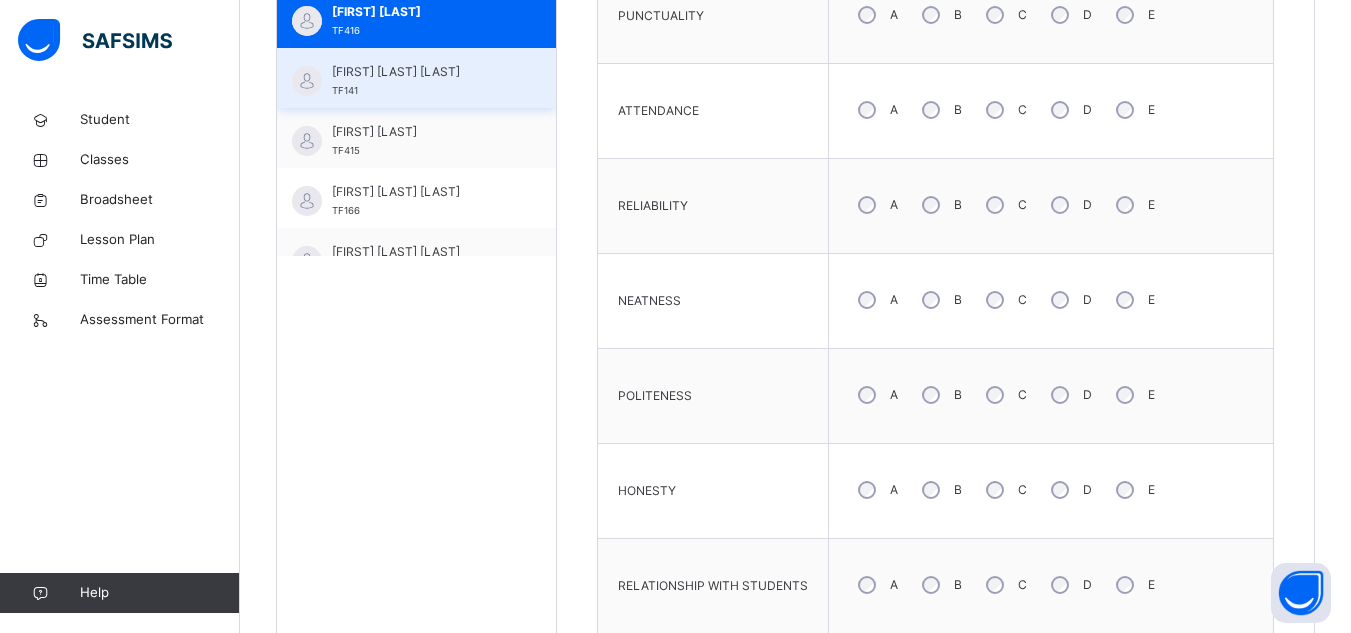 click on "[FIRST] [LAST] [LAST]" at bounding box center [421, 72] 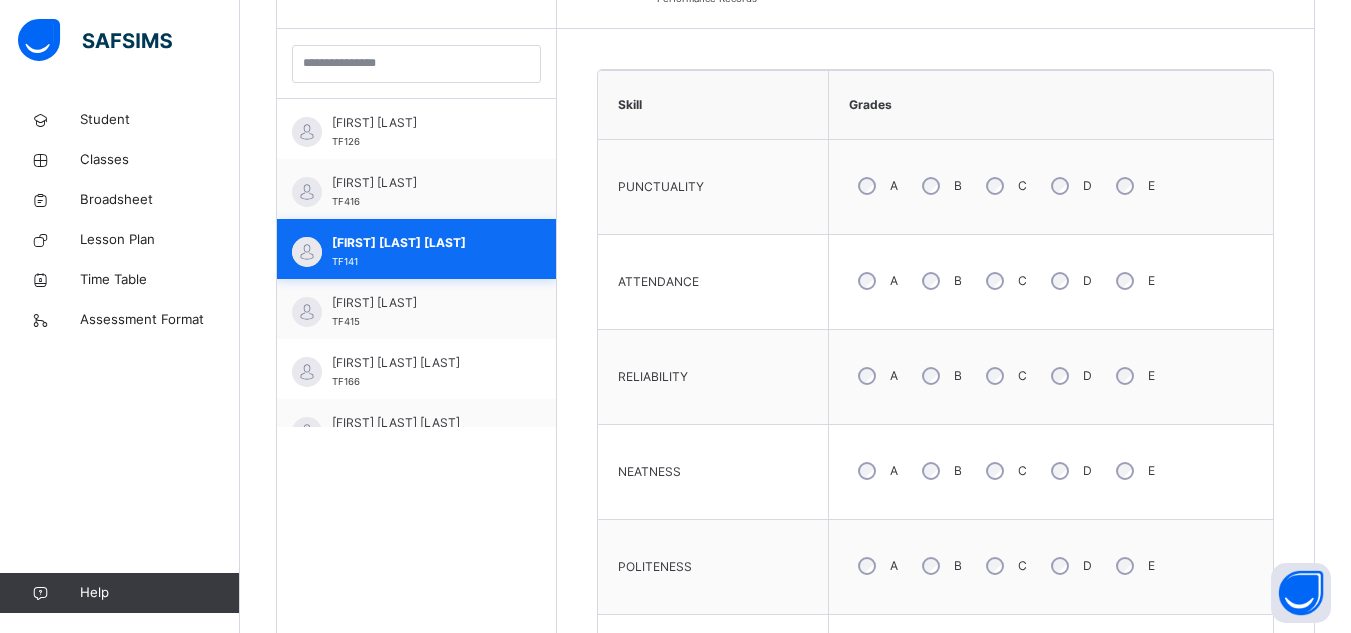 scroll, scrollTop: 738, scrollLeft: 0, axis: vertical 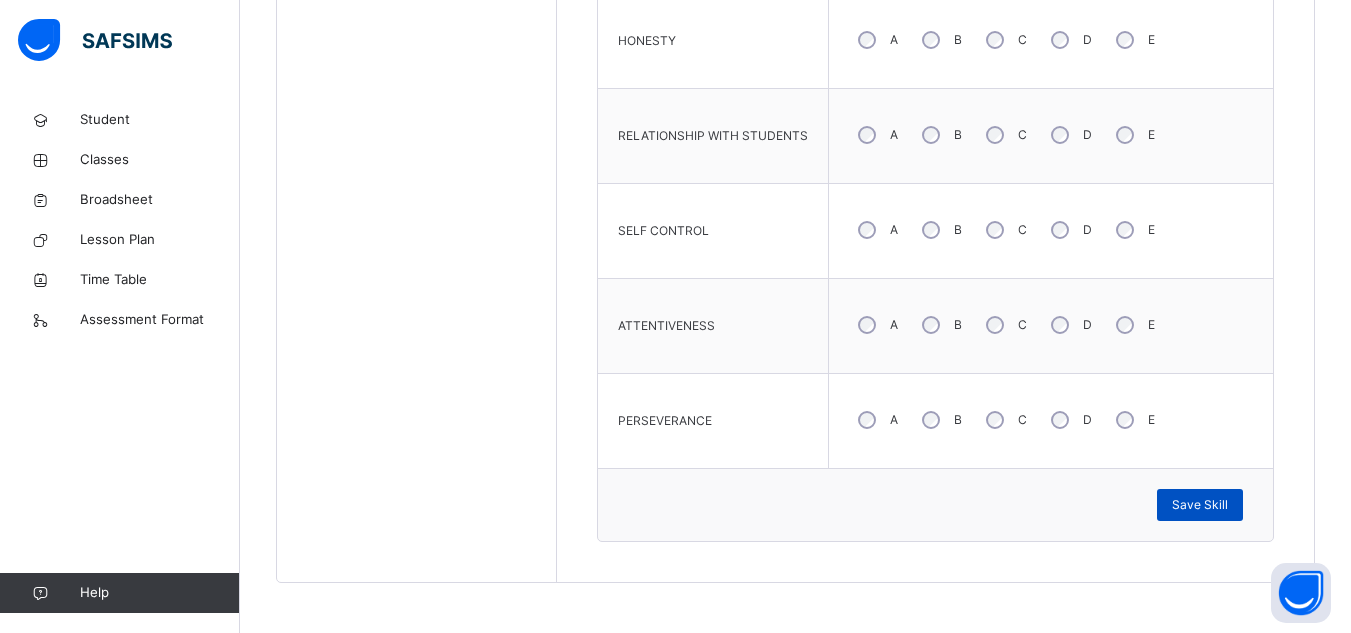 click on "Save Skill" at bounding box center [1200, 505] 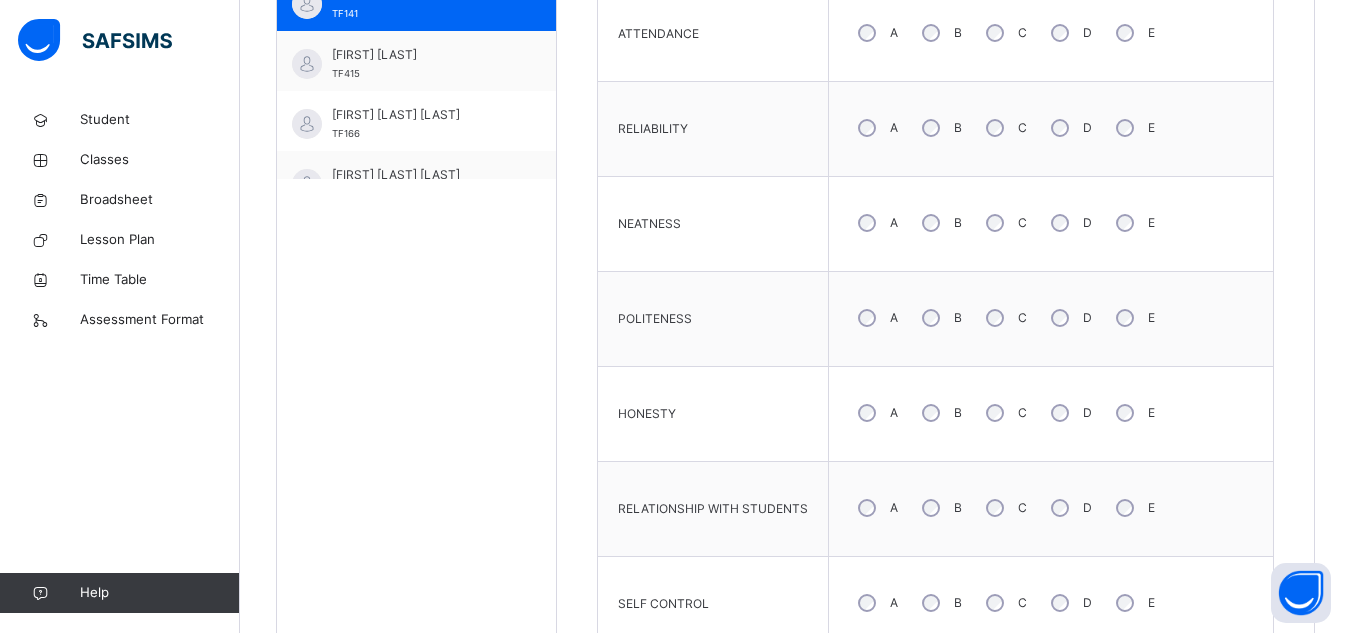 scroll, scrollTop: 812, scrollLeft: 0, axis: vertical 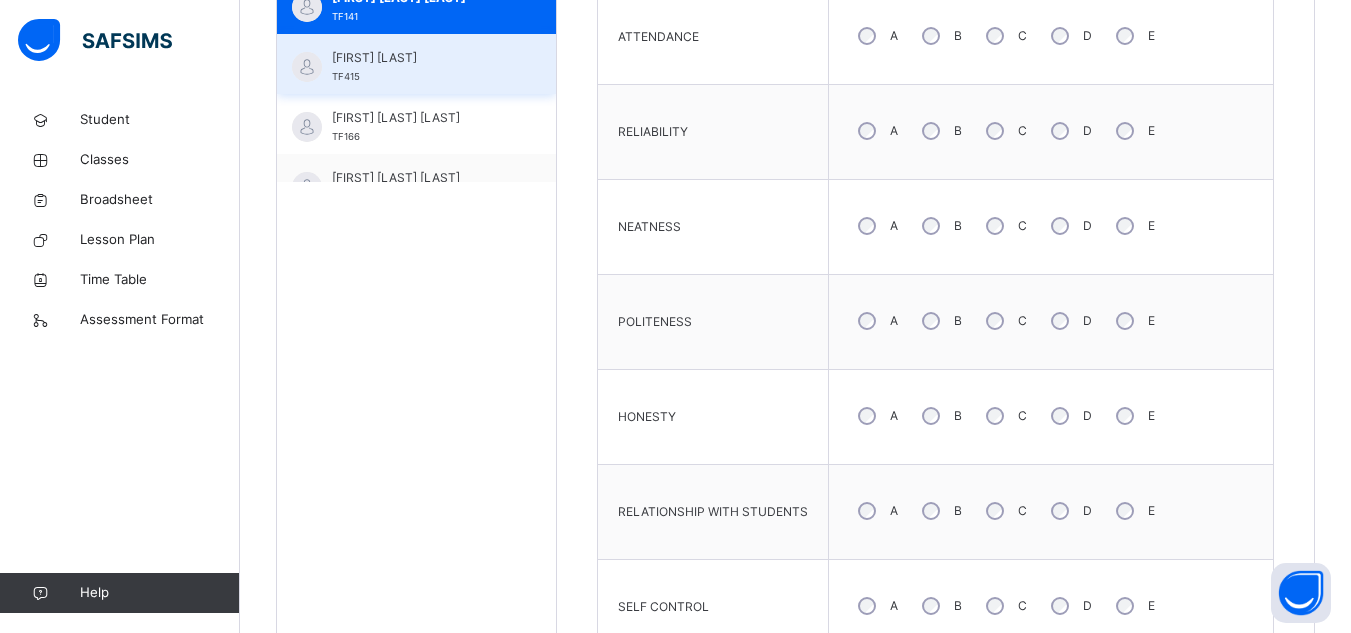 click on "[FIRST] [LAST]" at bounding box center (421, 58) 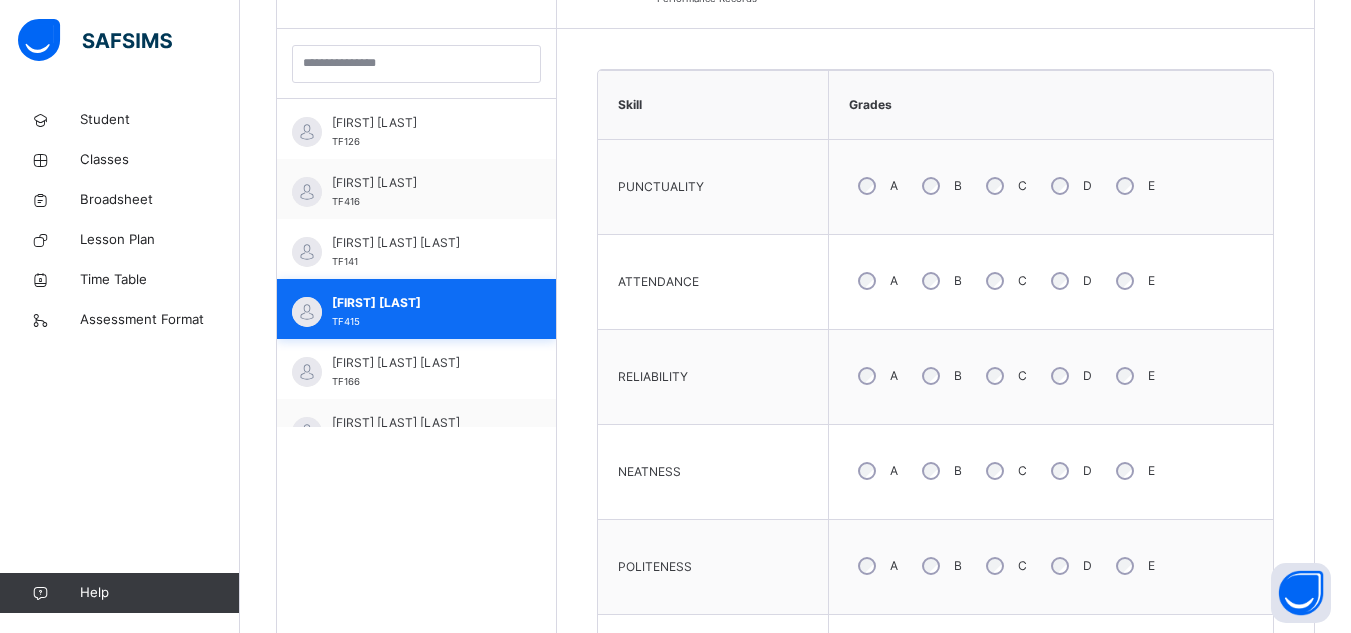 scroll, scrollTop: 803, scrollLeft: 0, axis: vertical 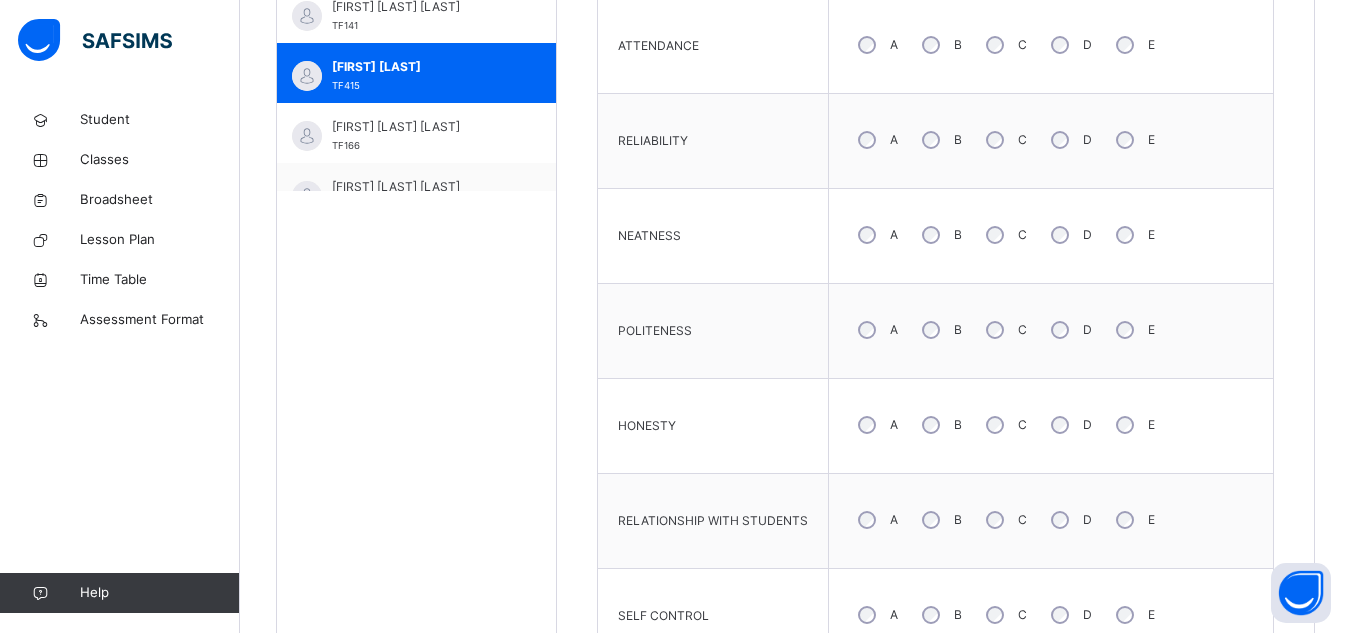 click on "A" at bounding box center [876, 45] 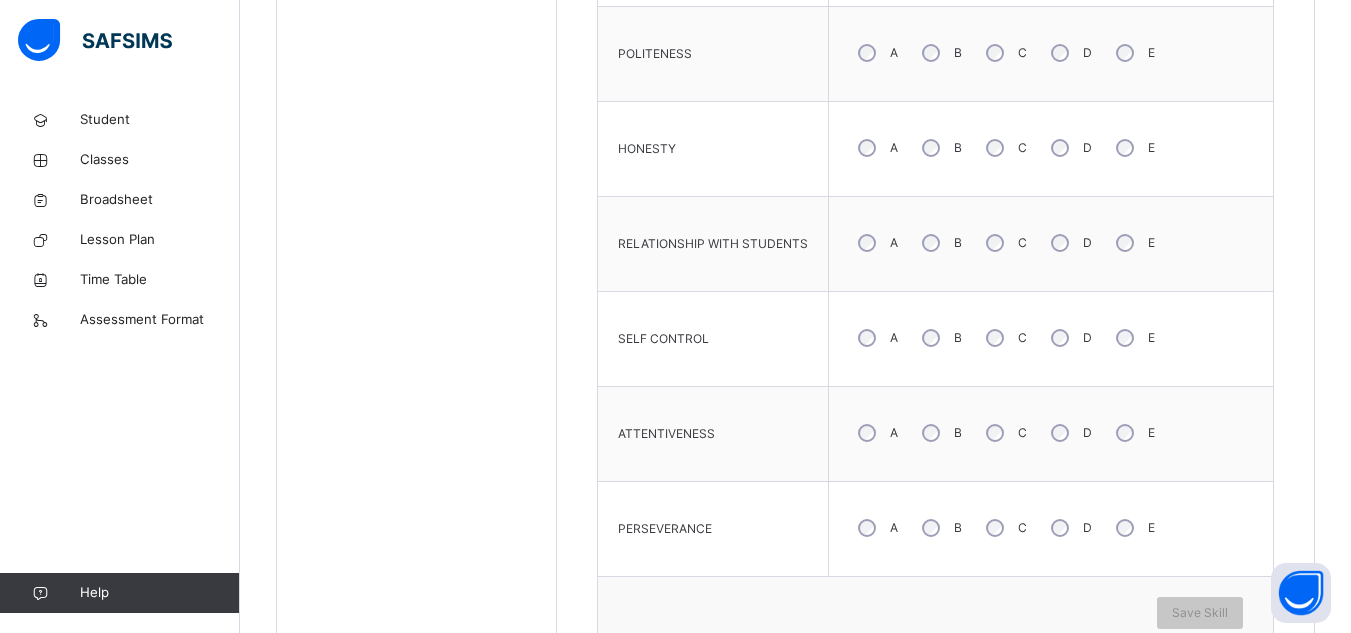 scroll, scrollTop: 1083, scrollLeft: 0, axis: vertical 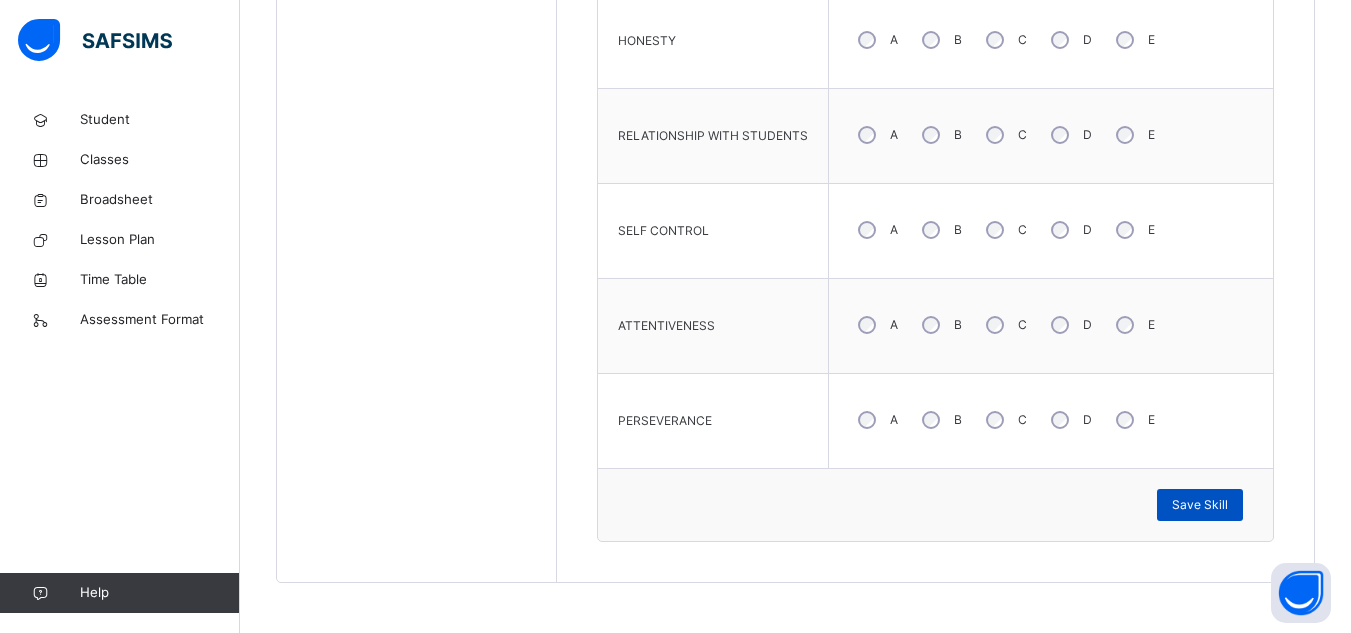 click on "Save Skill" at bounding box center [1200, 505] 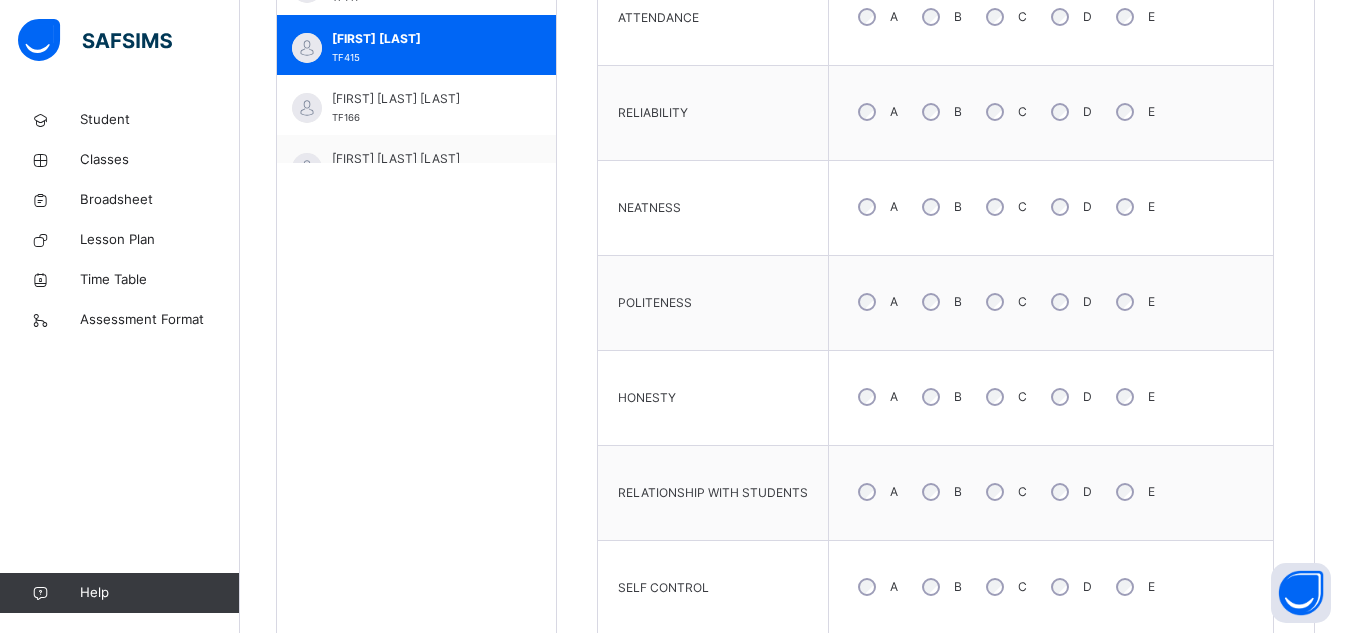 scroll, scrollTop: 736, scrollLeft: 0, axis: vertical 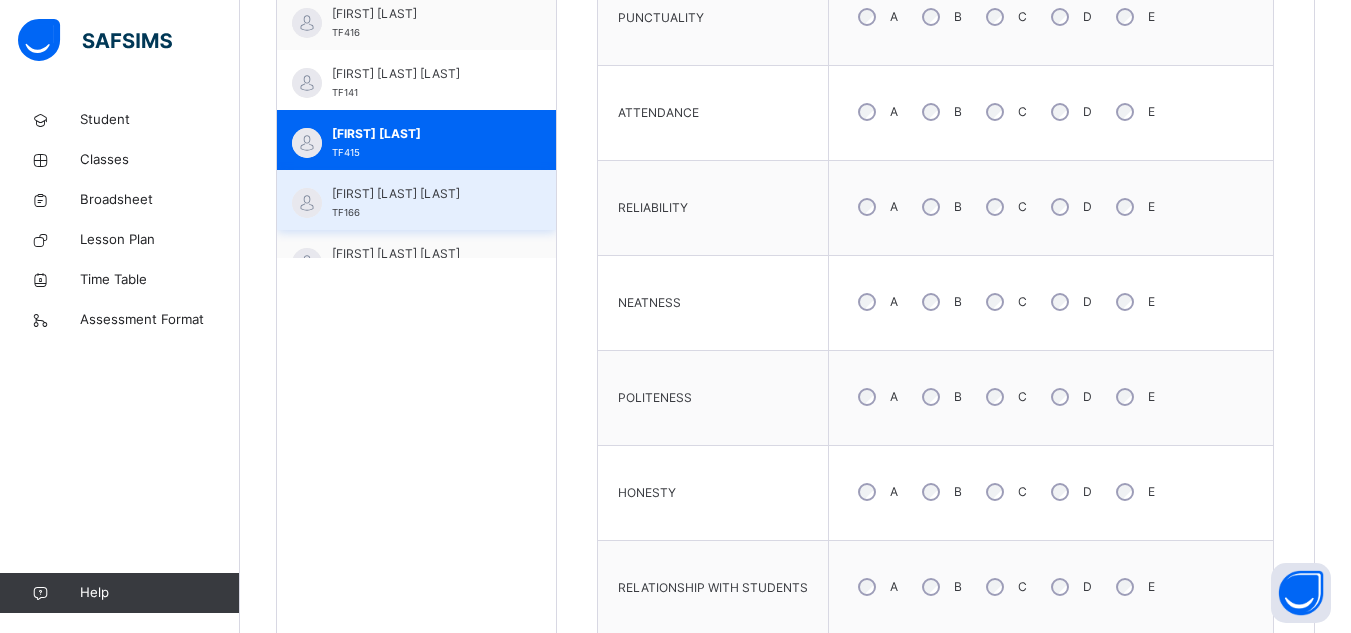 click on "[FIRST] [LAST] [LAST]" at bounding box center [421, 194] 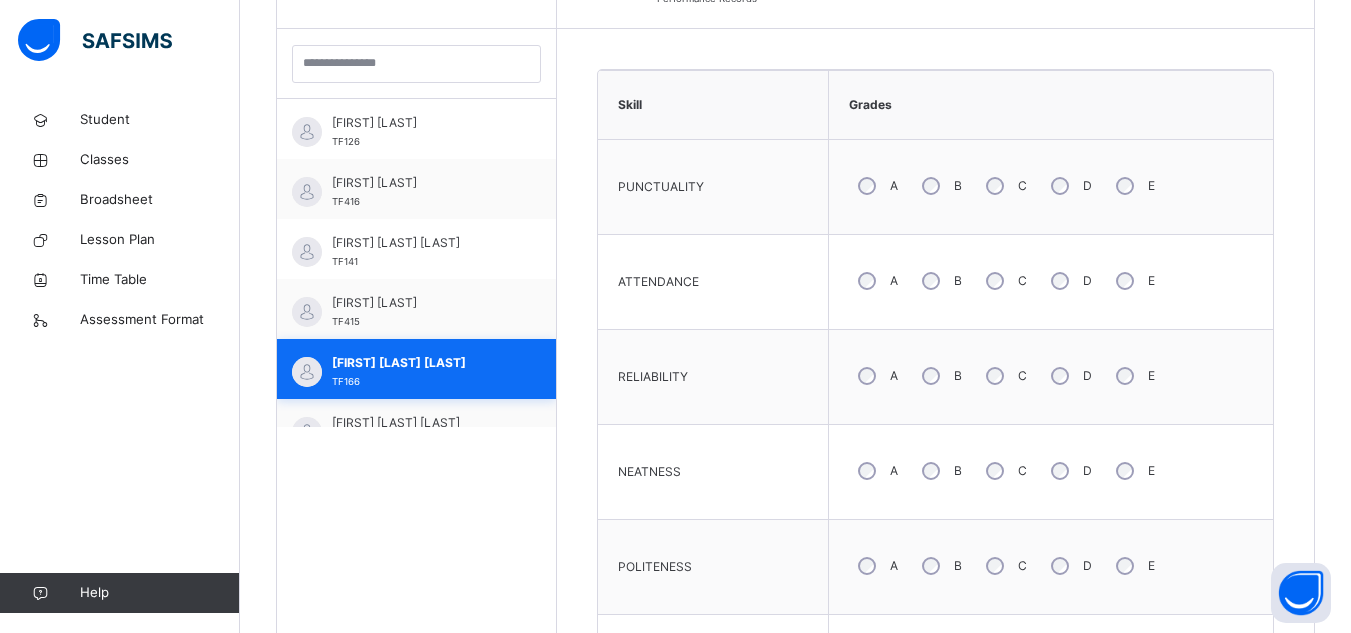 scroll, scrollTop: 736, scrollLeft: 0, axis: vertical 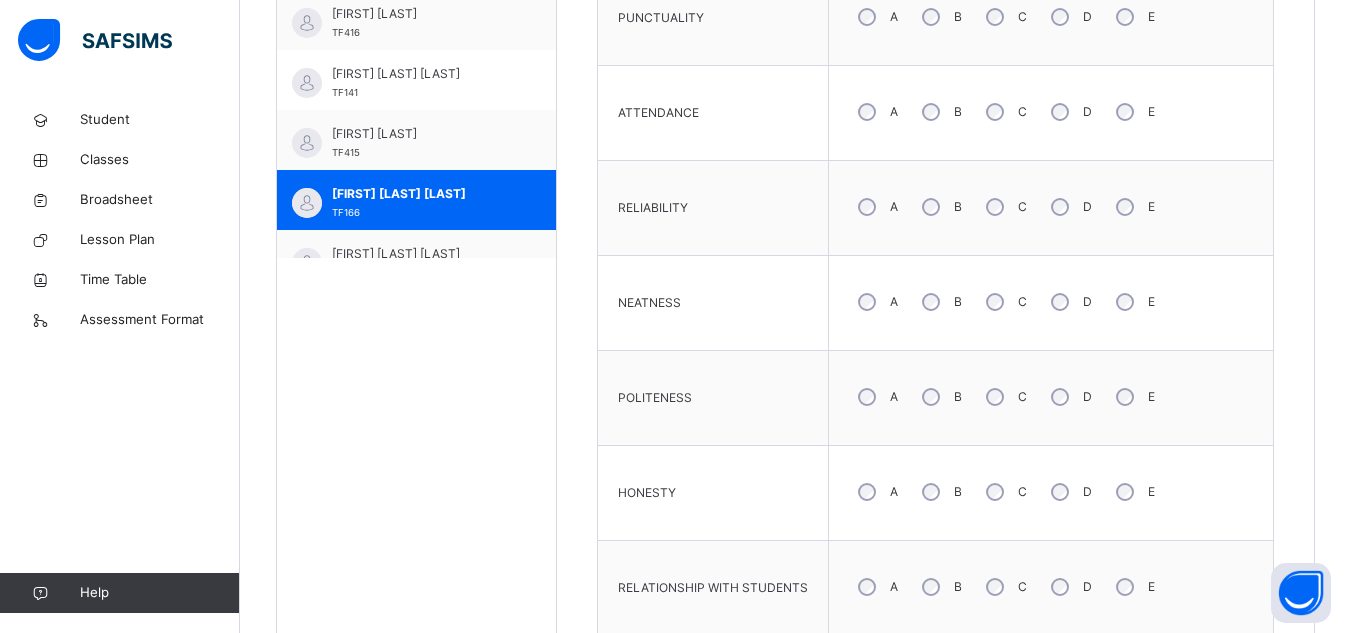 click on "B" at bounding box center [940, 302] 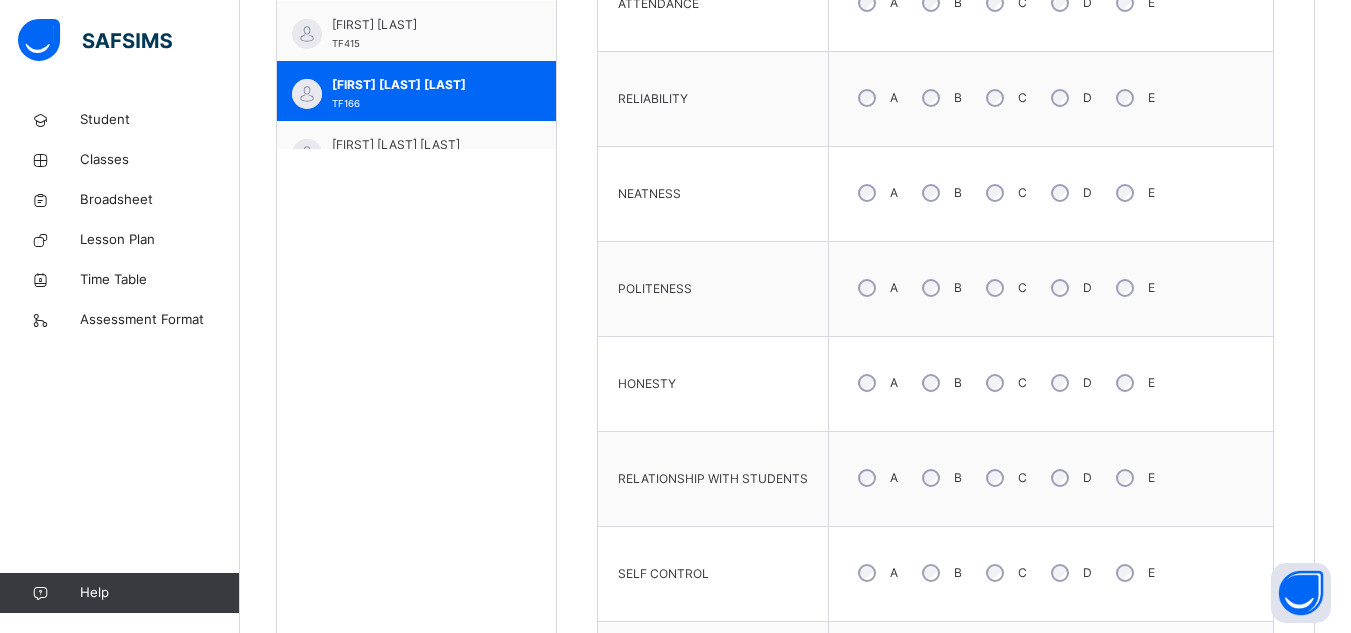 scroll, scrollTop: 856, scrollLeft: 0, axis: vertical 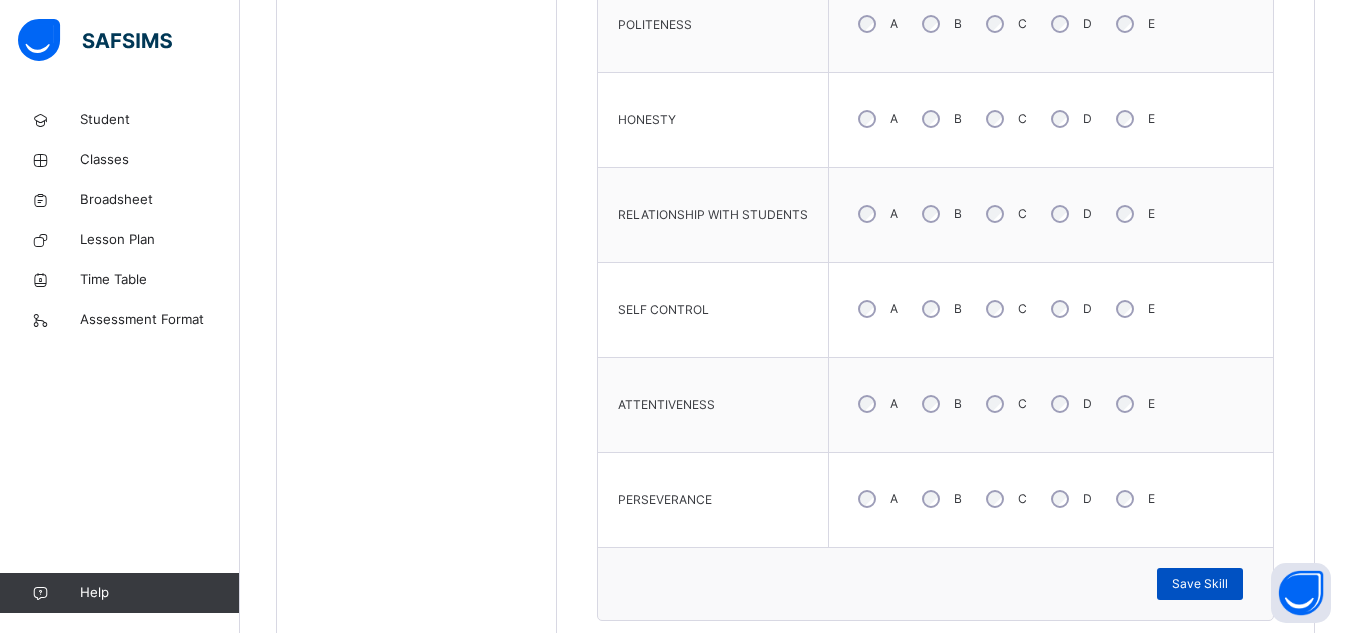 click on "Save Skill" at bounding box center [1200, 584] 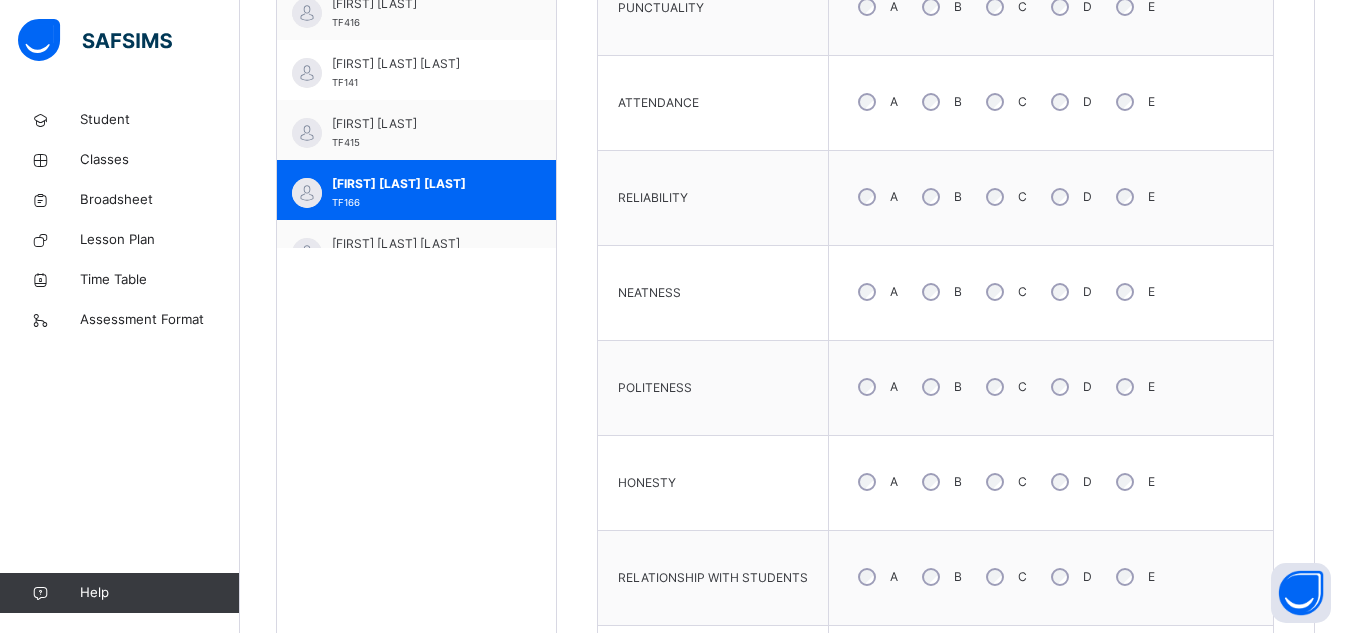 scroll, scrollTop: 719, scrollLeft: 0, axis: vertical 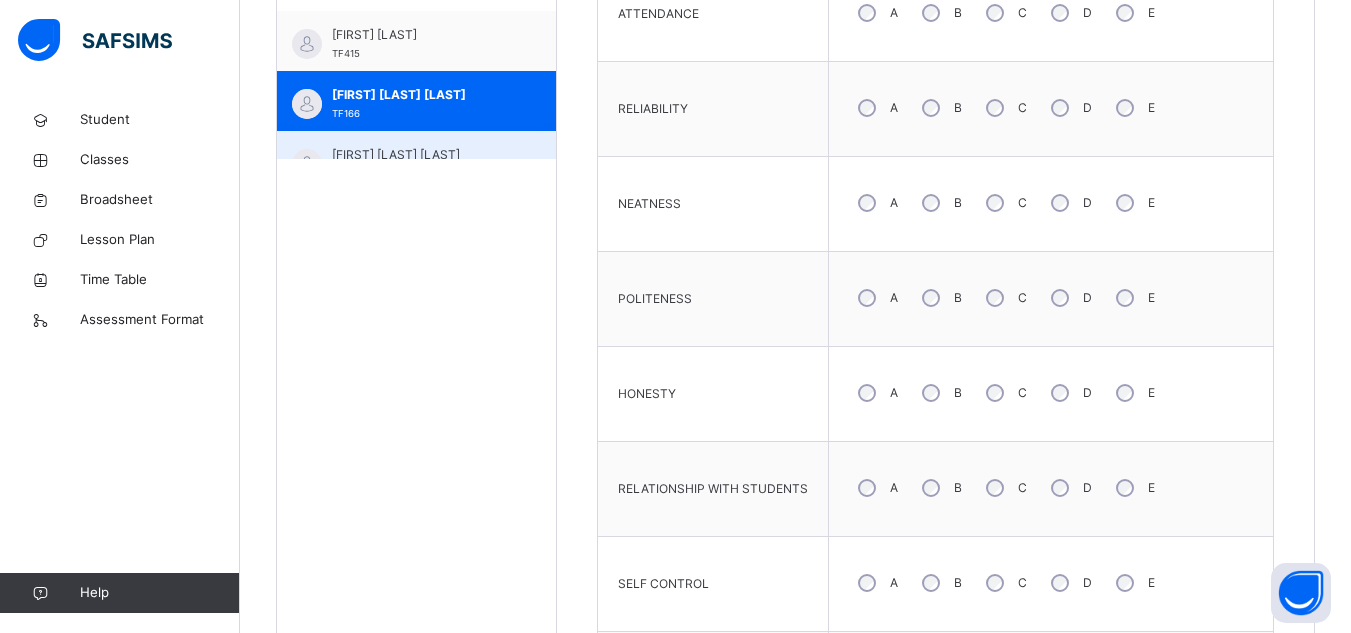 click on "[FIRST] [LAST] [LAST] TF755" at bounding box center [416, 161] 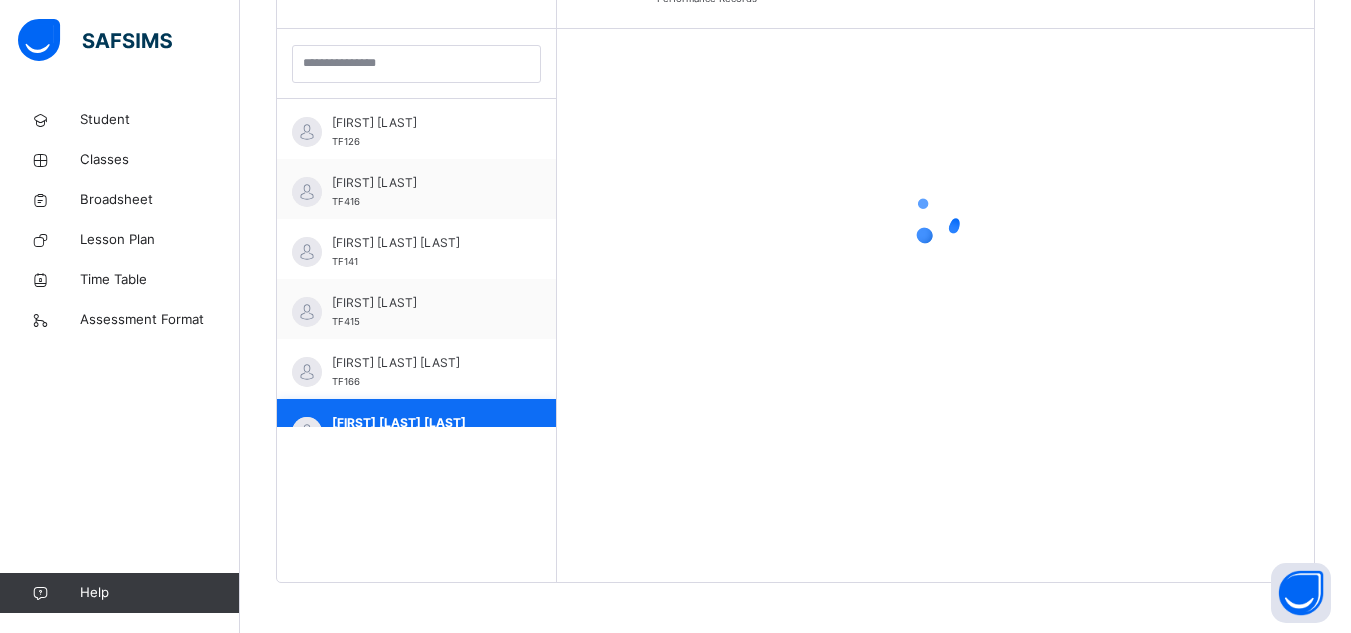 scroll, scrollTop: 835, scrollLeft: 0, axis: vertical 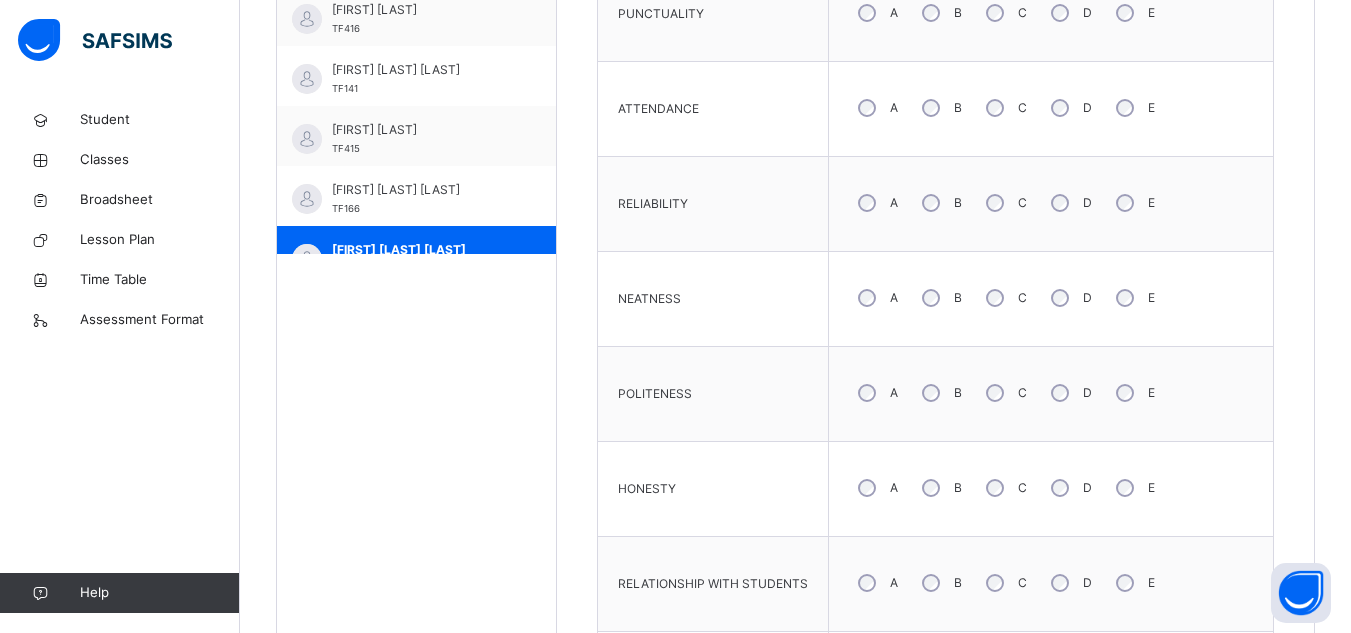 click on "B" at bounding box center [940, 13] 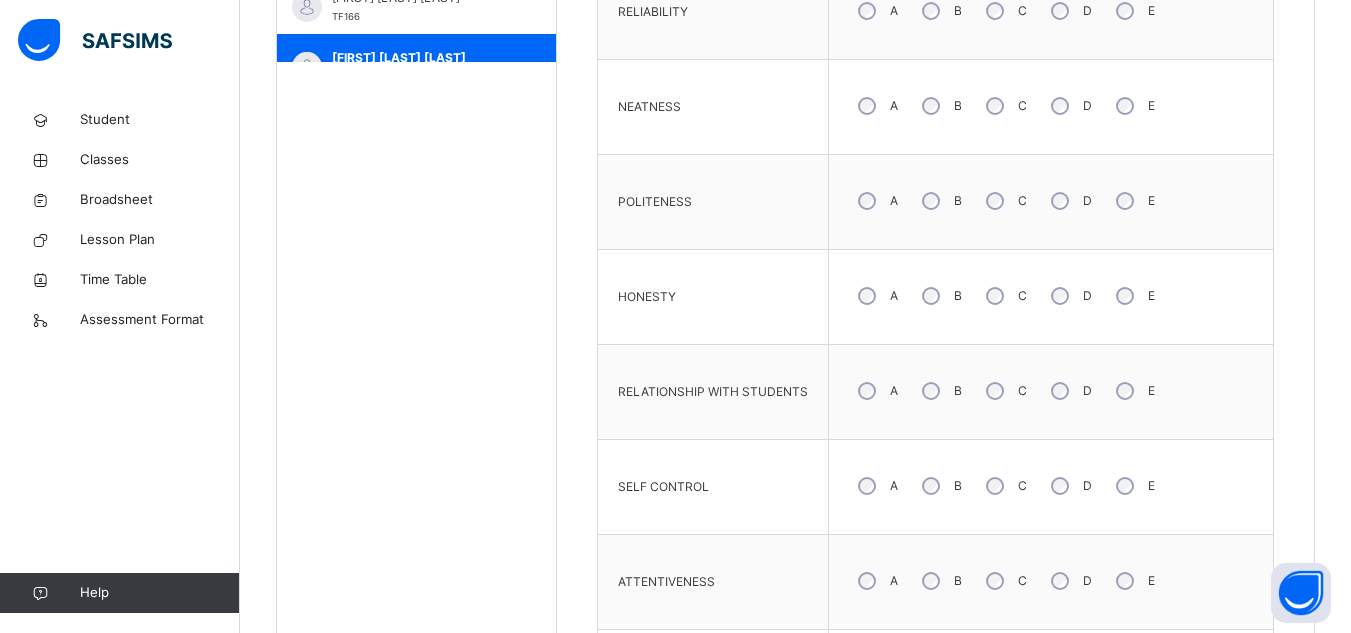 scroll, scrollTop: 940, scrollLeft: 0, axis: vertical 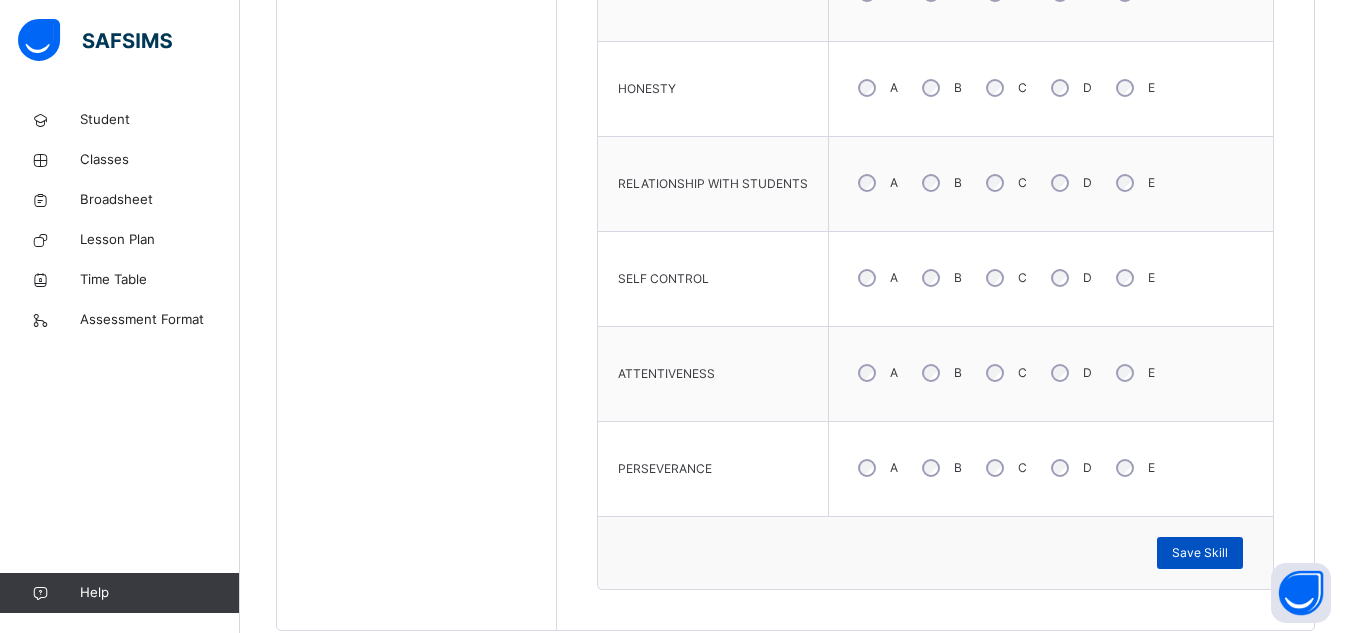click on "Save Skill" at bounding box center (1200, 553) 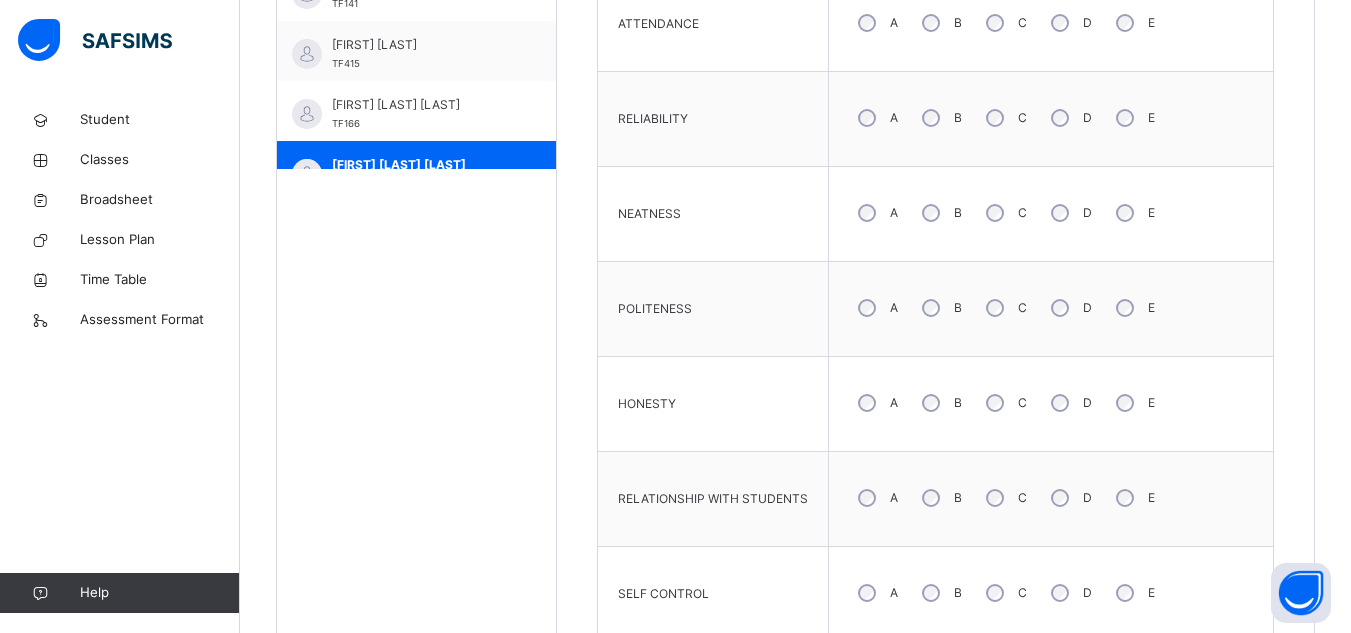 scroll, scrollTop: 810, scrollLeft: 0, axis: vertical 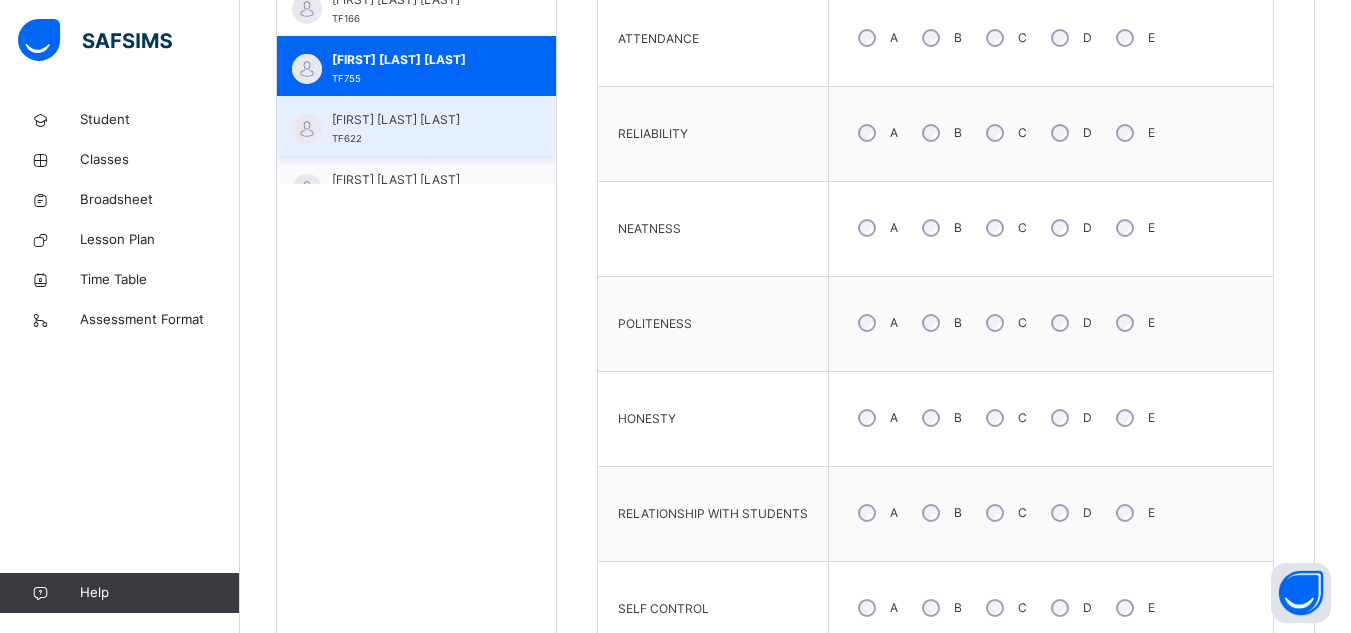 click on "[FIRST] [LAST] [LAST]" at bounding box center [421, 120] 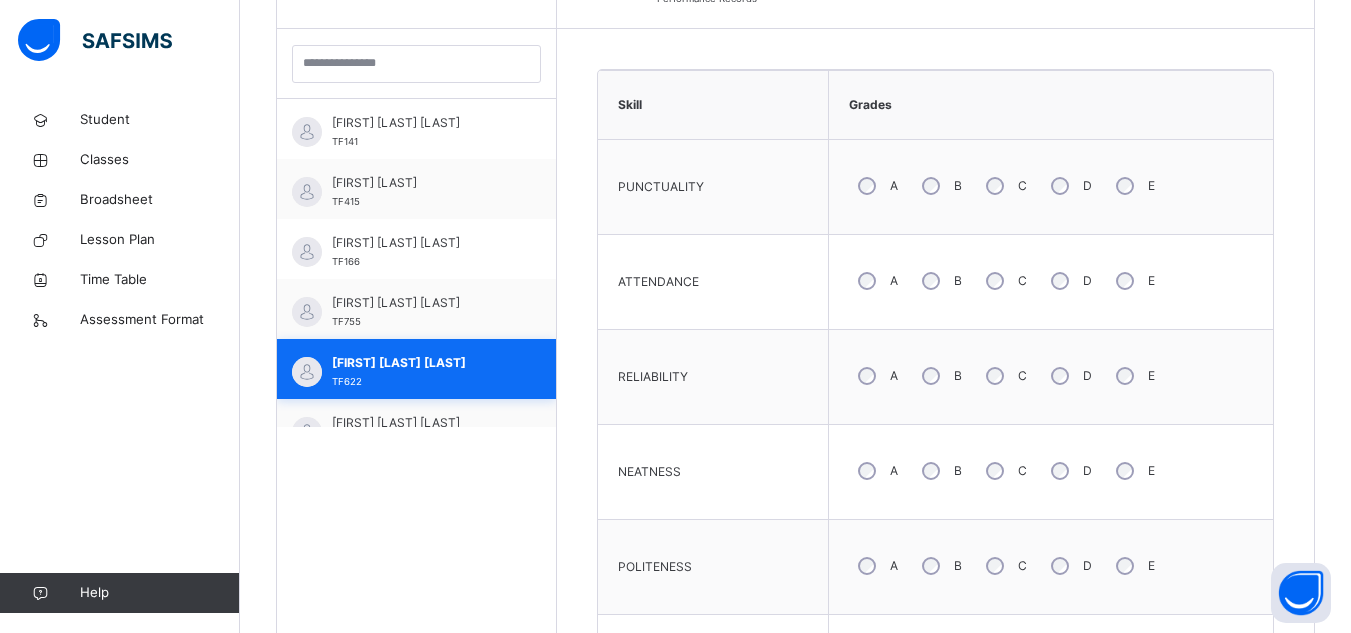 scroll, scrollTop: 810, scrollLeft: 0, axis: vertical 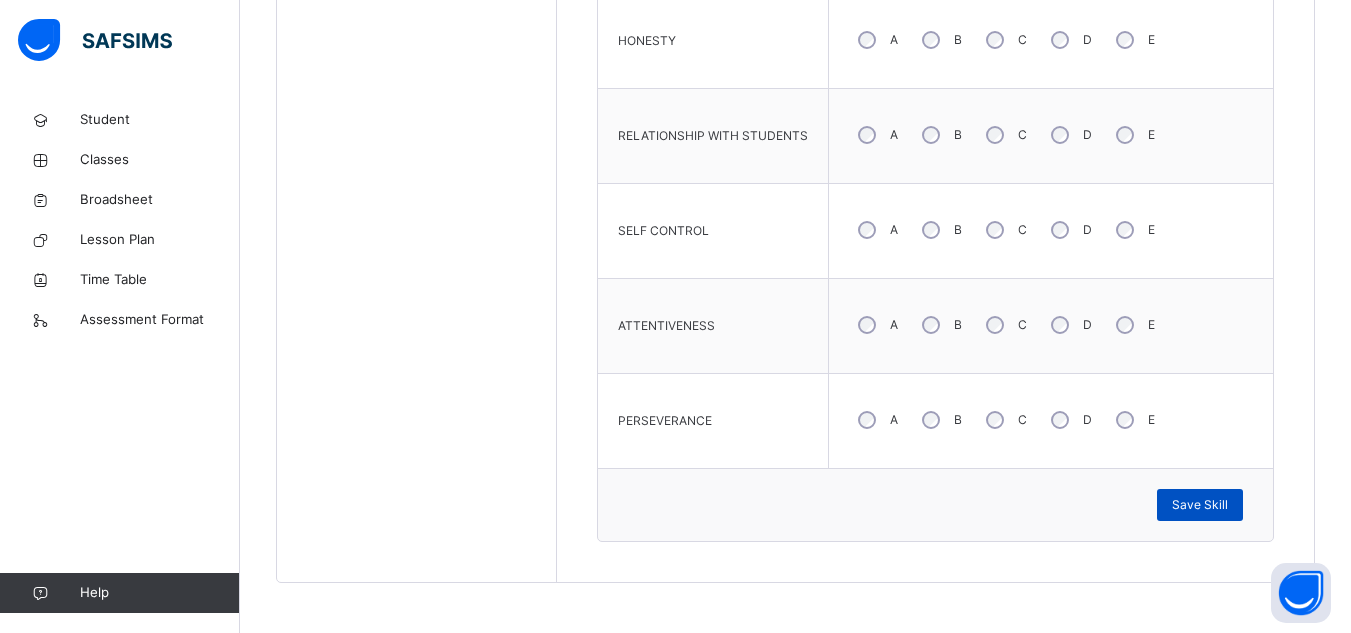 click on "Save Skill" at bounding box center (1200, 505) 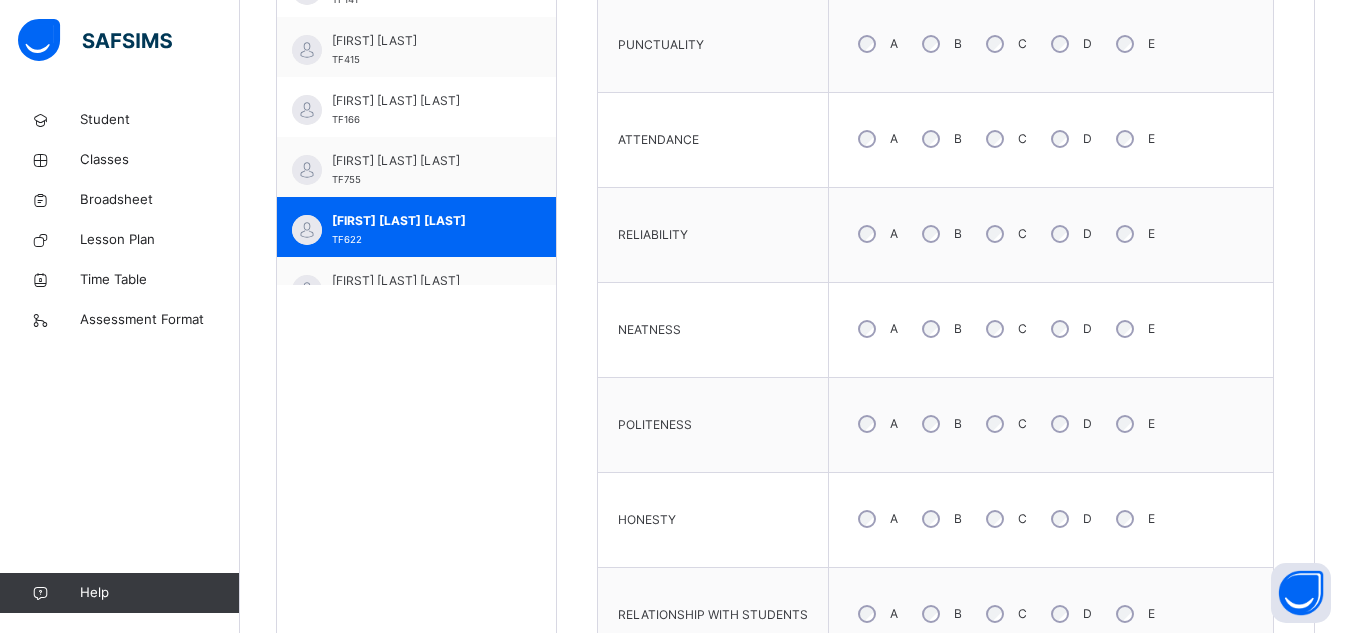 scroll, scrollTop: 702, scrollLeft: 0, axis: vertical 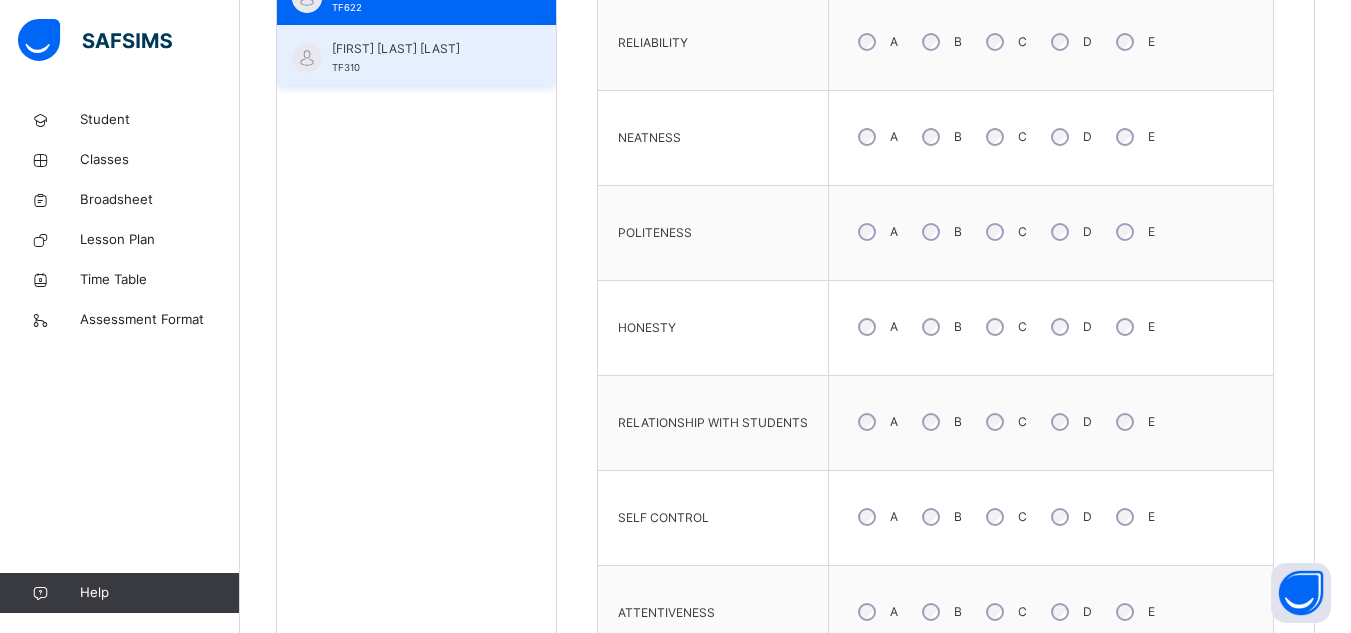 click on "[FIRST] [LAST] [LAST]" at bounding box center [421, 49] 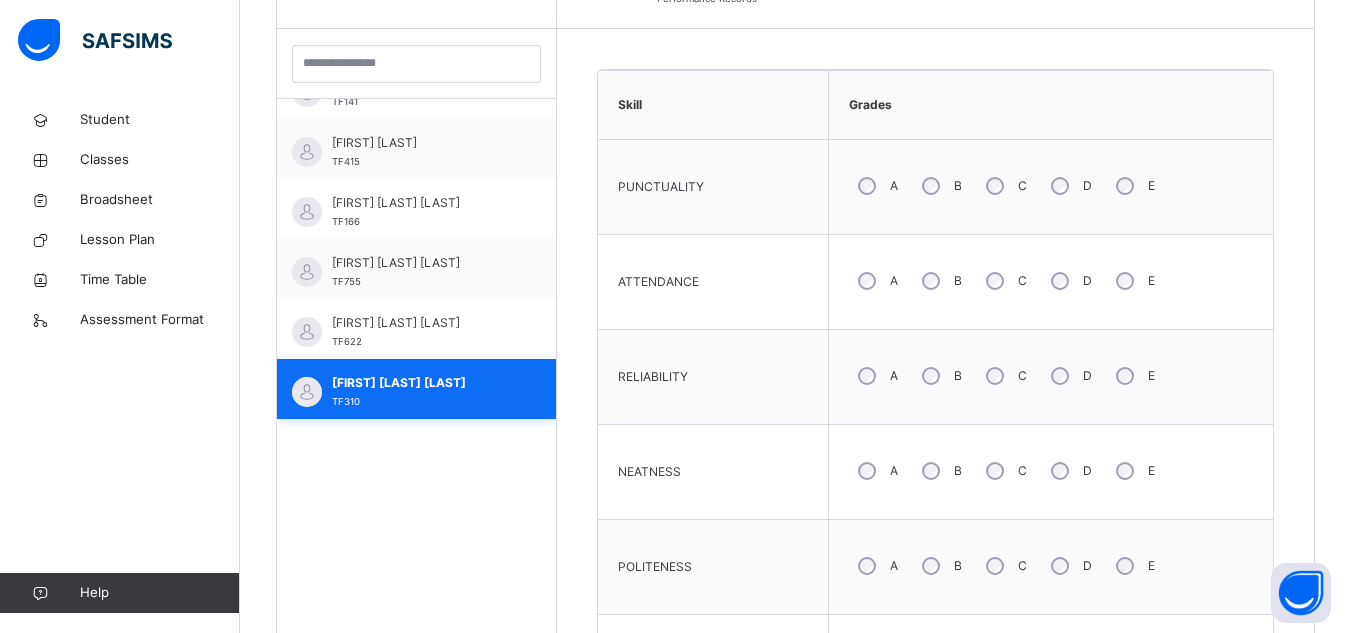 scroll, scrollTop: 901, scrollLeft: 0, axis: vertical 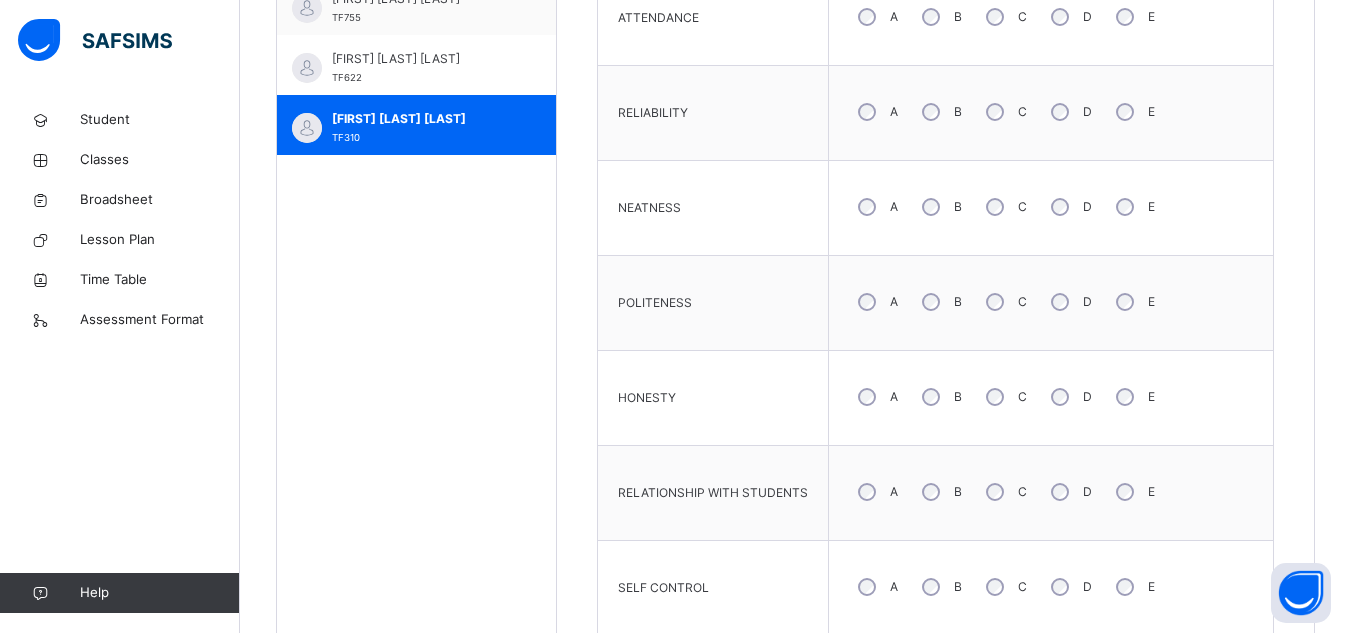click on "B" at bounding box center (940, 302) 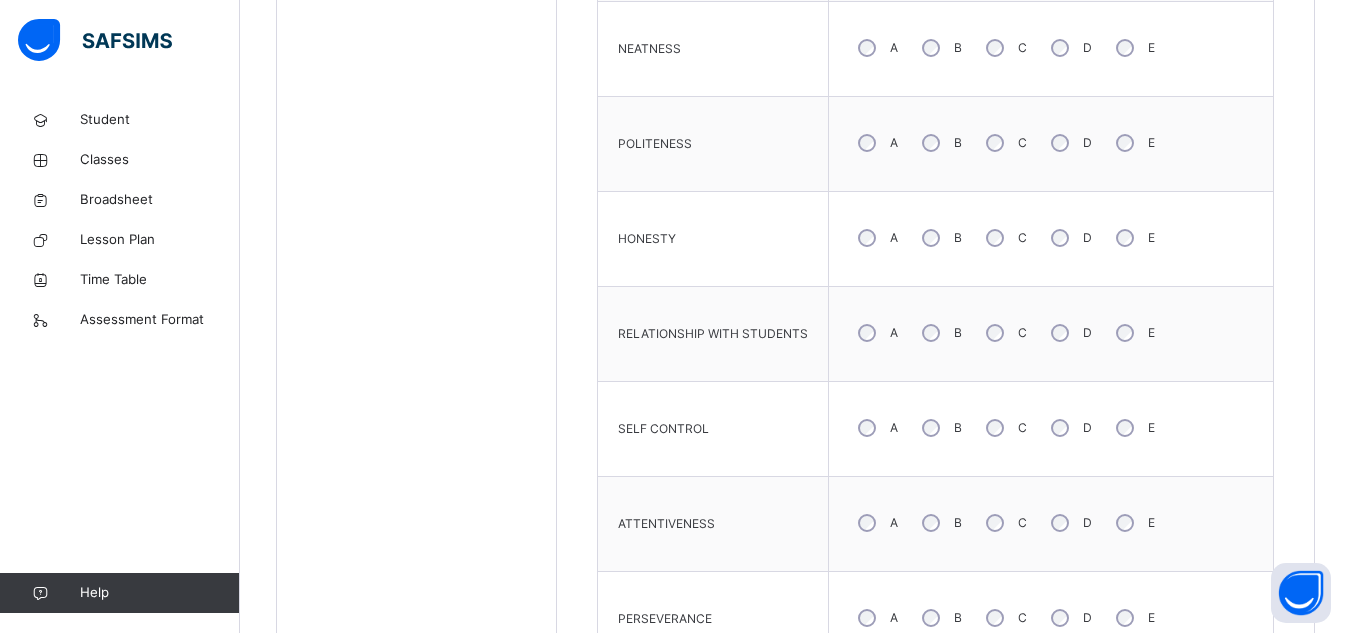 scroll, scrollTop: 1030, scrollLeft: 0, axis: vertical 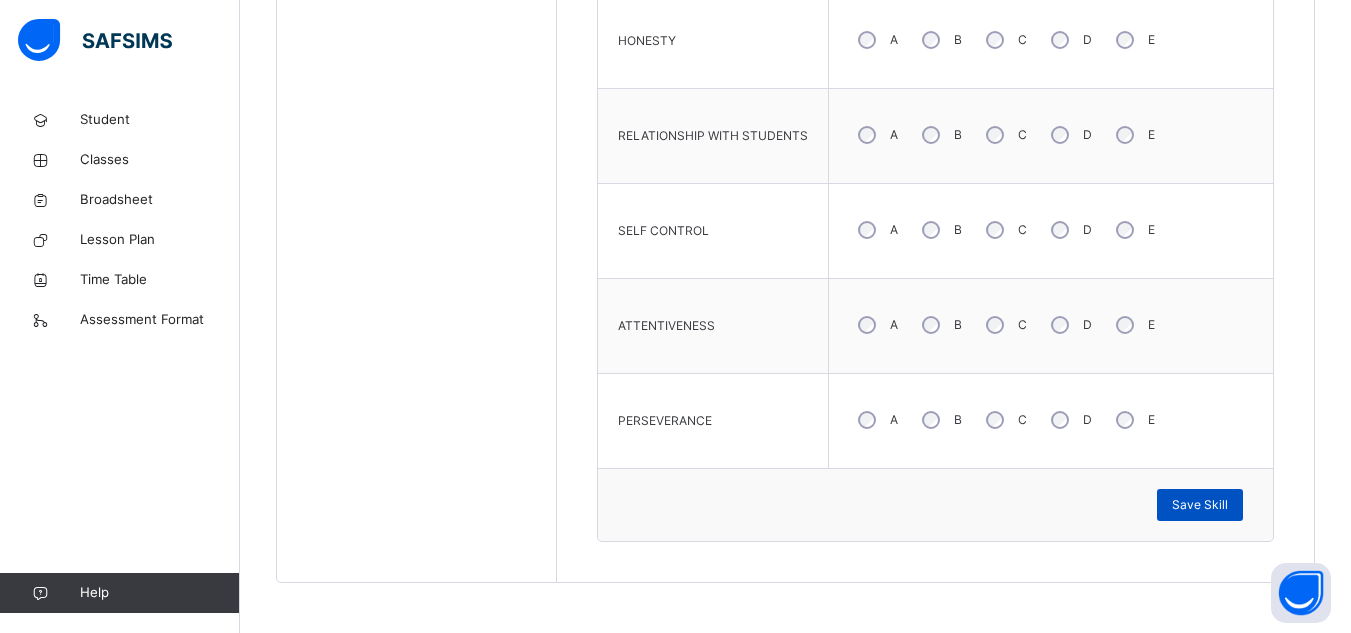 click on "Save Skill" at bounding box center [1200, 505] 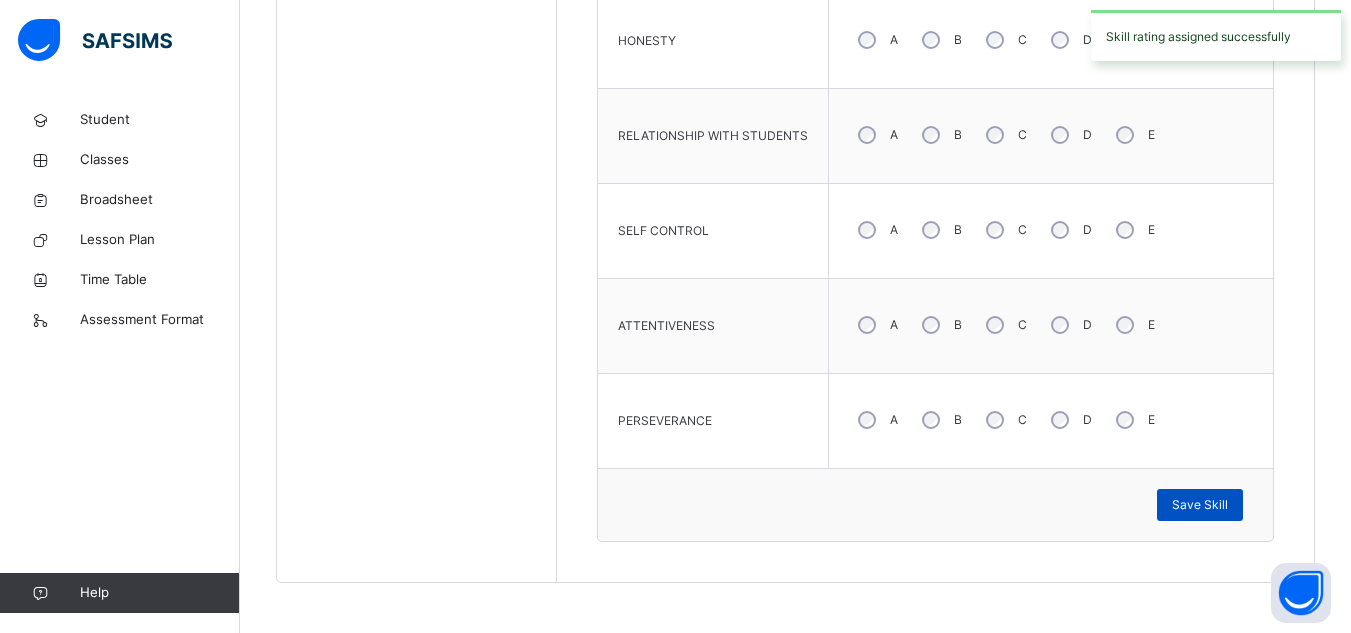 click on "Save Skill" at bounding box center [1200, 505] 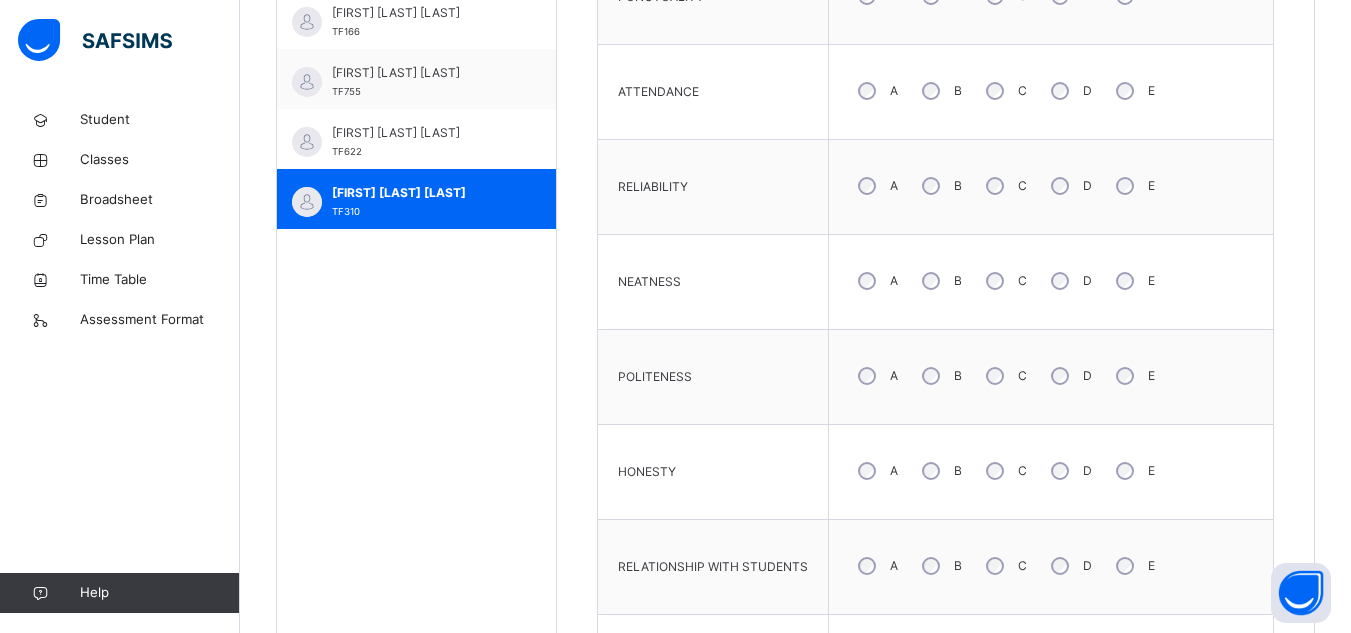 scroll, scrollTop: 736, scrollLeft: 0, axis: vertical 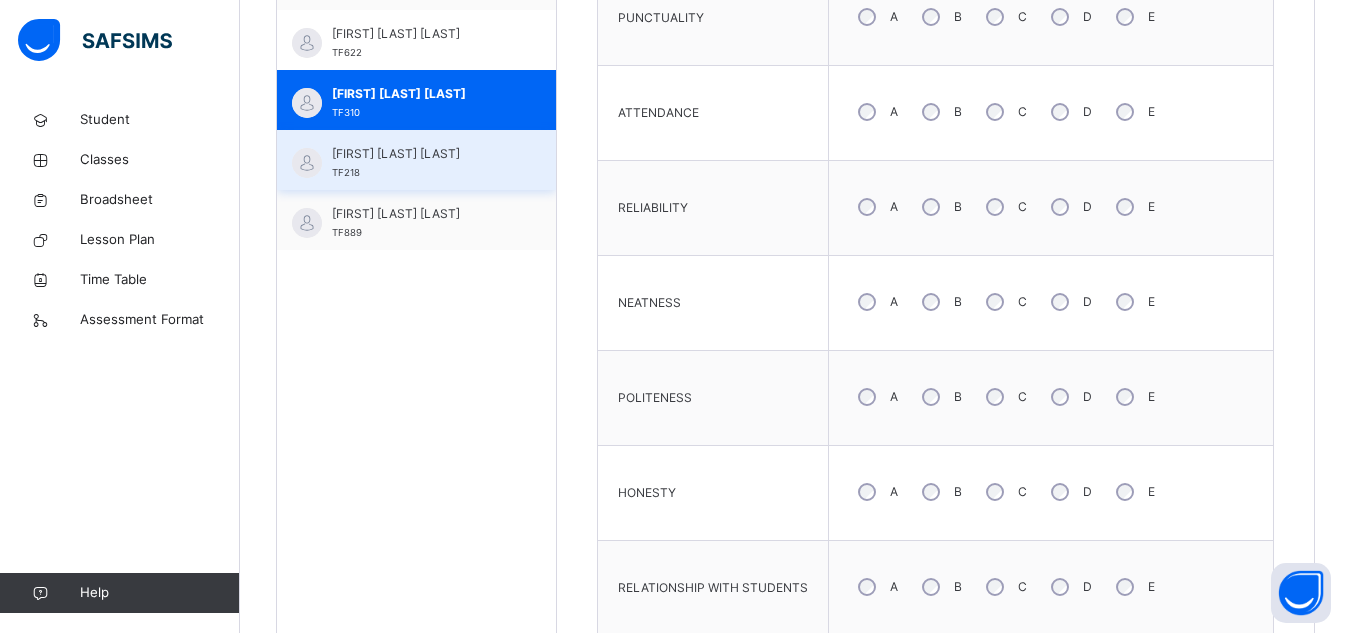 click on "[FIRST] [LAST] [LAST]" at bounding box center (421, 154) 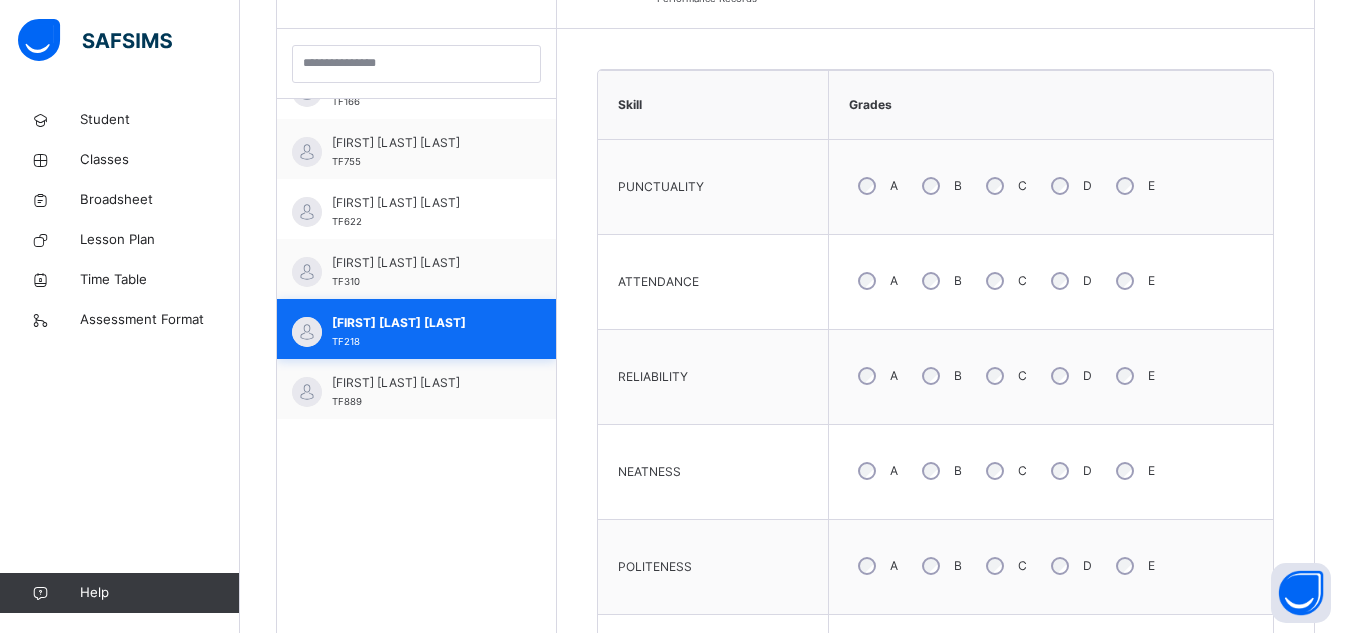 scroll, scrollTop: 736, scrollLeft: 0, axis: vertical 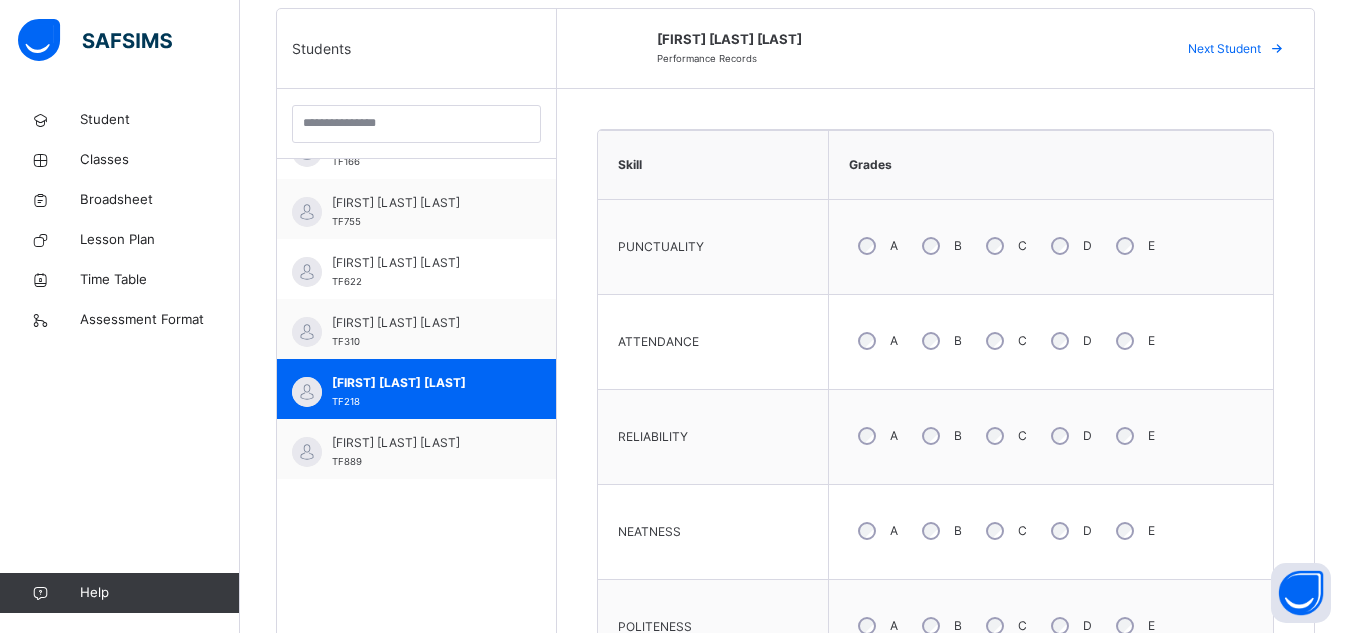 click on "B" at bounding box center [940, 246] 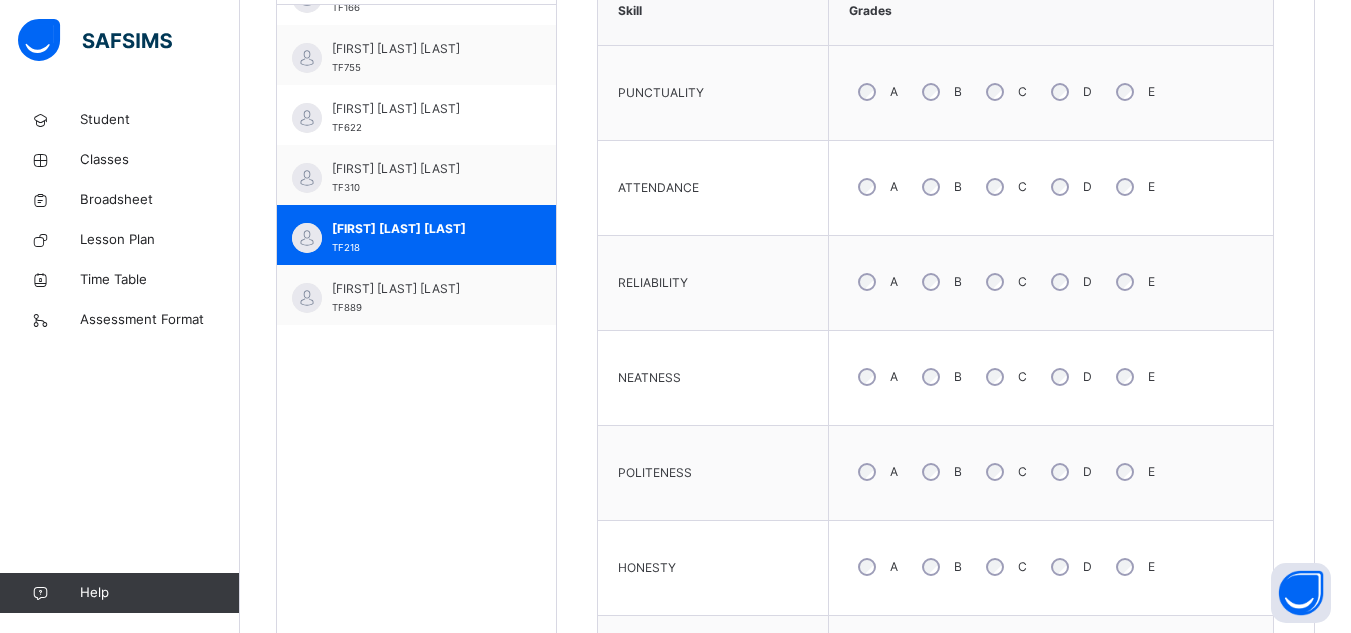 scroll, scrollTop: 667, scrollLeft: 0, axis: vertical 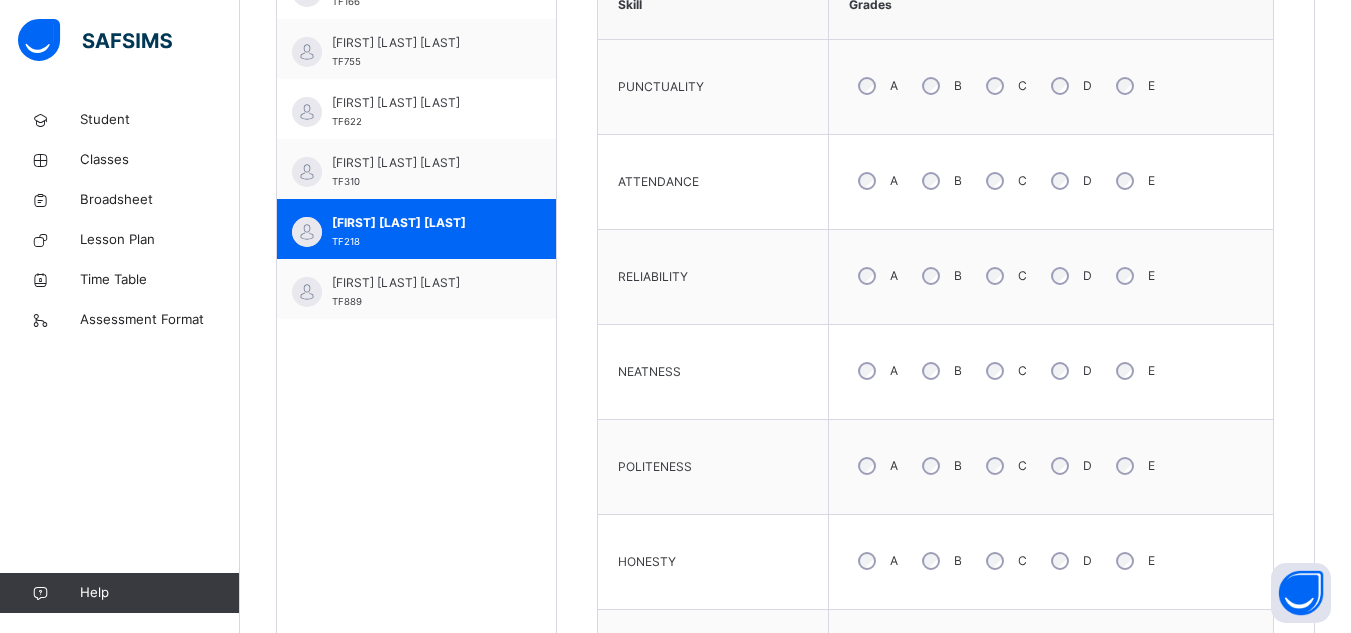 click on "C" at bounding box center (1004, 466) 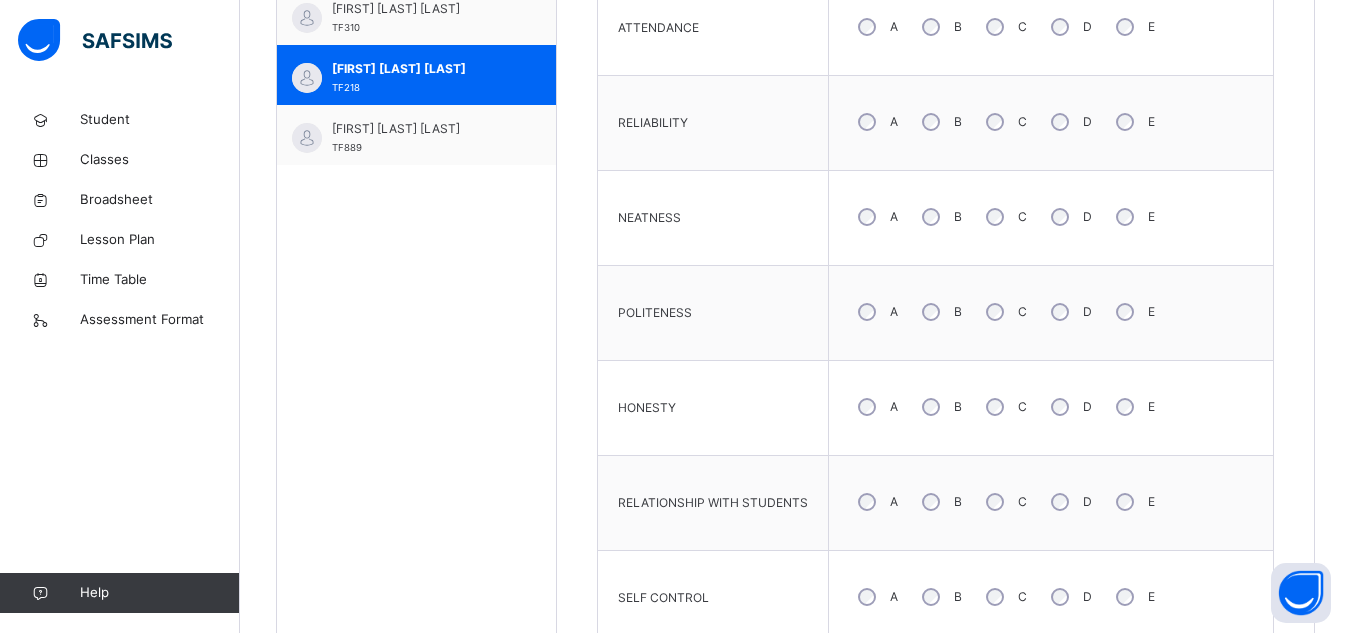 scroll, scrollTop: 827, scrollLeft: 0, axis: vertical 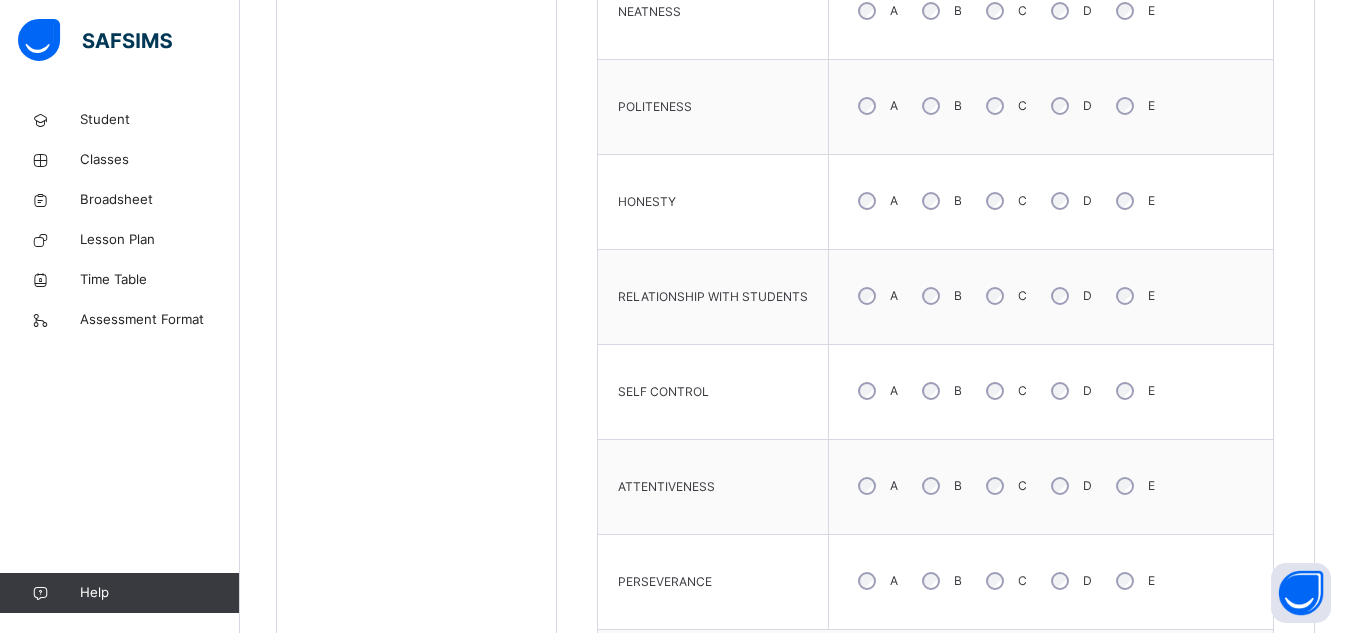 click on "B" at bounding box center [940, 581] 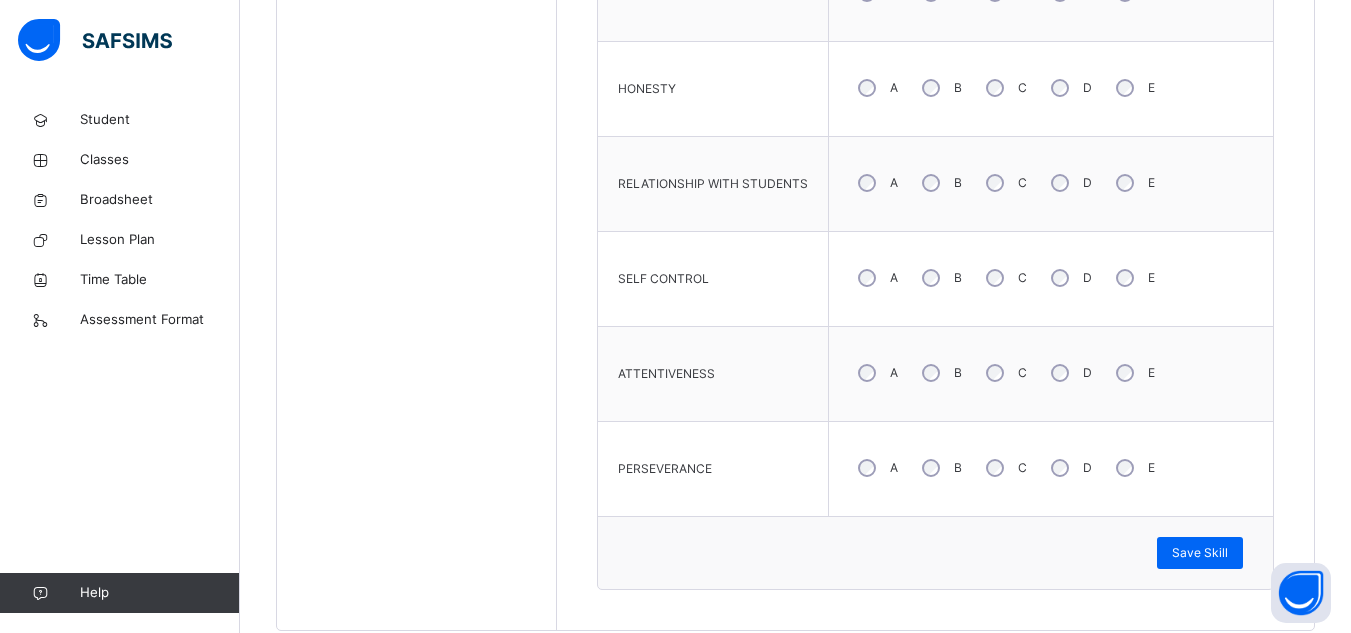 scroll, scrollTop: 1187, scrollLeft: 0, axis: vertical 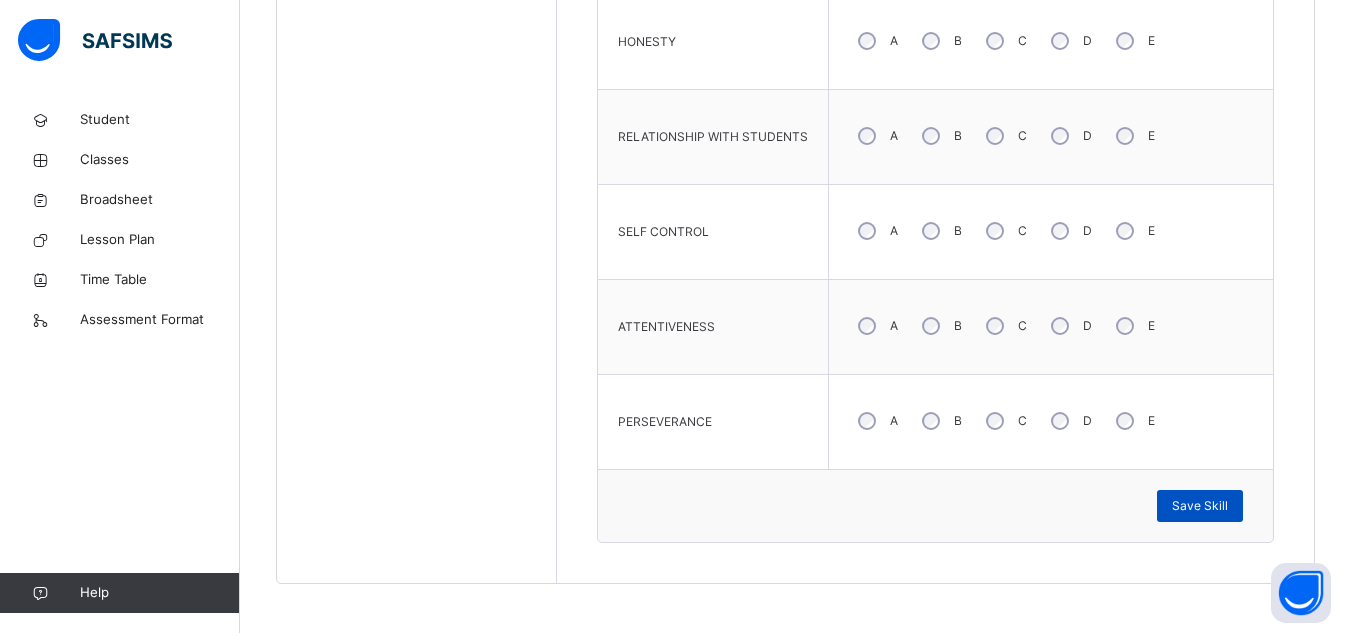 click on "Save Skill" at bounding box center [1200, 506] 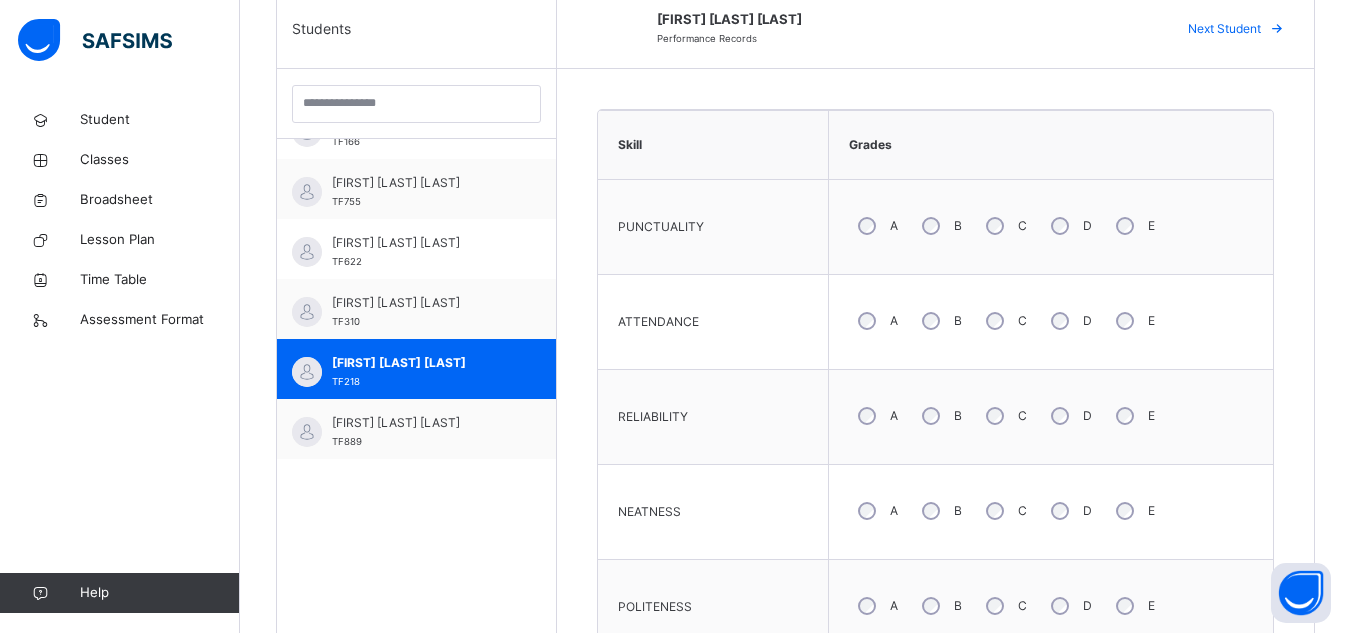 scroll, scrollTop: 524, scrollLeft: 0, axis: vertical 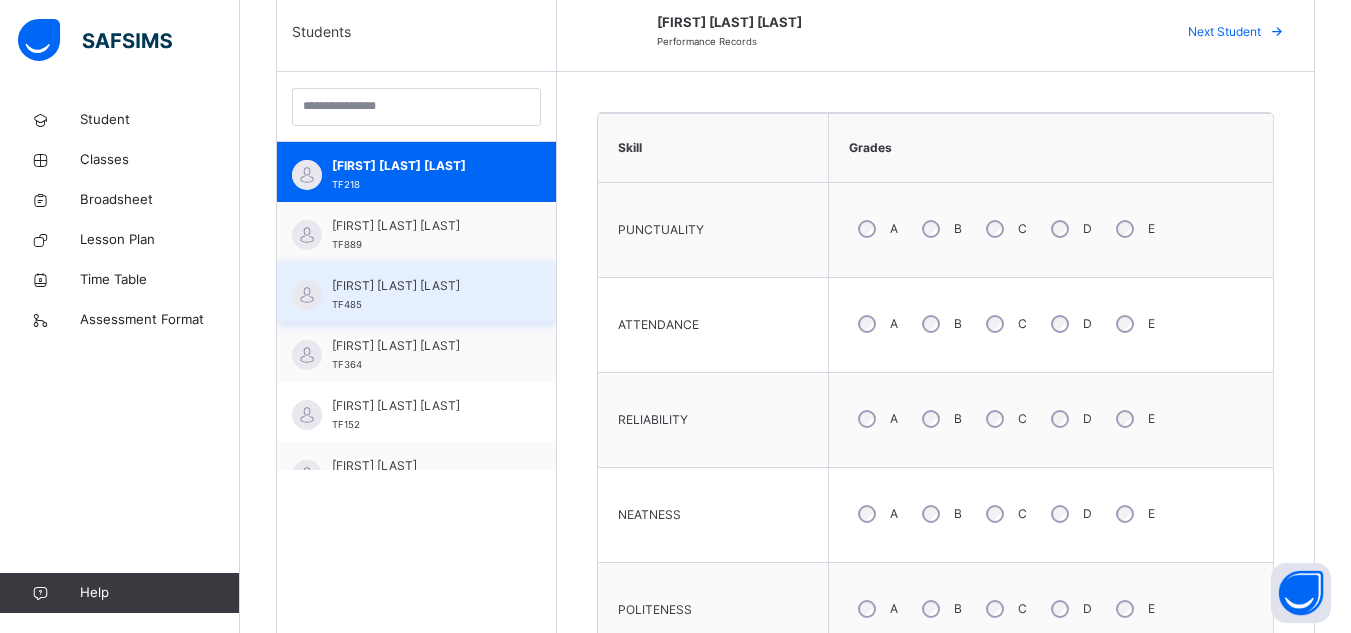 click on "[FIRST] [LAST] [LAST]" at bounding box center [421, 286] 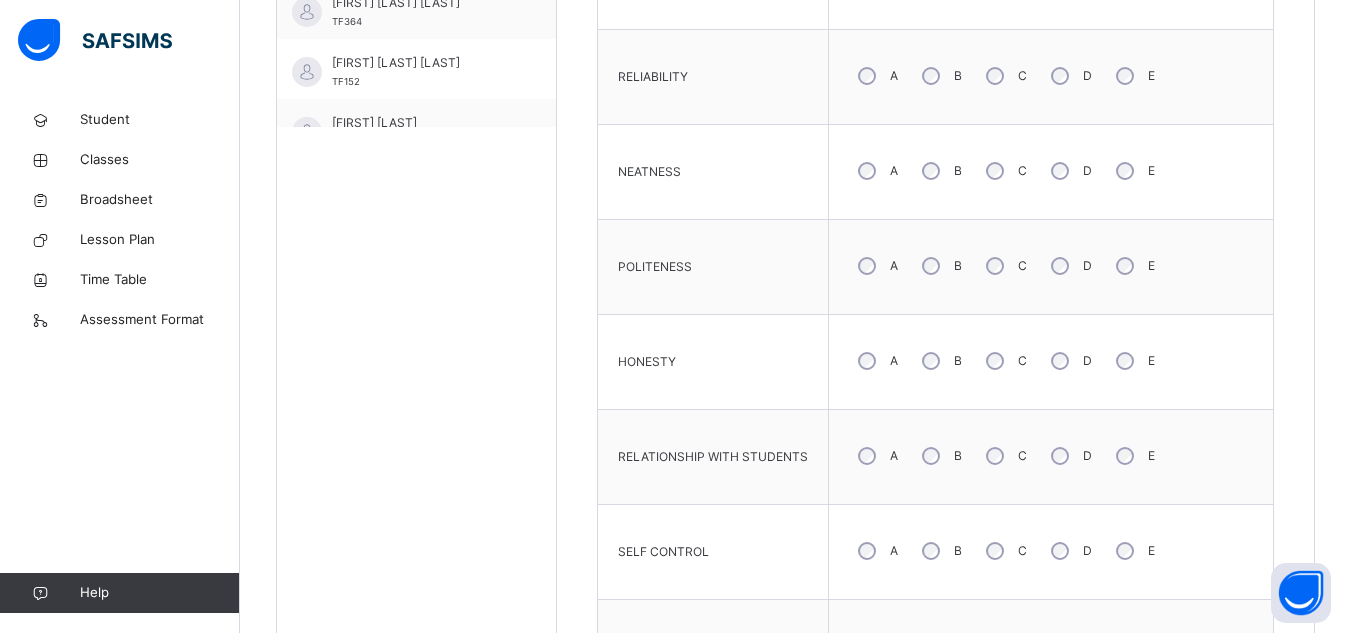 scroll, scrollTop: 884, scrollLeft: 0, axis: vertical 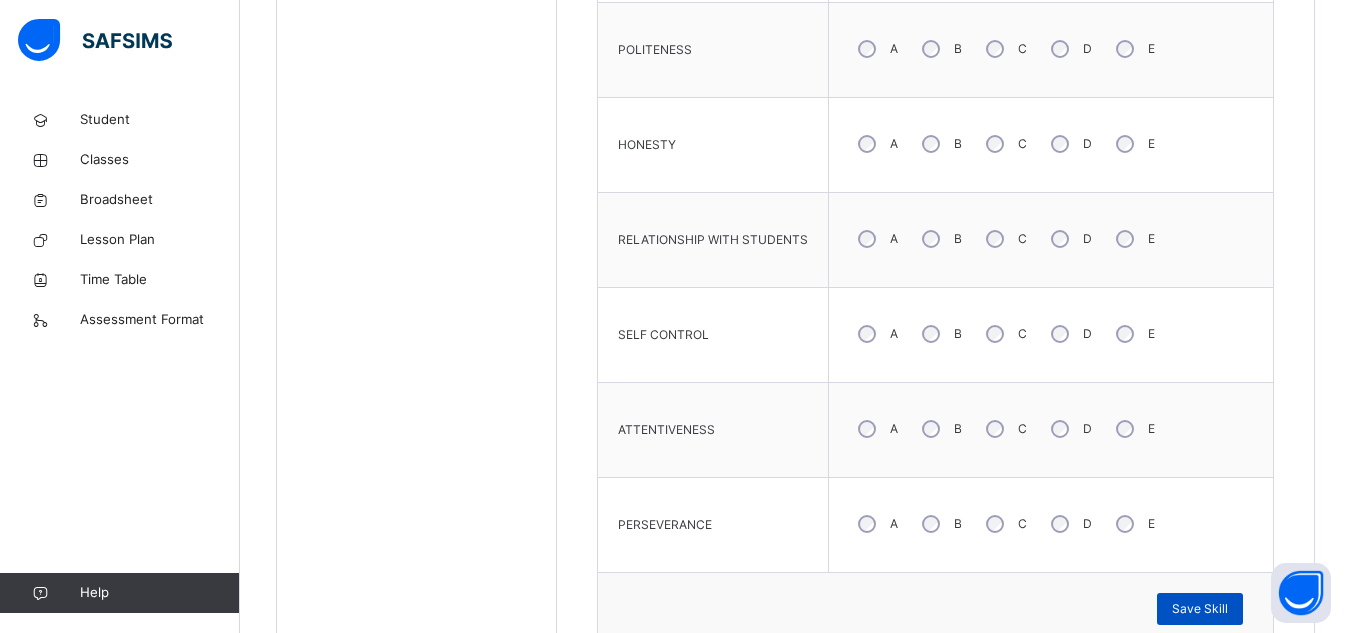 click on "Save Skill" at bounding box center [1200, 609] 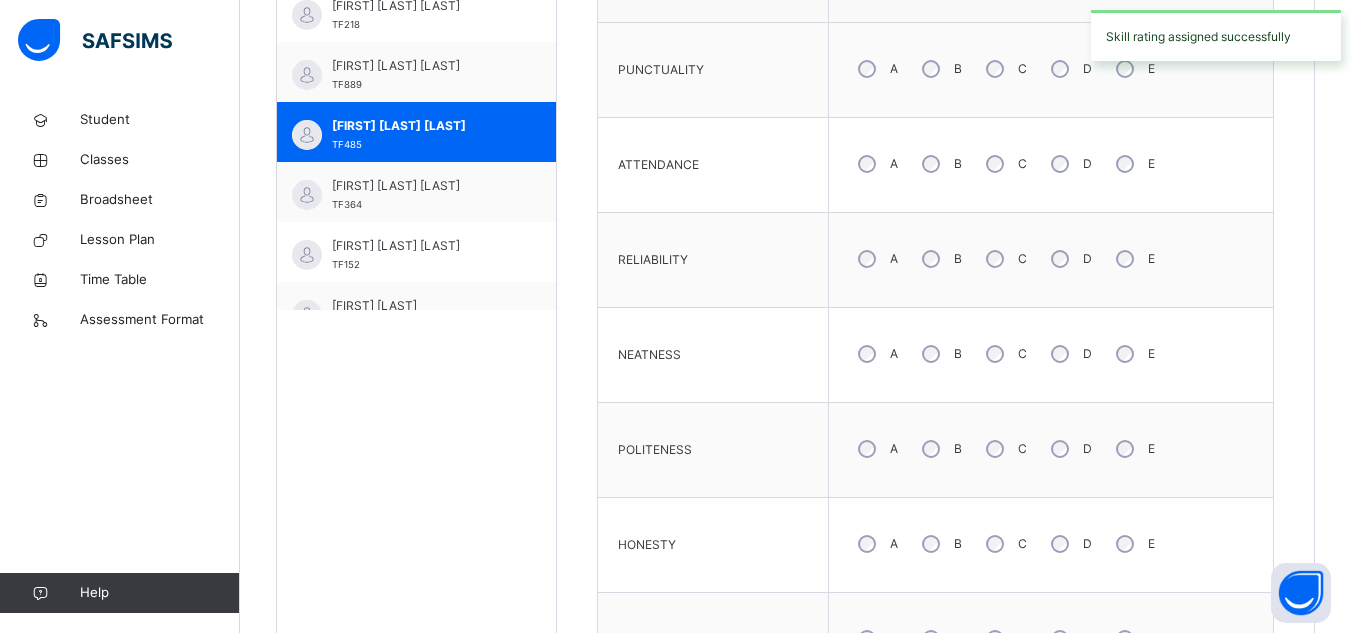 scroll, scrollTop: 669, scrollLeft: 0, axis: vertical 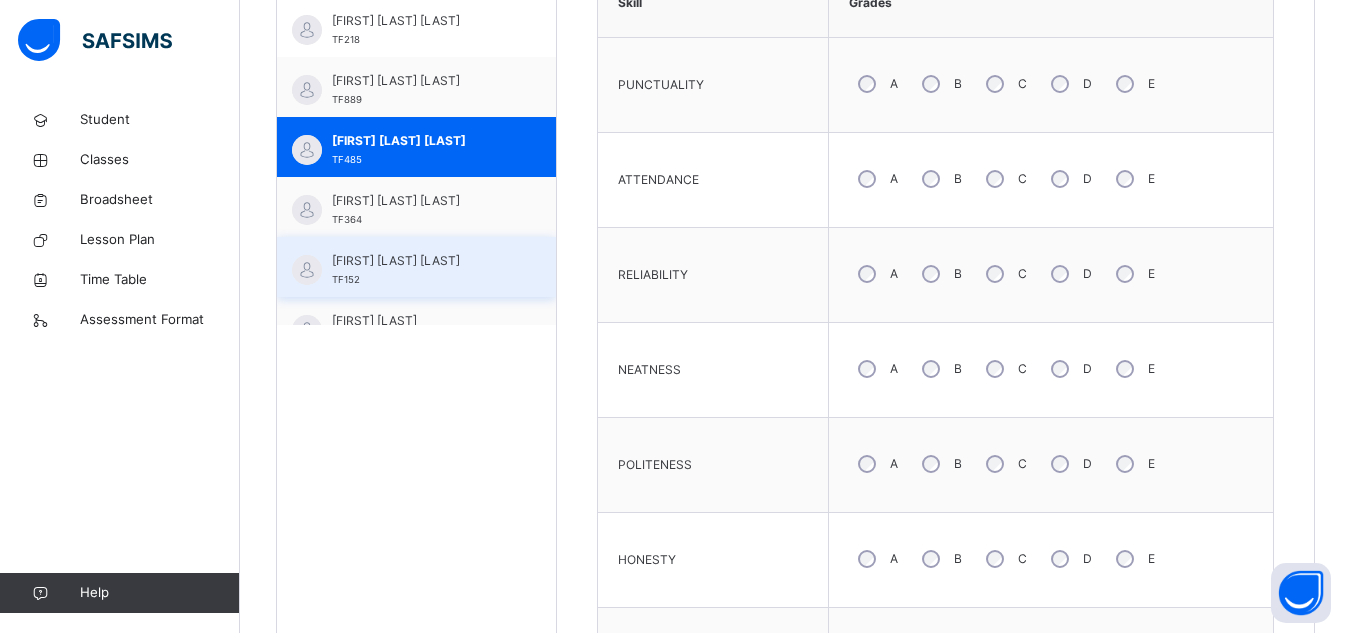 click on "[FIRST] [LAST] [LAST]" at bounding box center (421, 261) 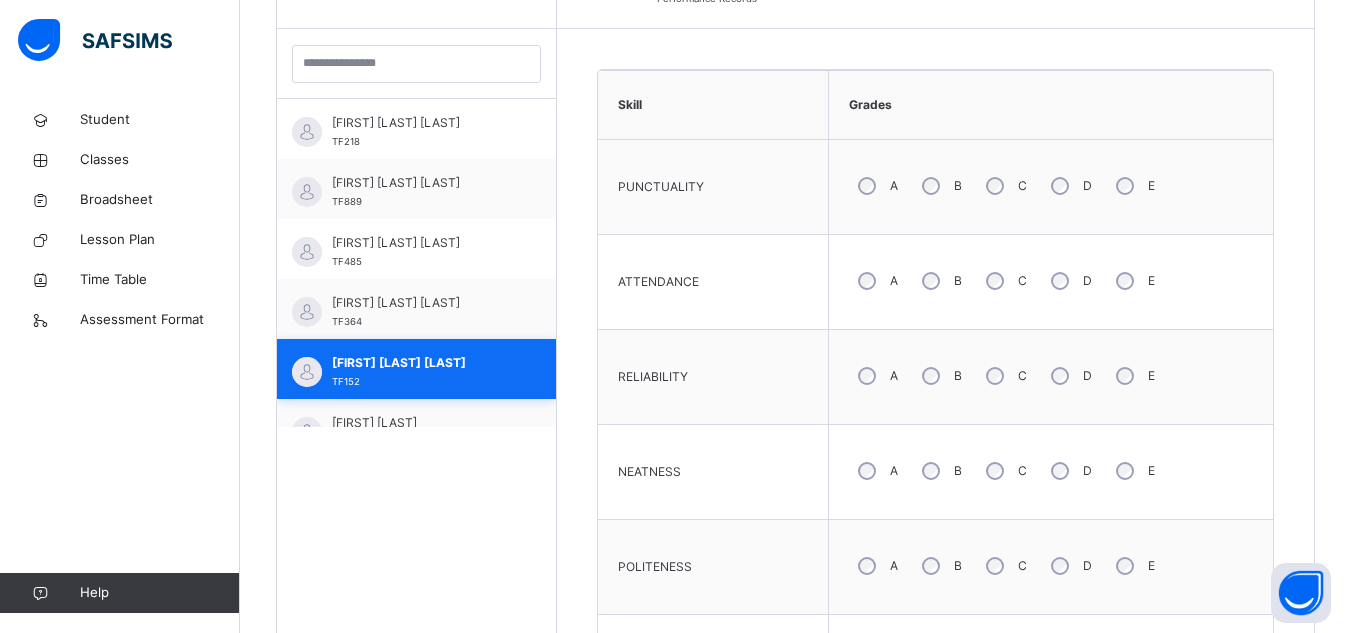 scroll, scrollTop: 669, scrollLeft: 0, axis: vertical 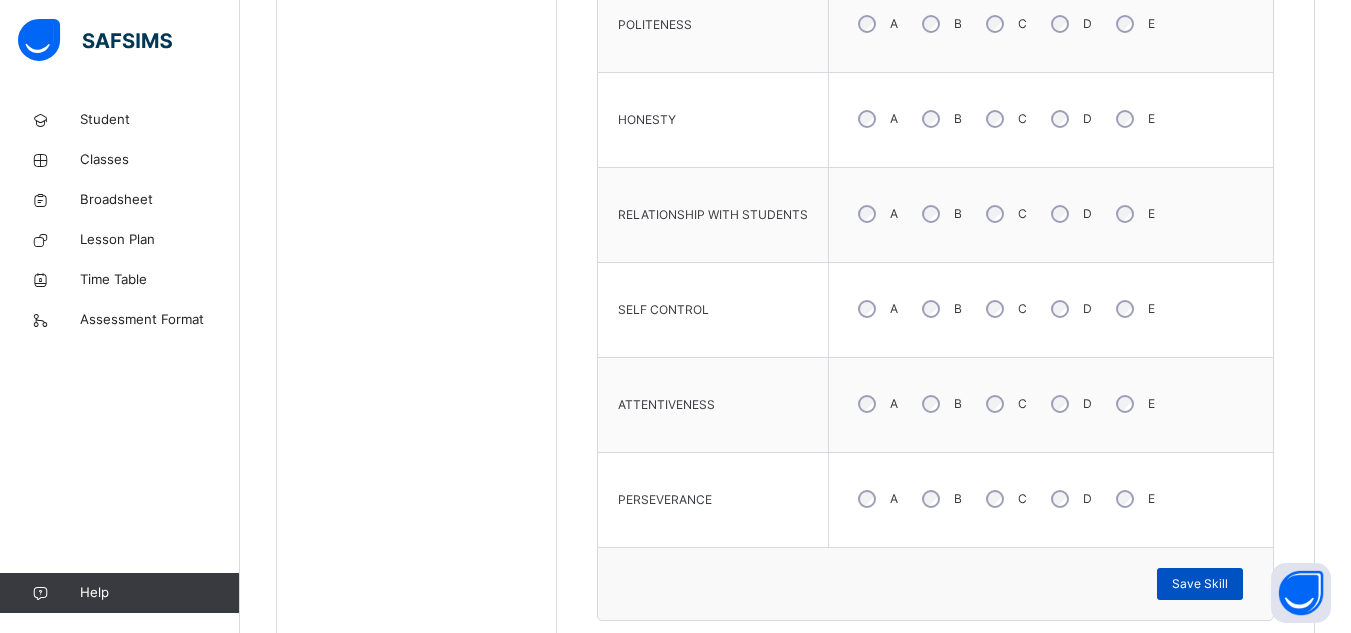 click on "Save Skill" at bounding box center (1200, 584) 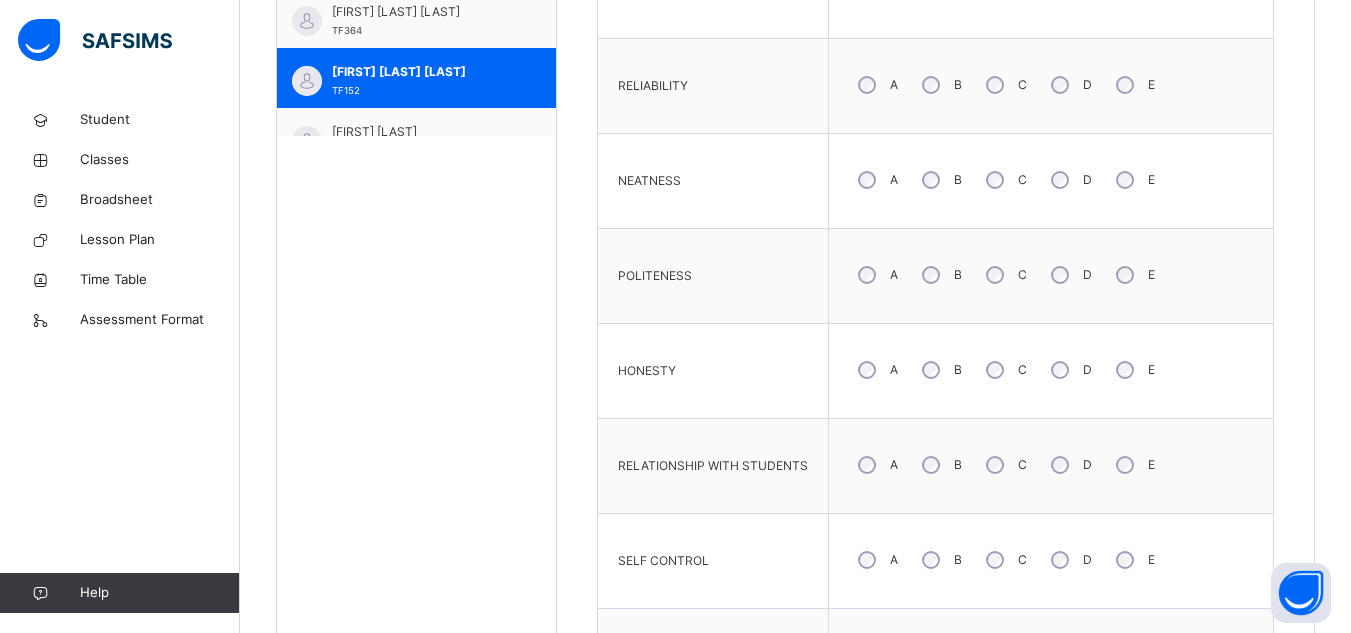 scroll, scrollTop: 849, scrollLeft: 0, axis: vertical 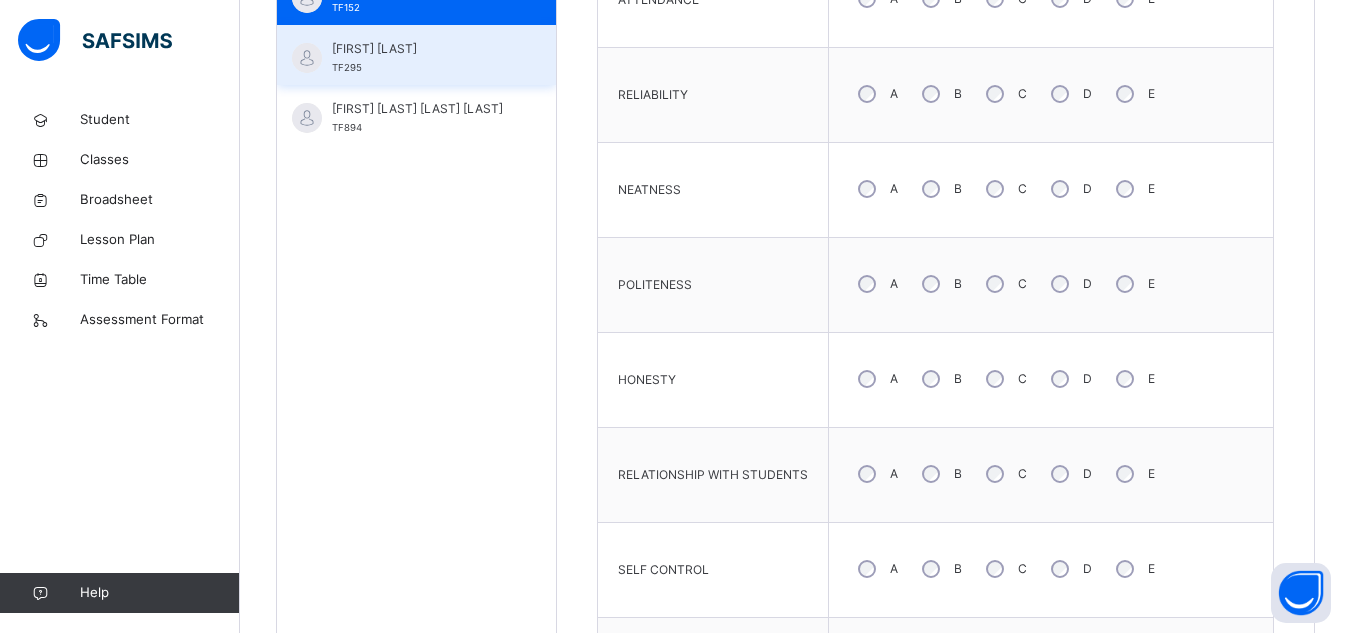click on "[FIRST] [LAST]" at bounding box center [421, 49] 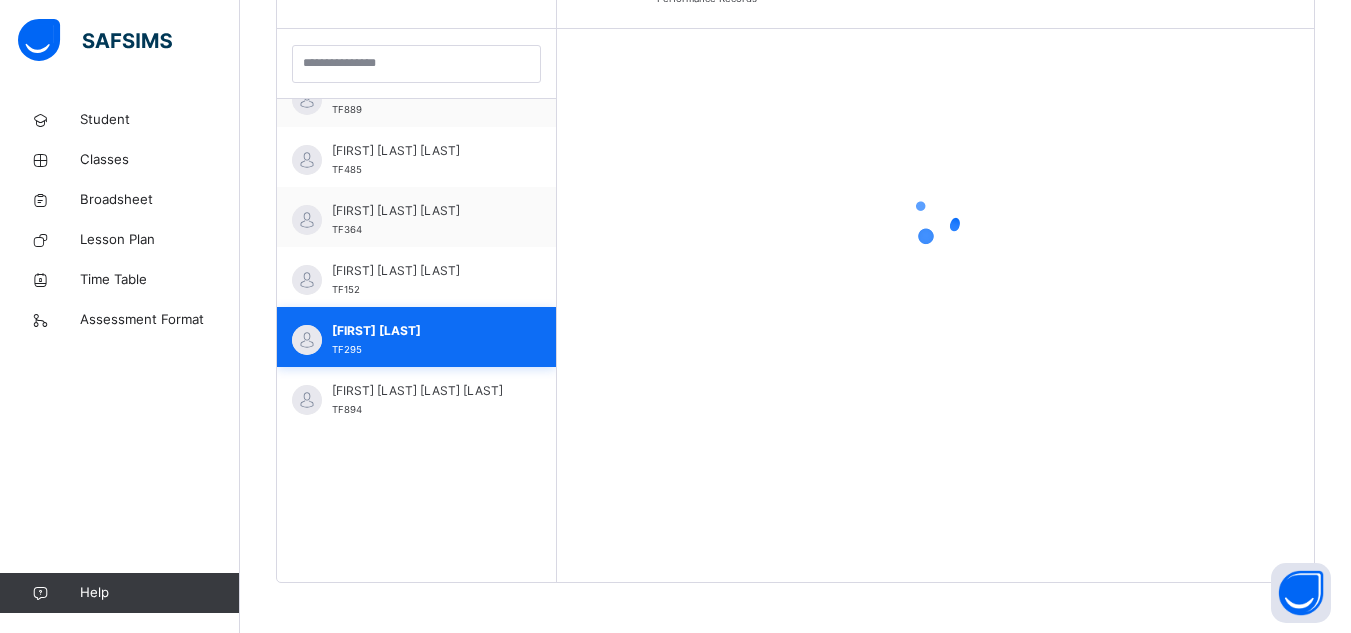 scroll, scrollTop: 849, scrollLeft: 0, axis: vertical 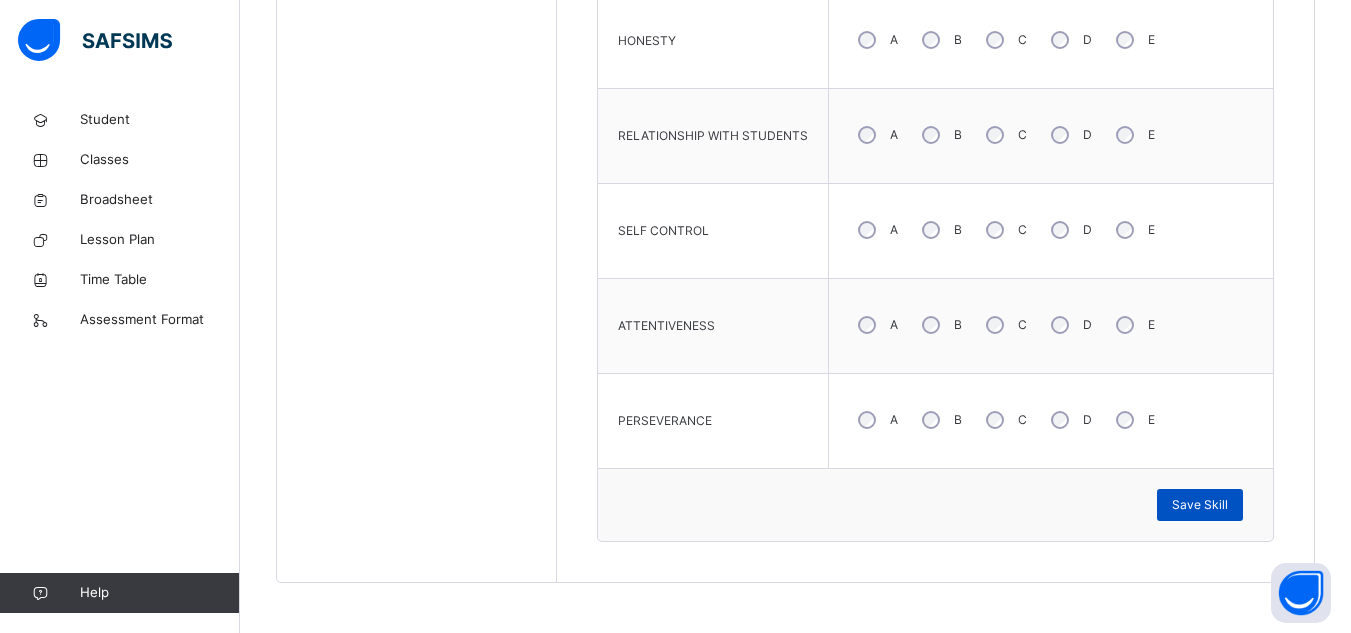 click on "Save Skill" at bounding box center [1200, 505] 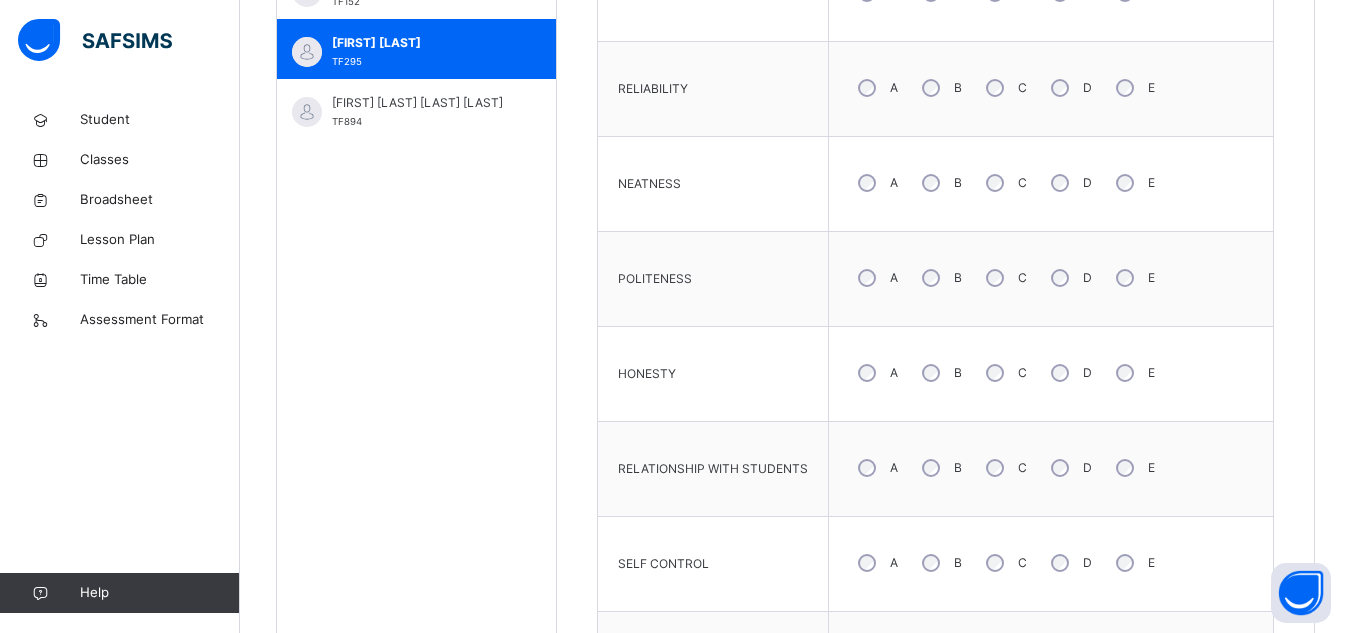 scroll, scrollTop: 739, scrollLeft: 0, axis: vertical 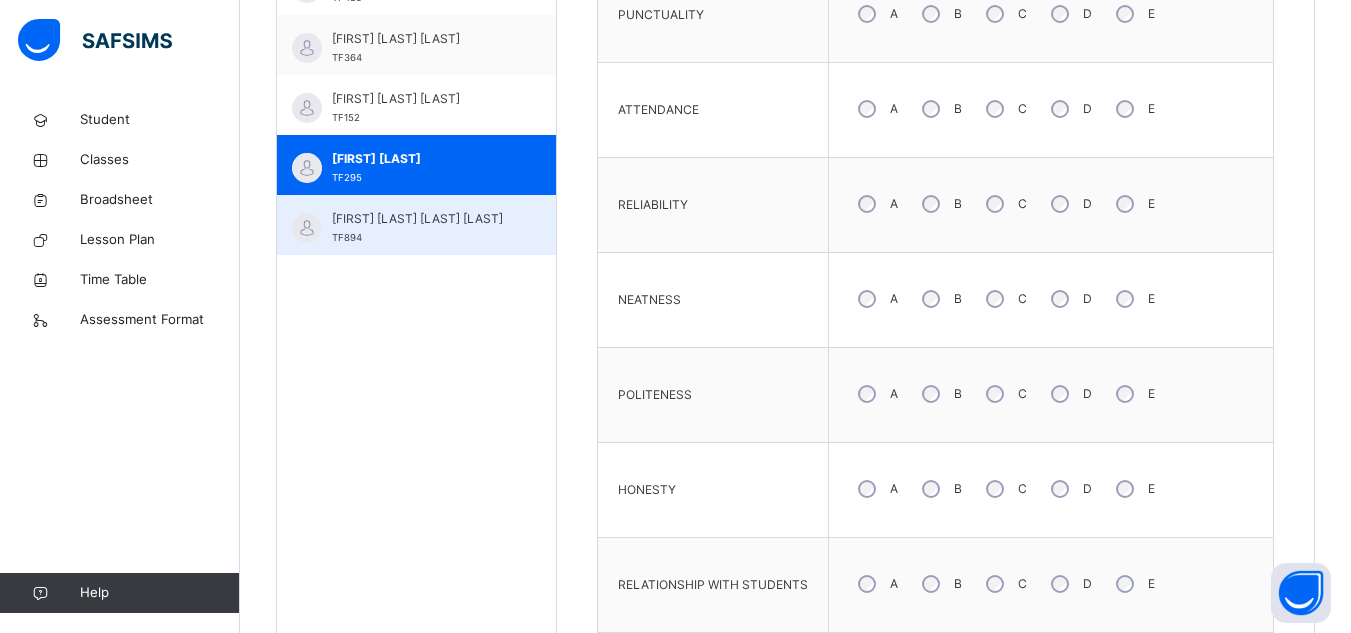 click on "[FIRST] [LAST] [LAST] [LAST]" at bounding box center (421, 219) 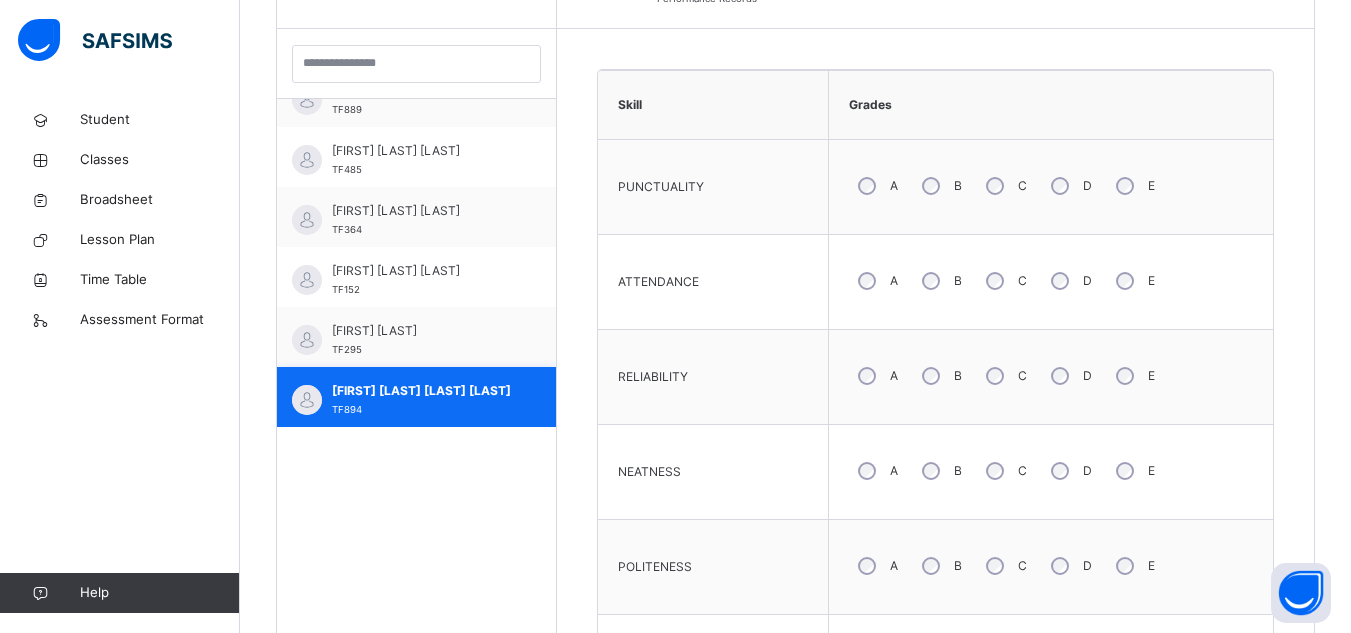 scroll, scrollTop: 739, scrollLeft: 0, axis: vertical 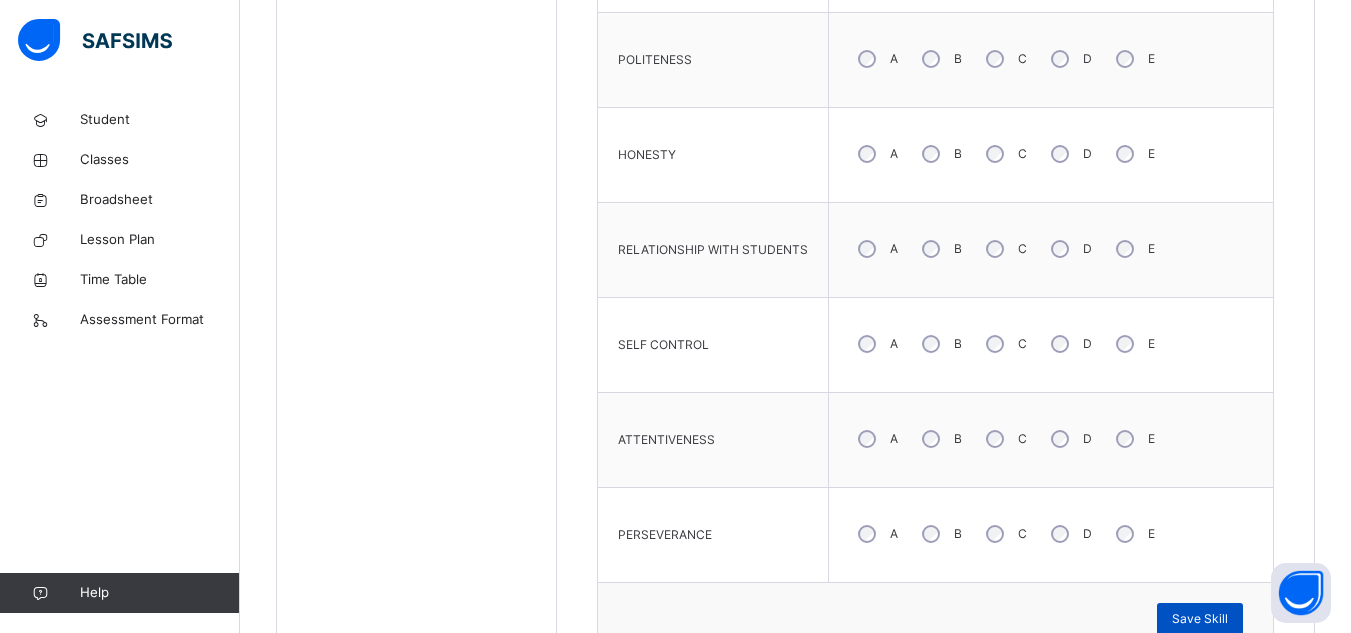 click on "Save Skill" at bounding box center (1200, 619) 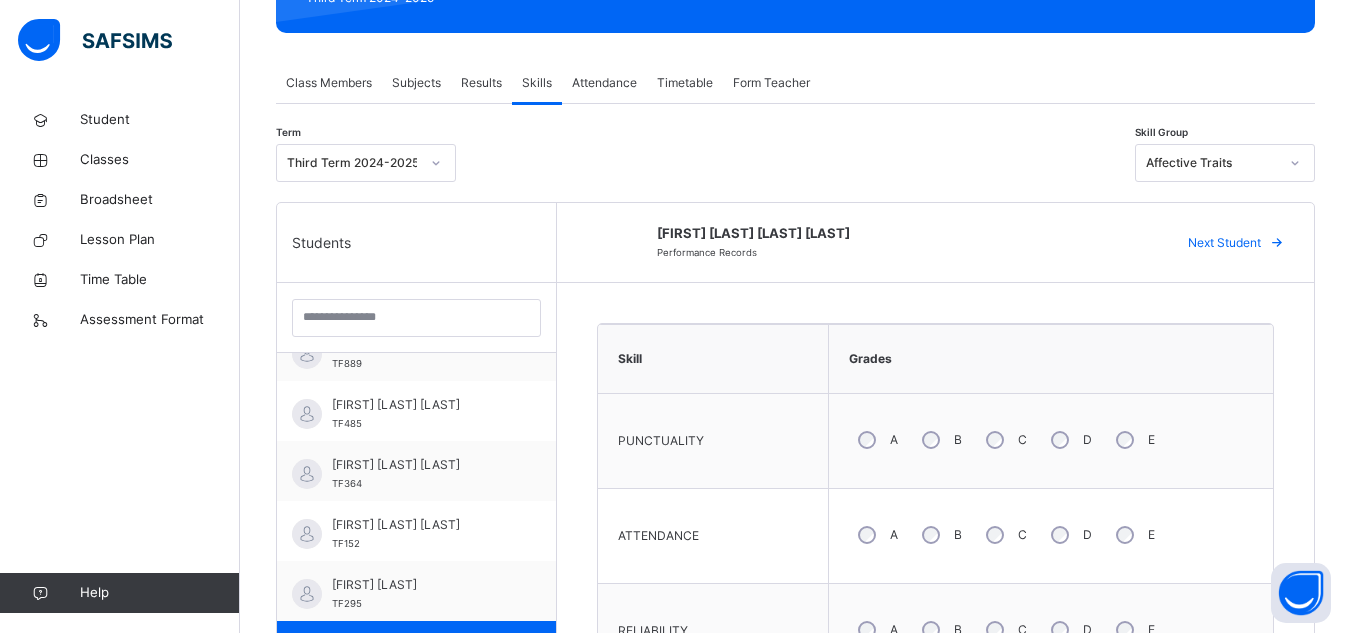 scroll, scrollTop: 310, scrollLeft: 0, axis: vertical 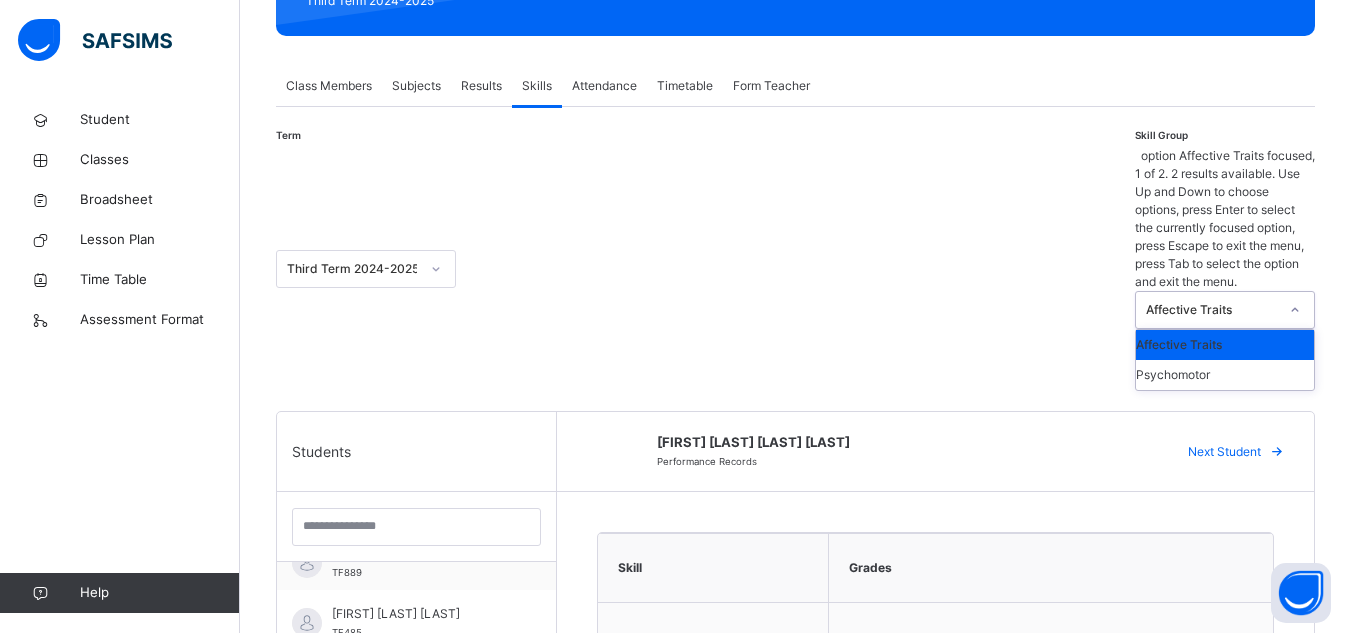click 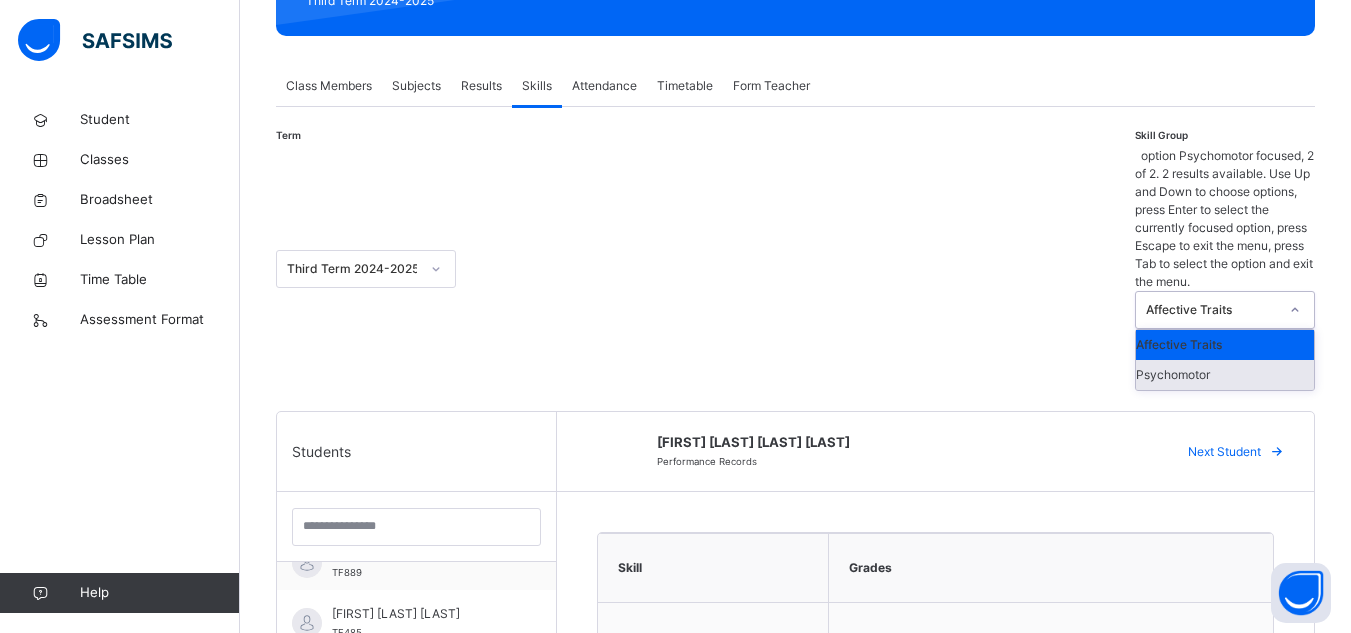 click on "Psychomotor" at bounding box center (1225, 375) 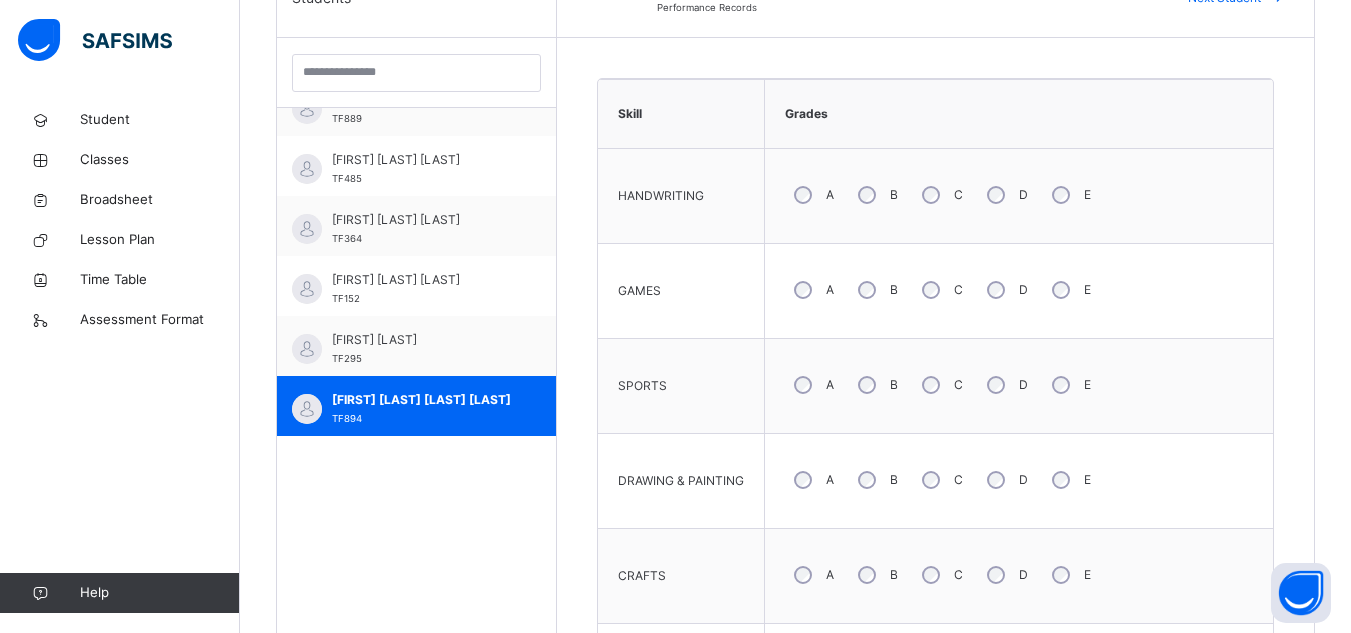 scroll, scrollTop: 643, scrollLeft: 0, axis: vertical 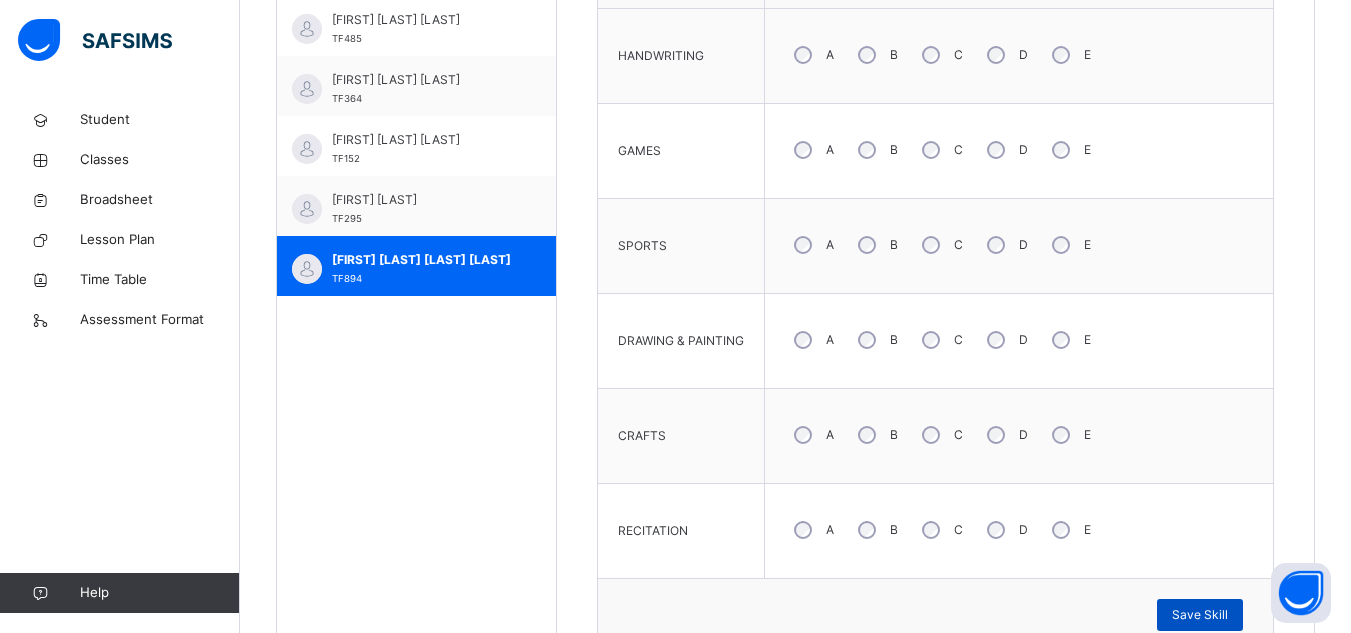 click on "Save Skill" at bounding box center (1200, 615) 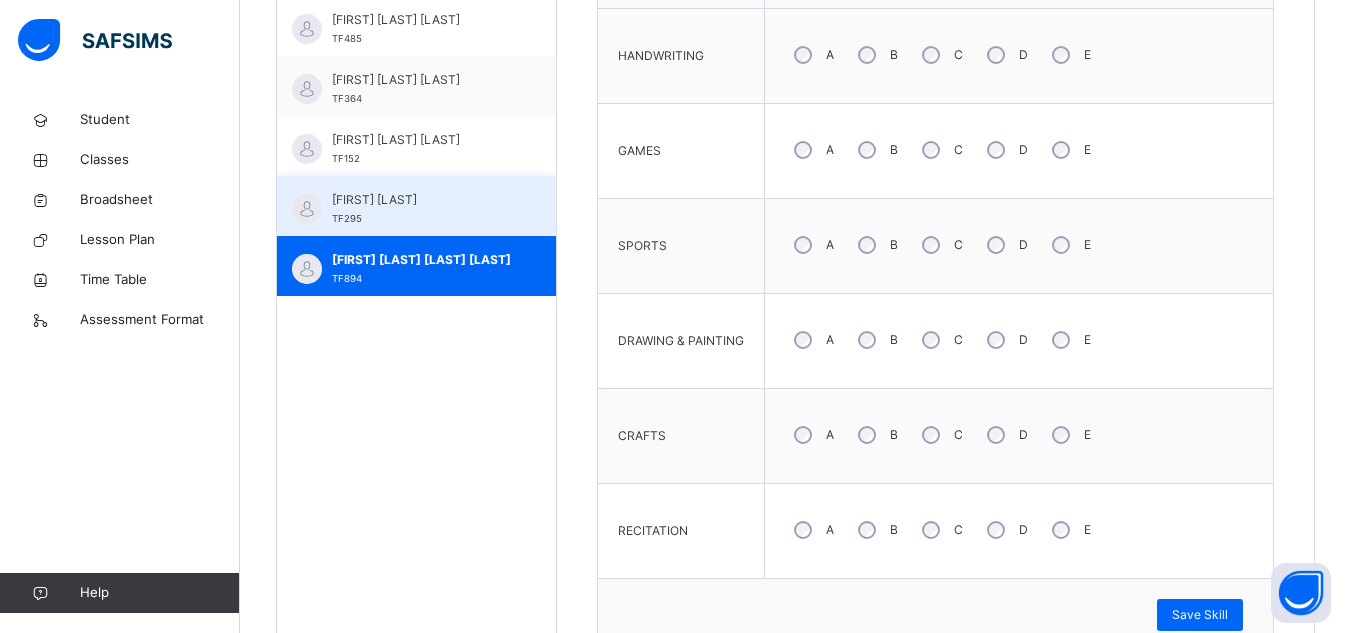 click on "[FIRST]  [LAST] TF295" at bounding box center (421, 209) 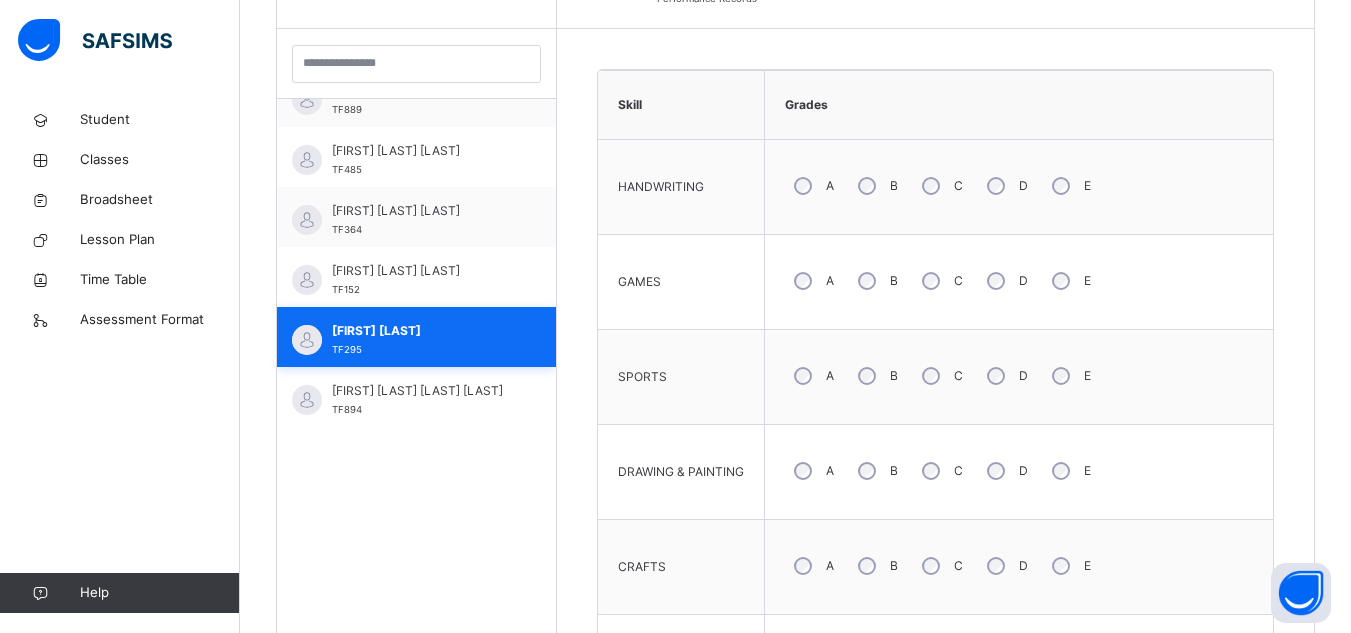 scroll, scrollTop: 698, scrollLeft: 0, axis: vertical 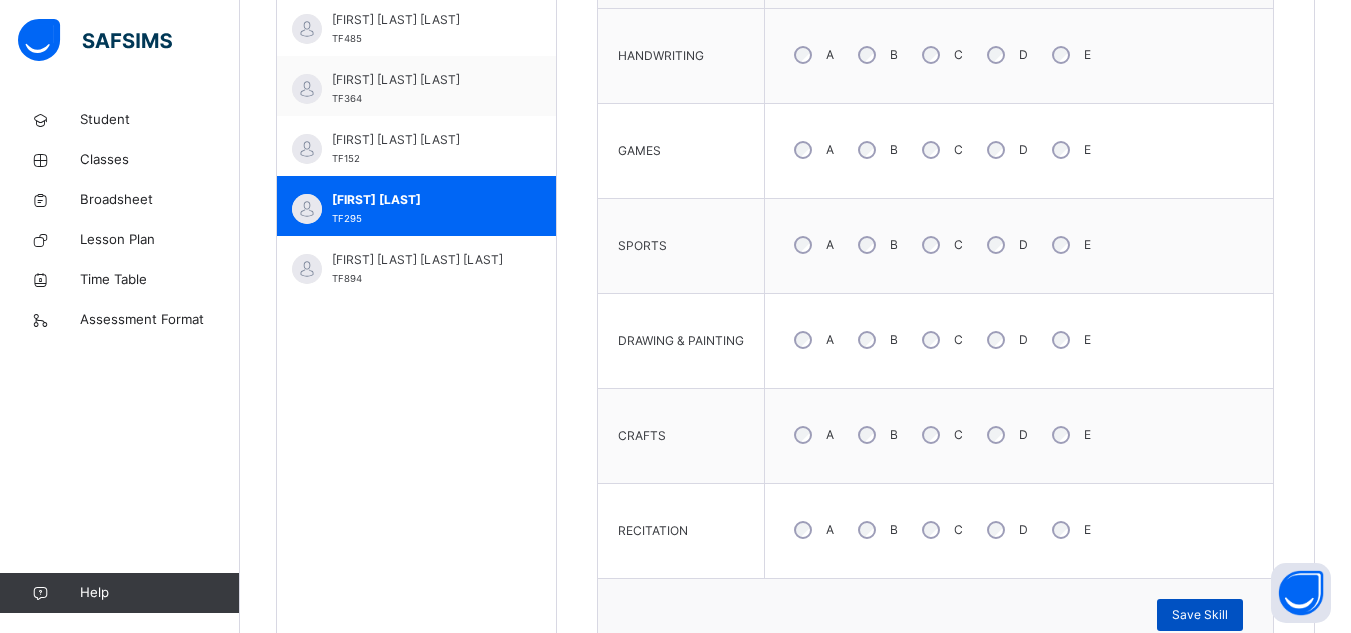 click on "Save Skill" at bounding box center [1200, 615] 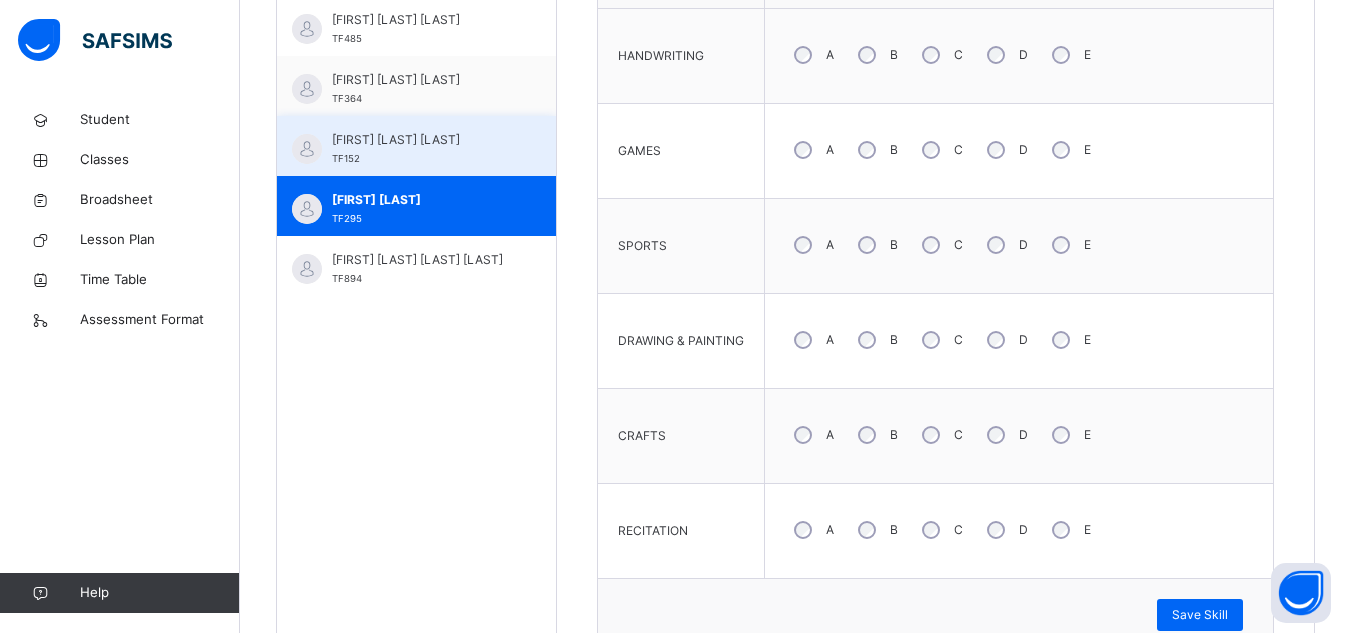 click on "[FIRST] [LAST] [LAST]" at bounding box center [421, 140] 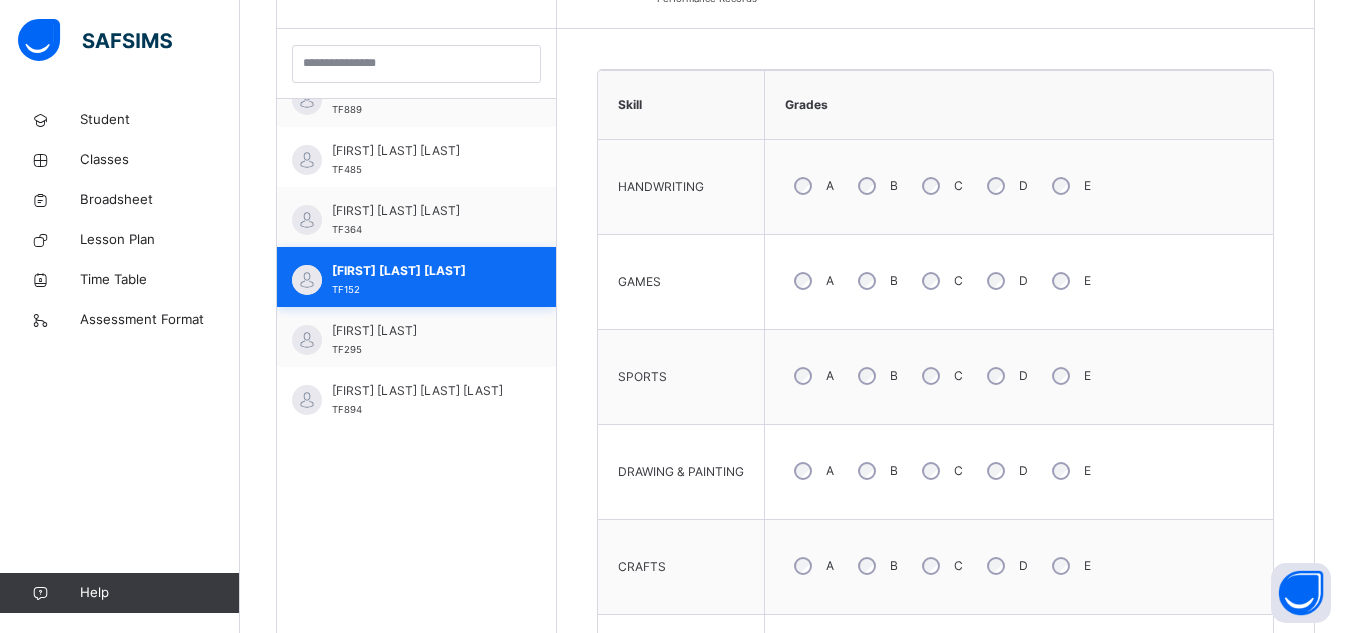 scroll, scrollTop: 698, scrollLeft: 0, axis: vertical 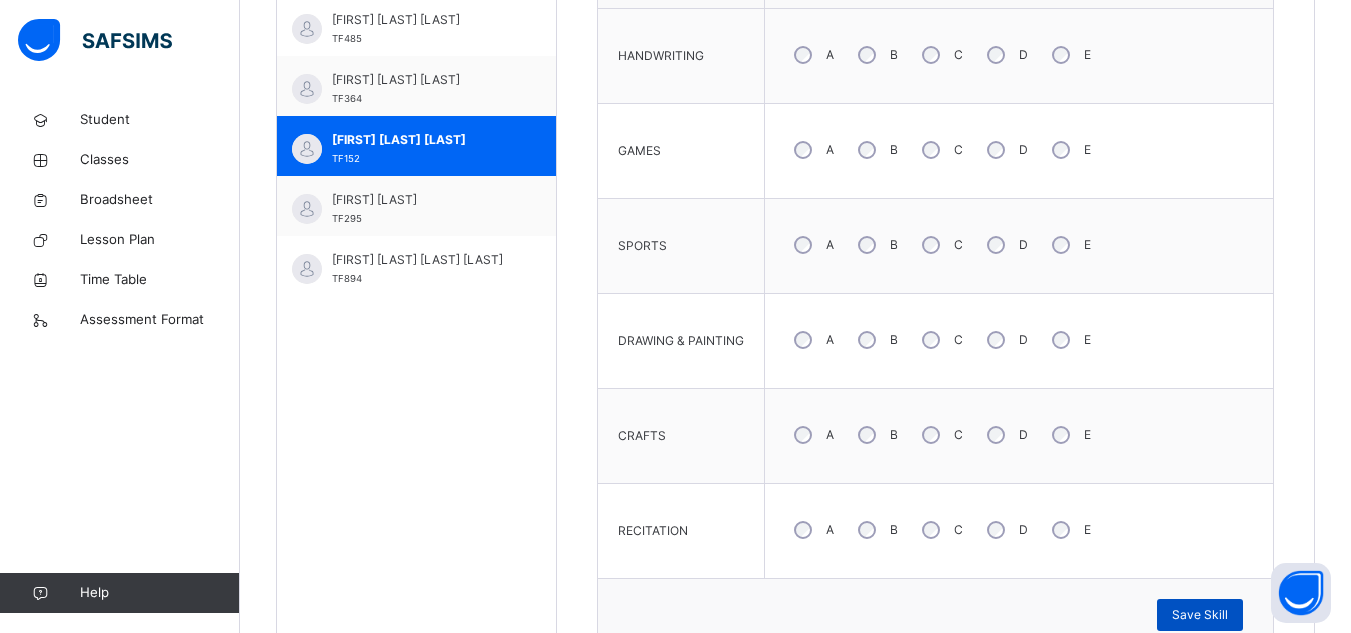 click on "Save Skill" at bounding box center (1200, 615) 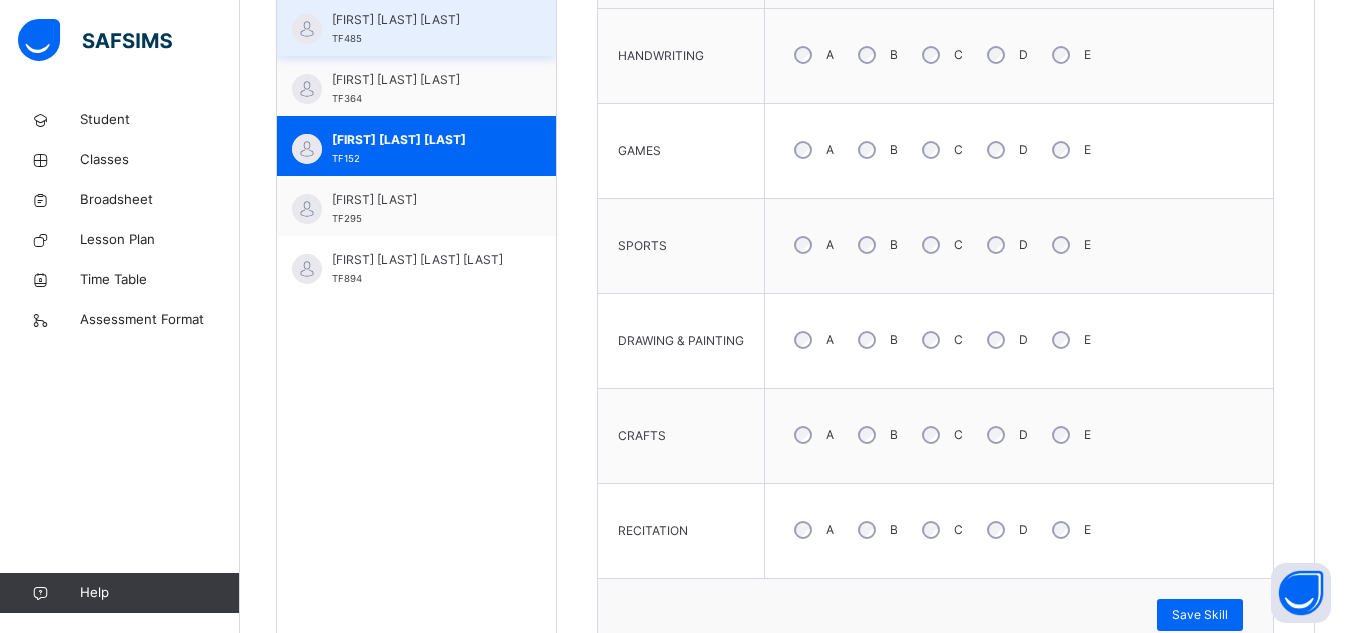 click on "[FIRST] [LAST] [LAST] TF485" at bounding box center (421, 29) 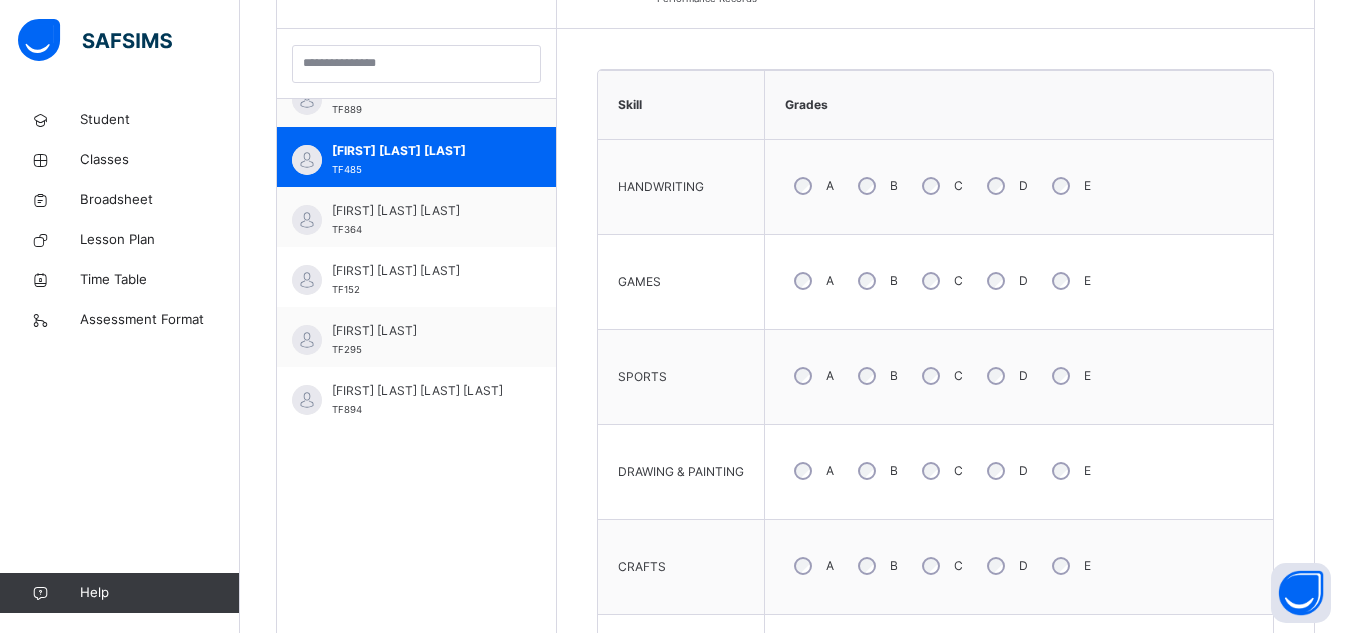 scroll, scrollTop: 698, scrollLeft: 0, axis: vertical 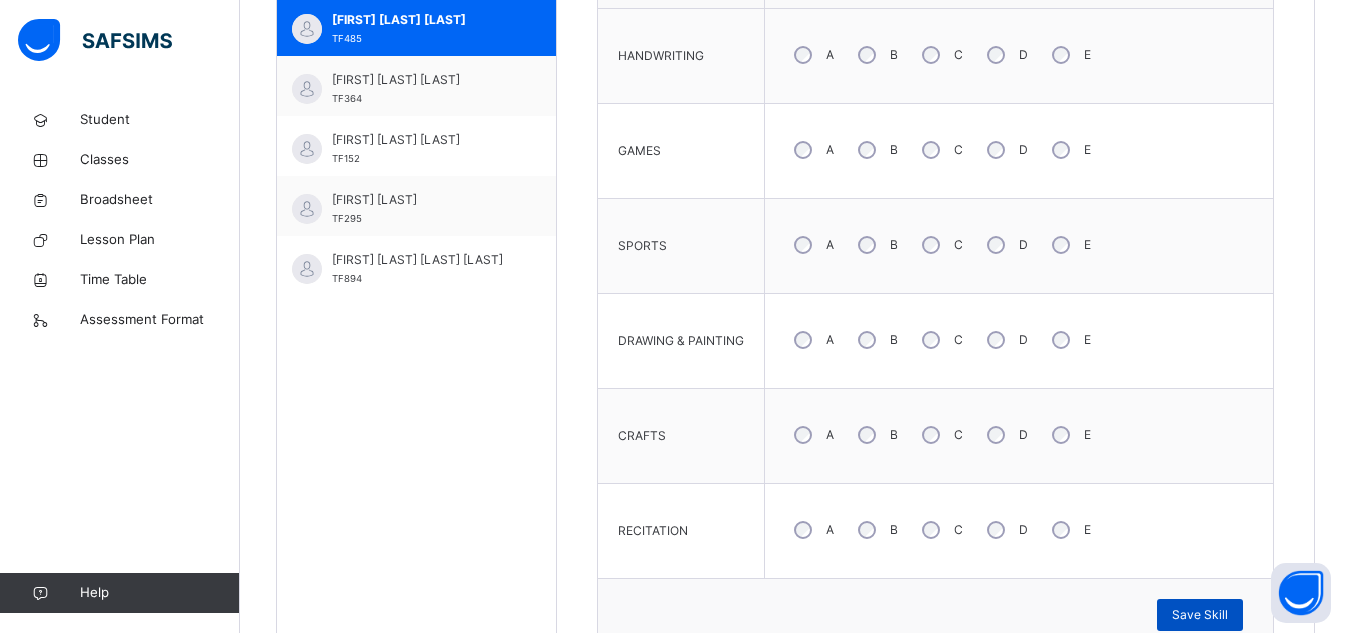 click on "Save Skill" at bounding box center (1200, 615) 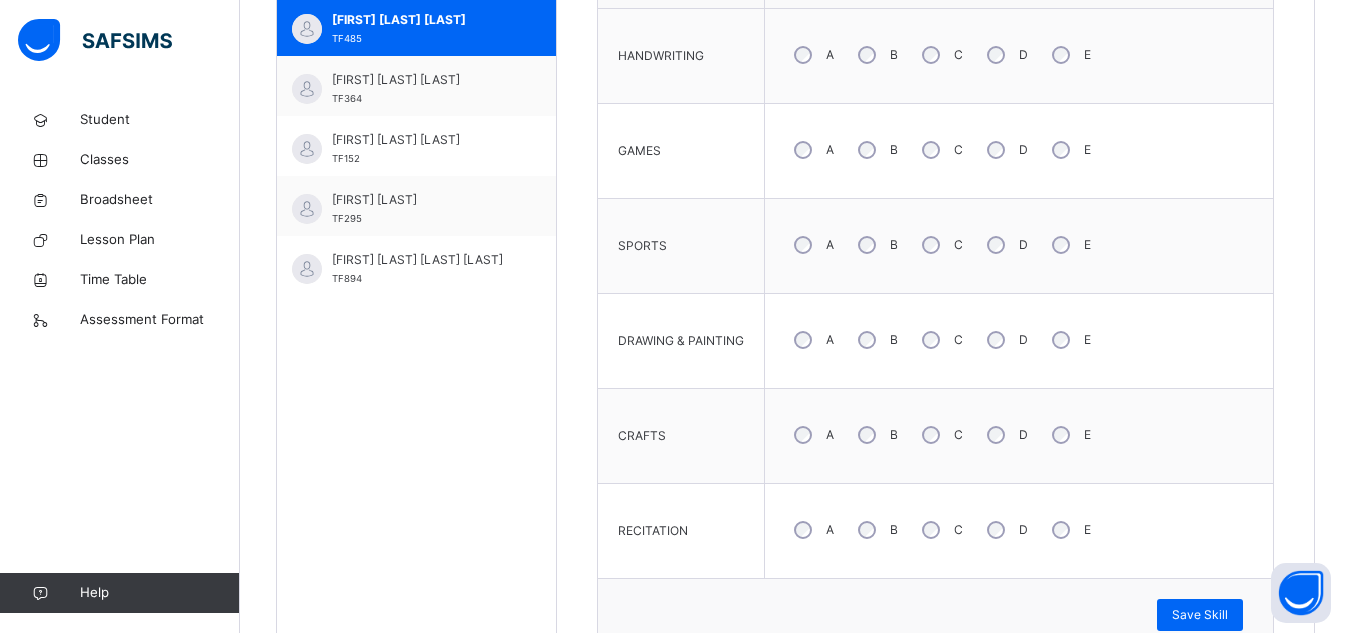 scroll, scrollTop: 700, scrollLeft: 0, axis: vertical 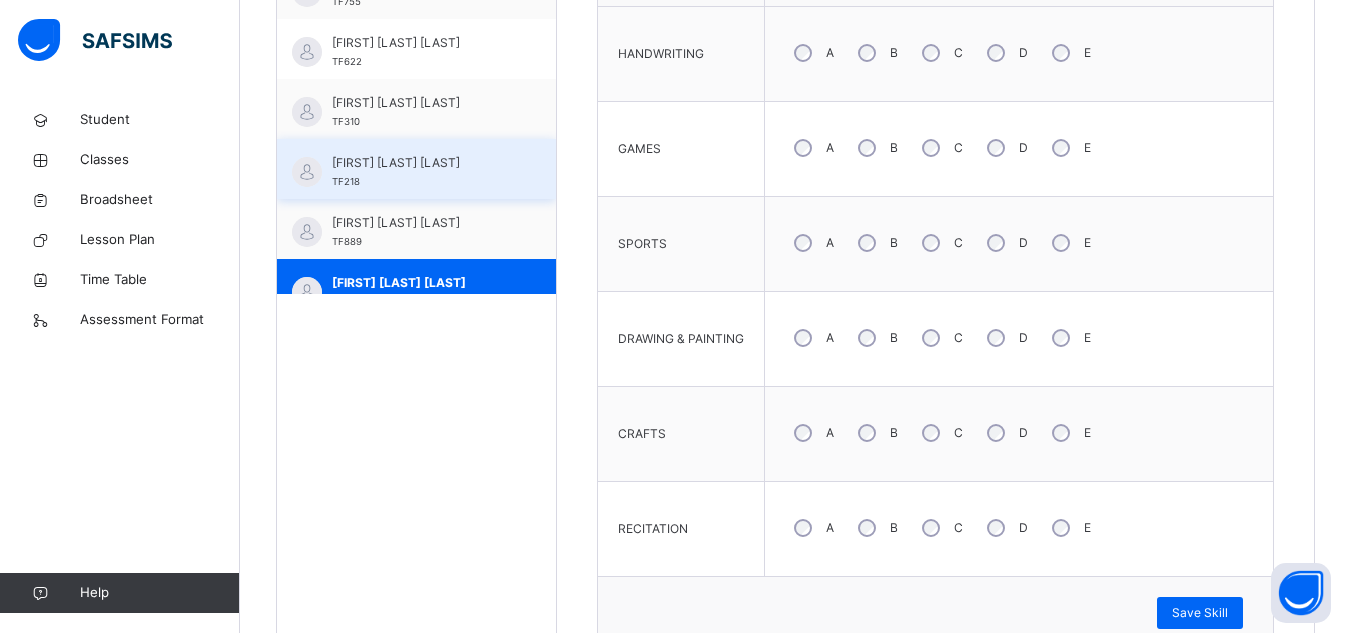click on "[FIRST] [LAST] [LAST]" at bounding box center (421, 163) 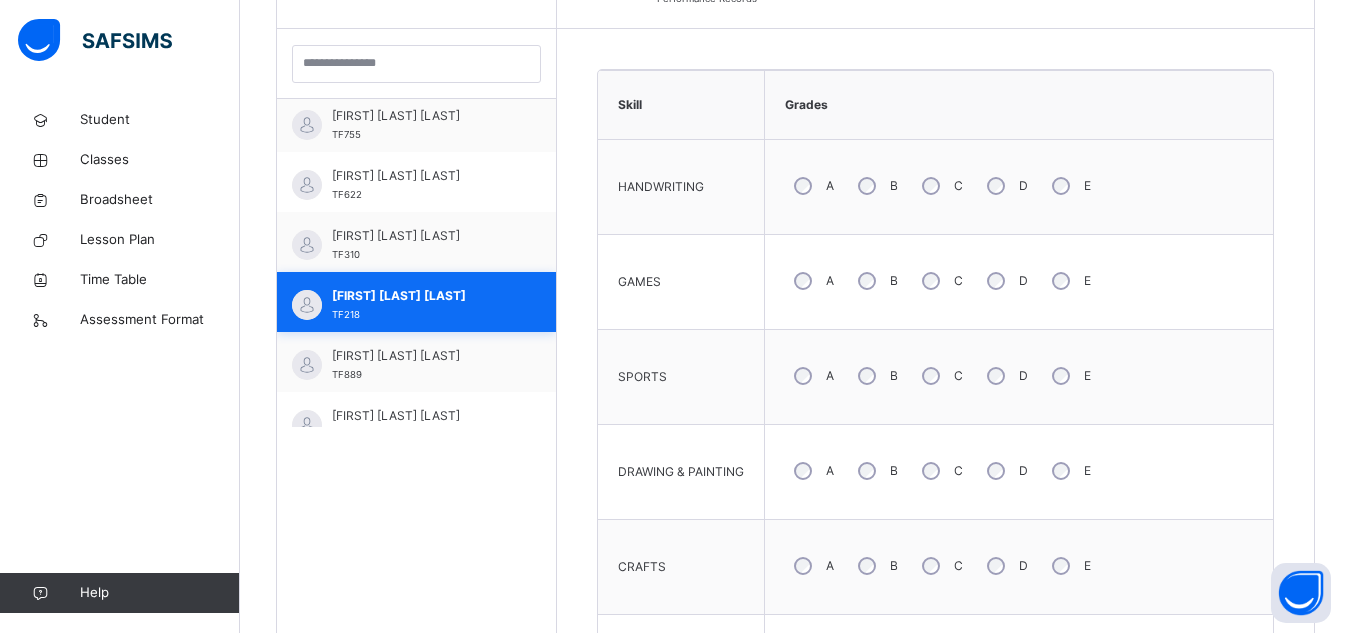 scroll, scrollTop: 700, scrollLeft: 0, axis: vertical 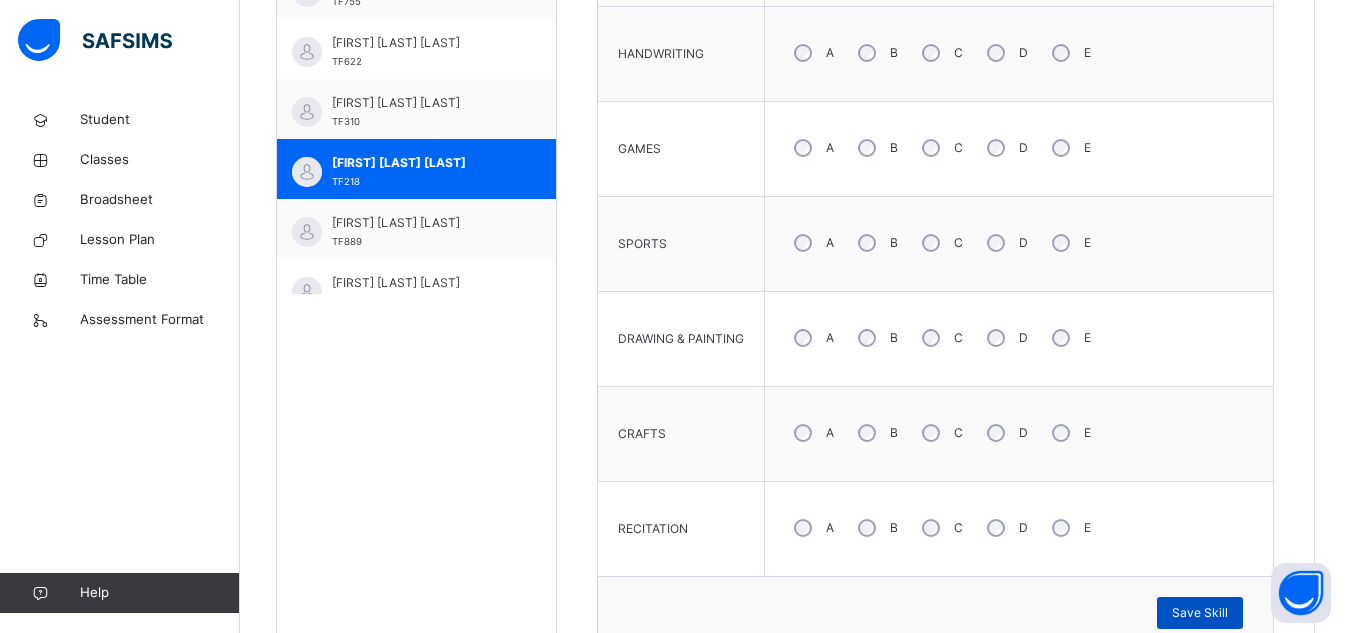 click on "Save Skill" at bounding box center [1200, 613] 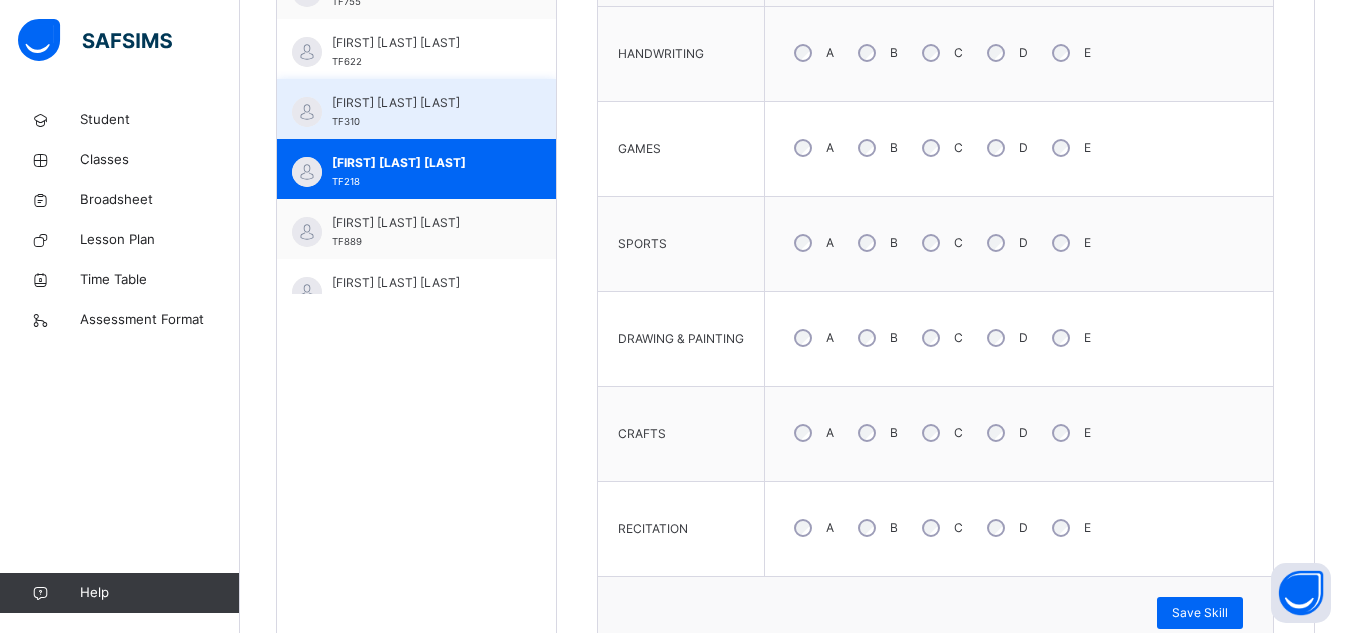click on "[FIRST] [LAST] [LAST]" at bounding box center (421, 103) 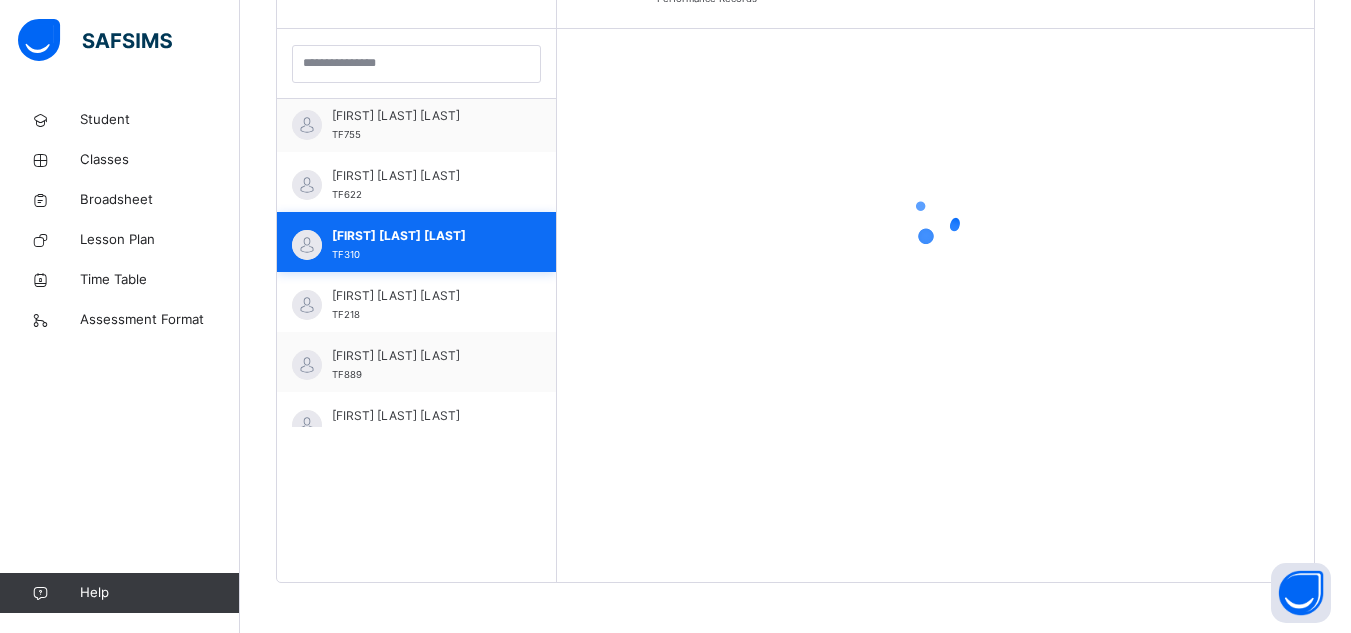 scroll, scrollTop: 700, scrollLeft: 0, axis: vertical 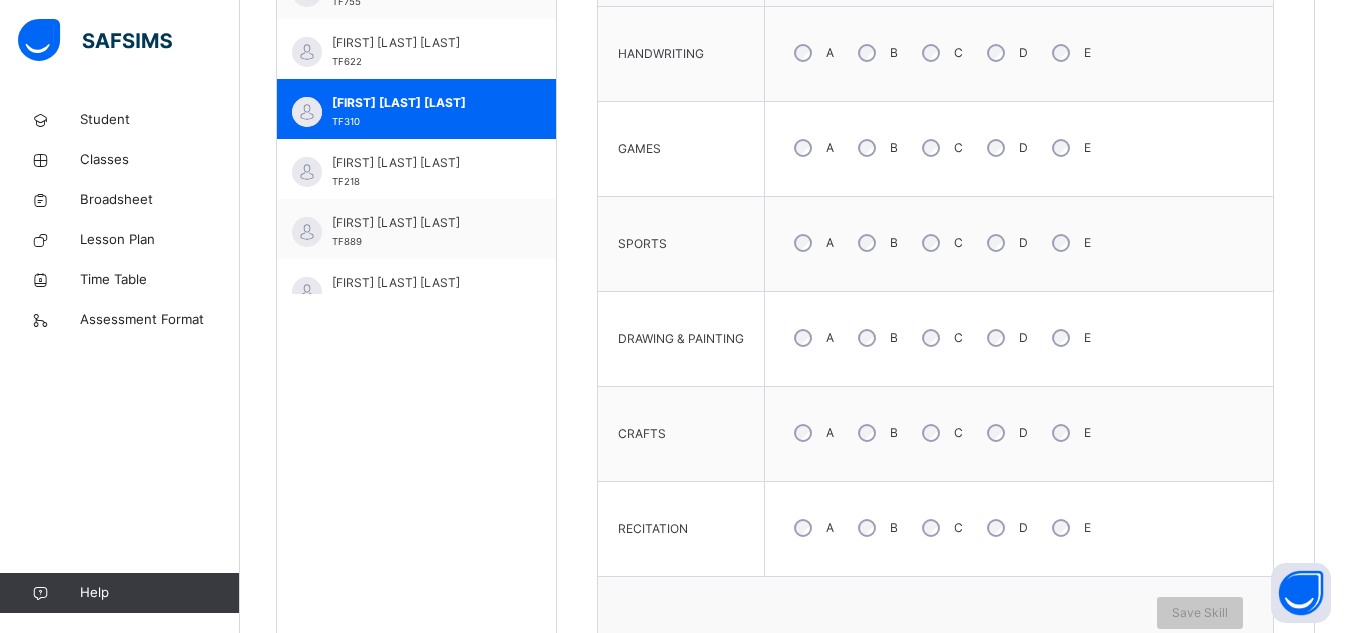 click on "D" at bounding box center [1005, 148] 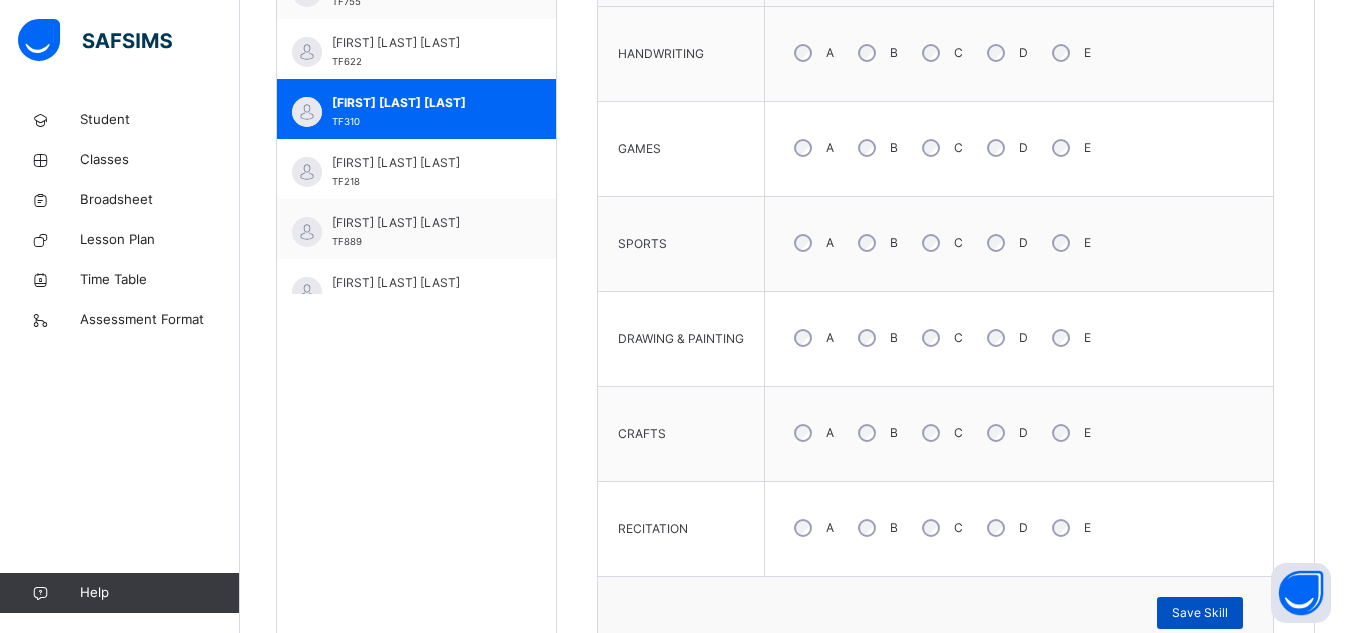 click on "Save Skill" at bounding box center (1200, 613) 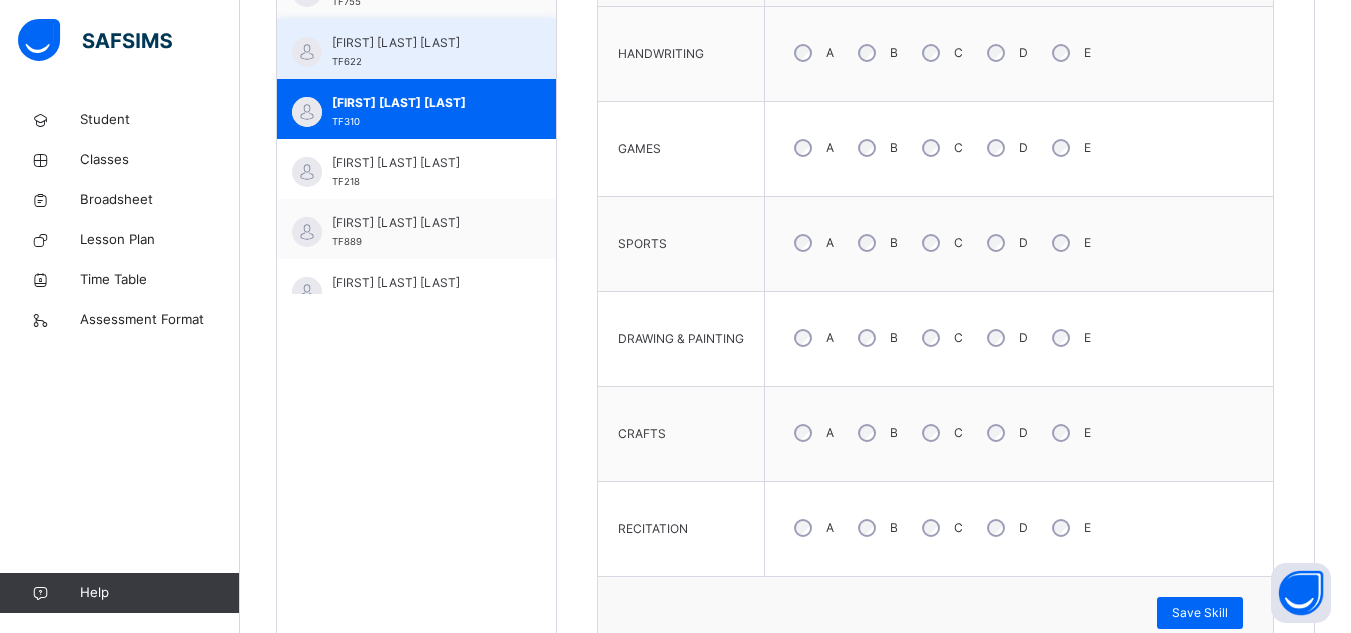 click on "[FIRST] [LAST] [LAST]" at bounding box center (421, 43) 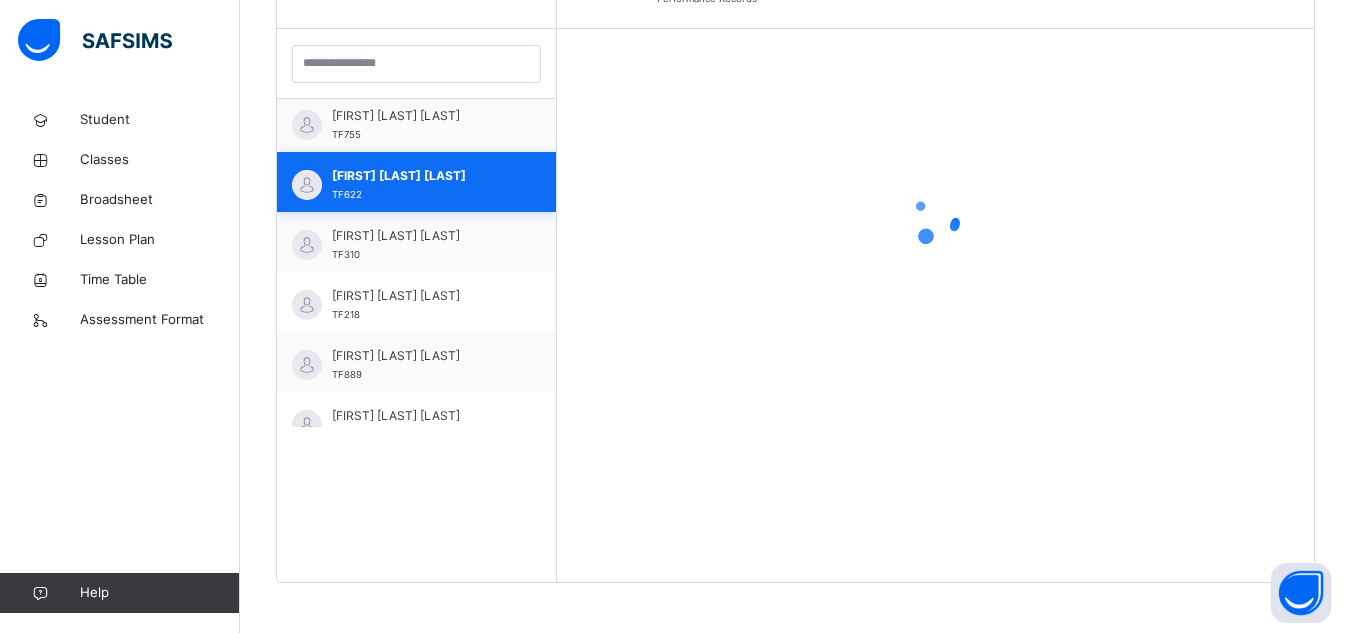 scroll, scrollTop: 700, scrollLeft: 0, axis: vertical 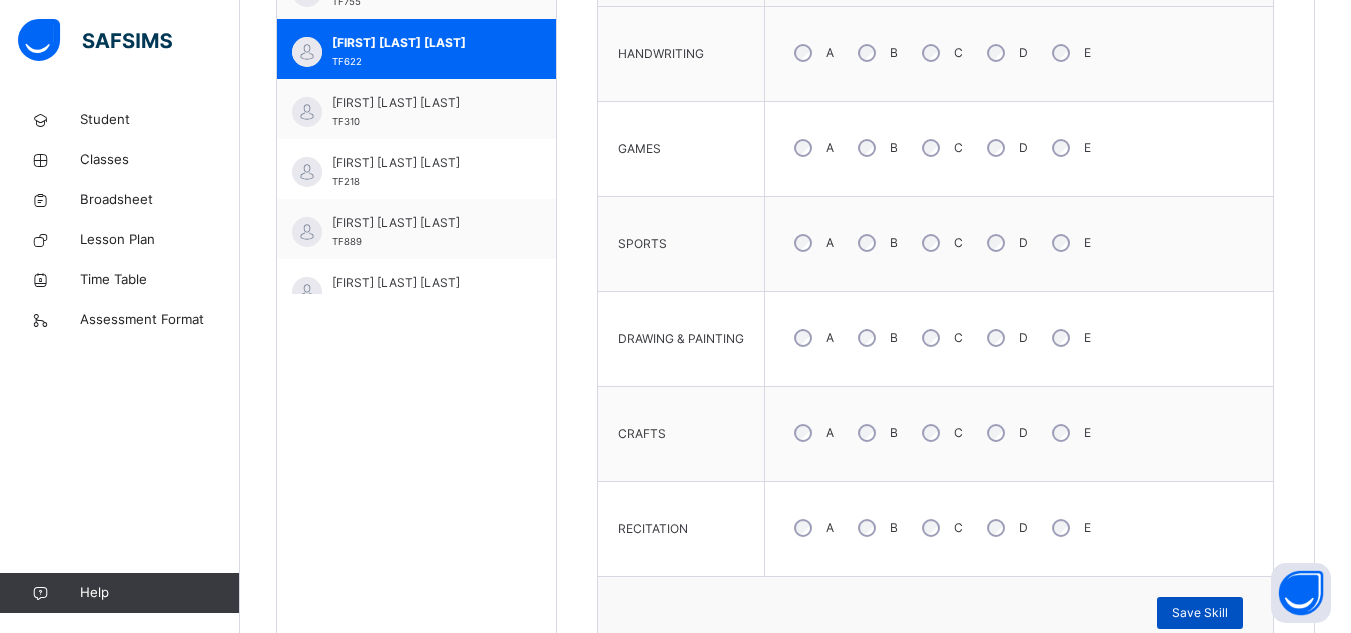 click on "Save Skill" at bounding box center (1200, 613) 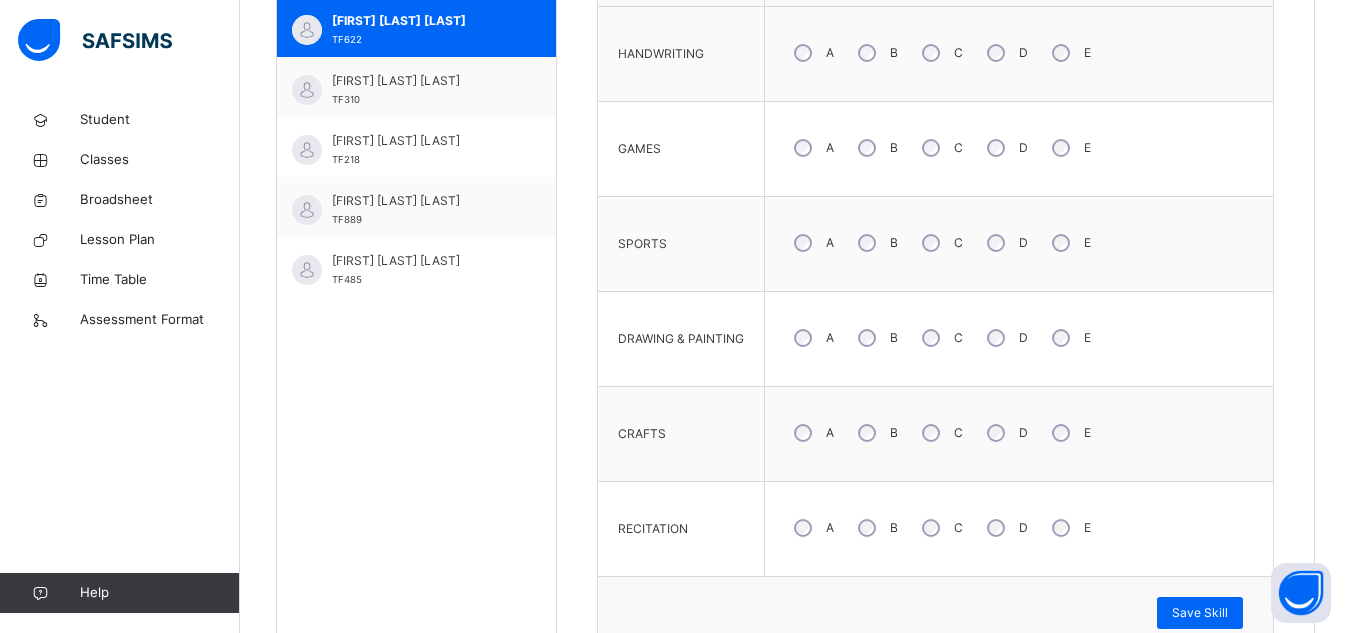 scroll, scrollTop: 707, scrollLeft: 0, axis: vertical 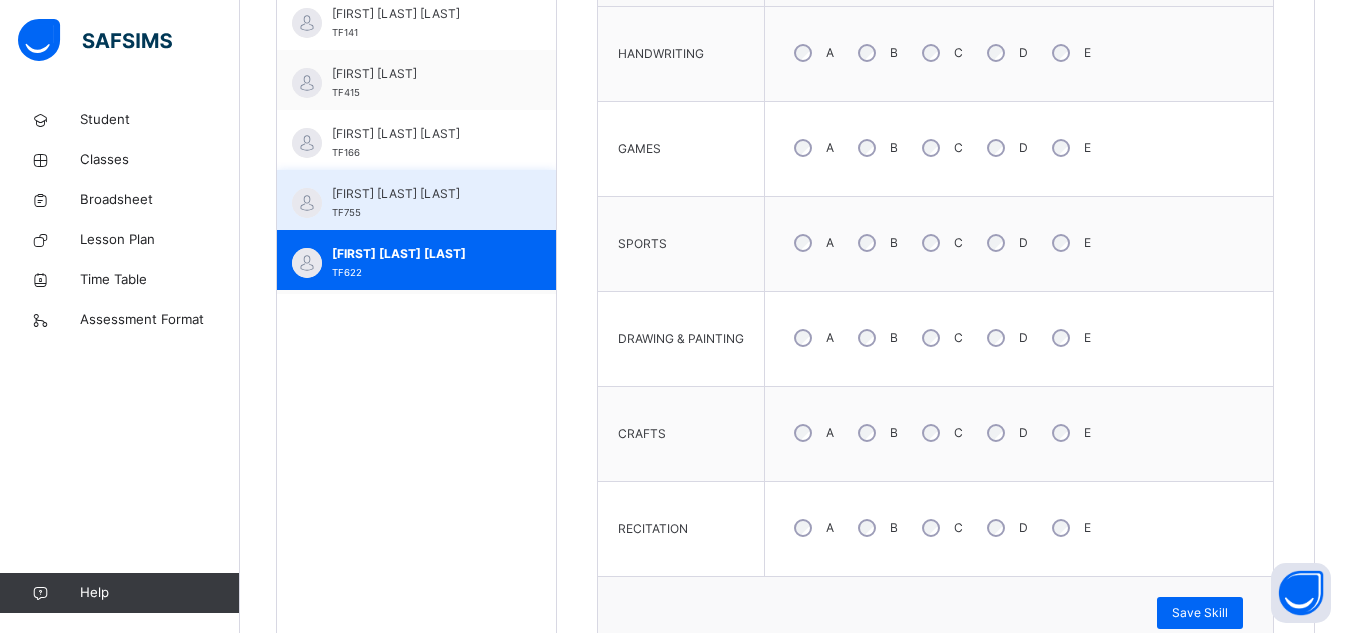 click on "[FIRST] [LAST] [LAST]" at bounding box center (421, 194) 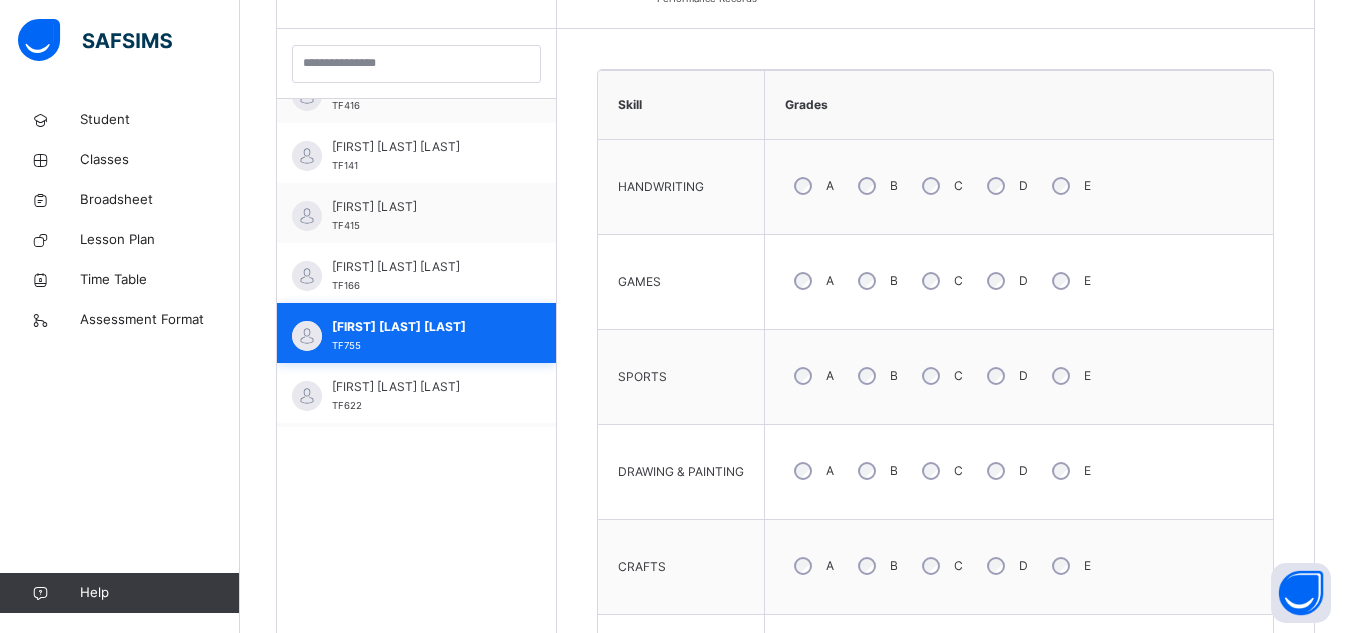 scroll, scrollTop: 700, scrollLeft: 0, axis: vertical 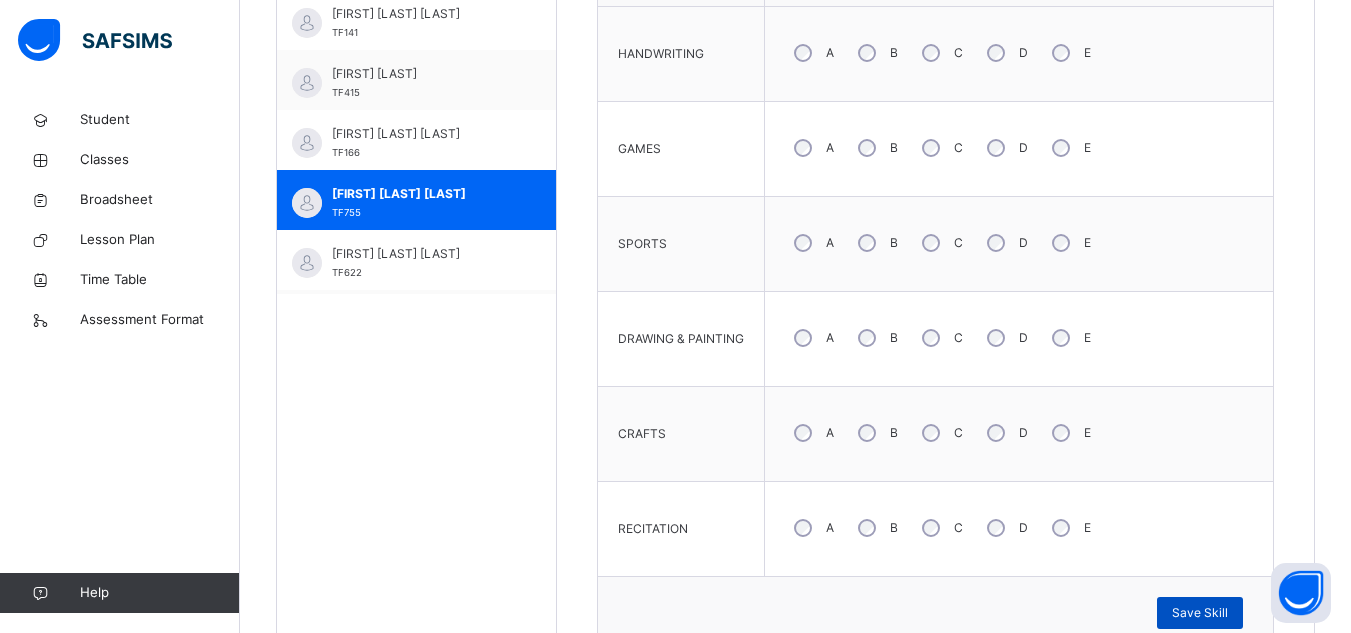 click on "Save Skill" at bounding box center (1200, 613) 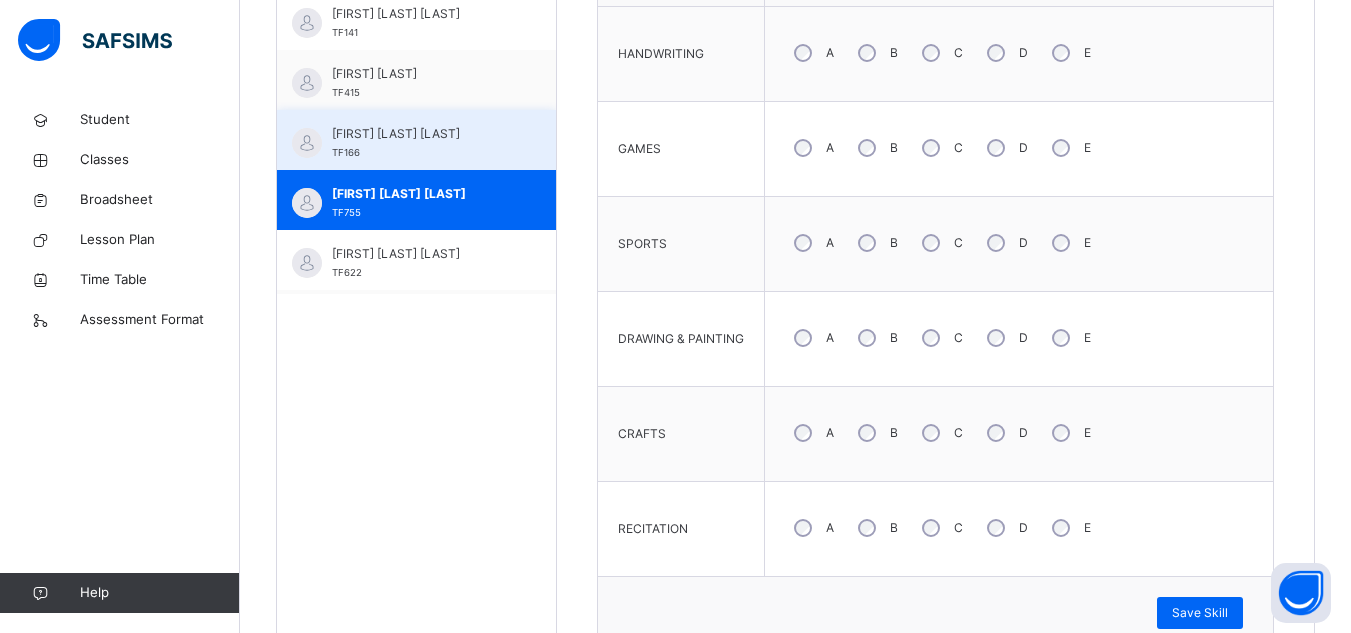 click on "[FIRST] [LAST] [LAST] TF166" at bounding box center [421, 143] 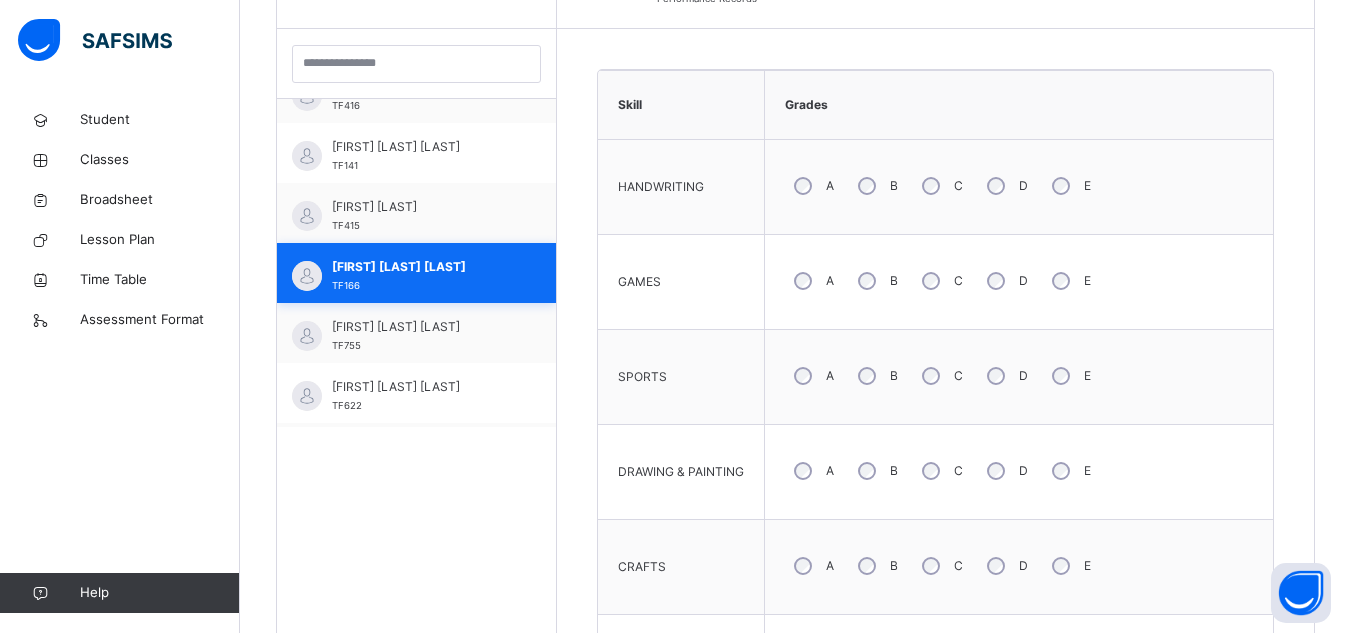 scroll, scrollTop: 700, scrollLeft: 0, axis: vertical 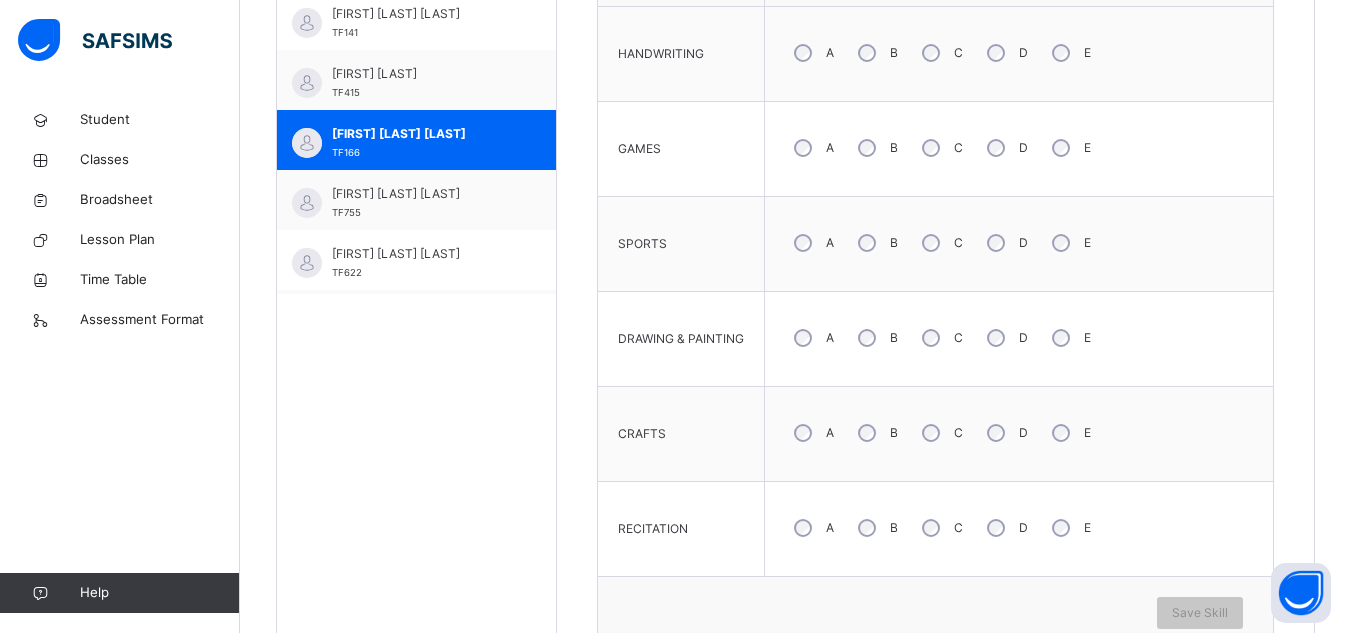 click on "B" at bounding box center [876, 243] 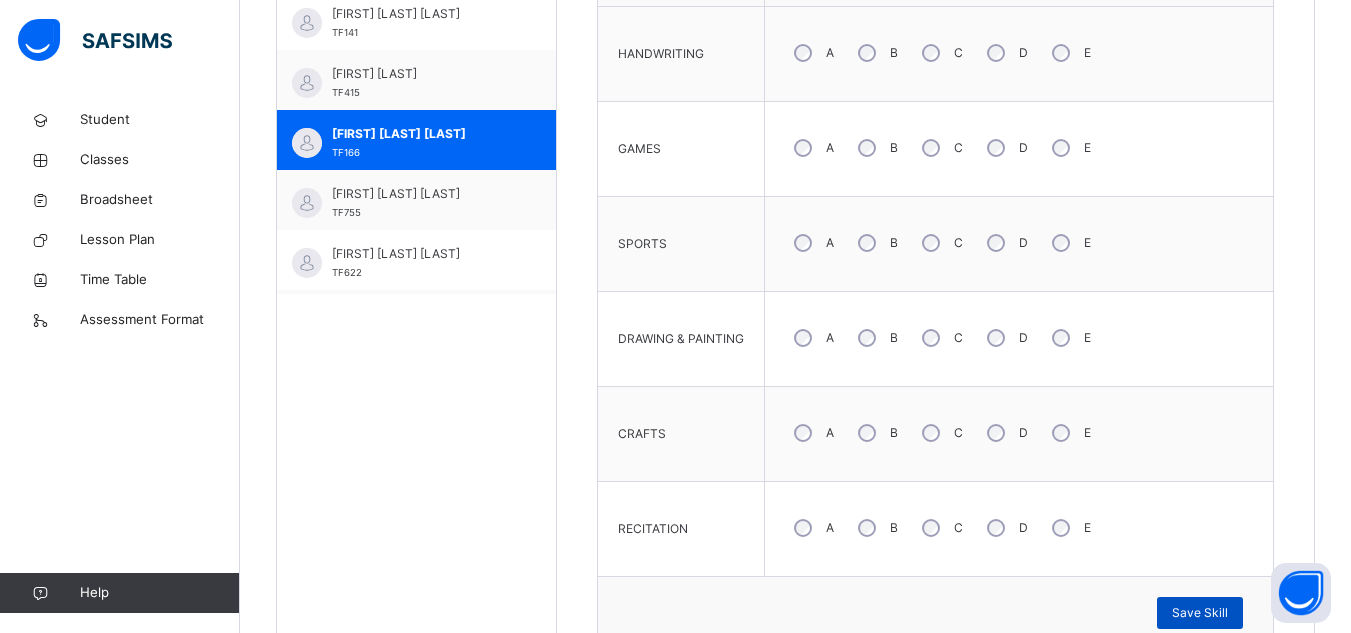 click on "Save Skill" at bounding box center (1200, 613) 